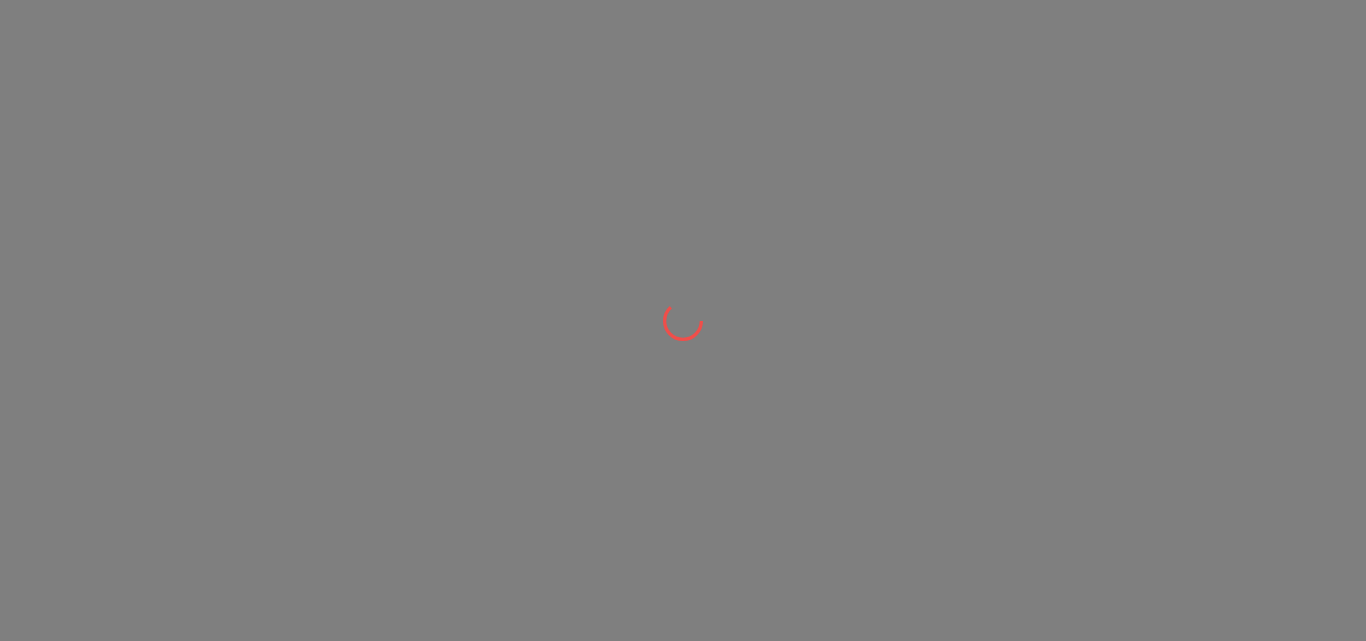 scroll, scrollTop: 0, scrollLeft: 0, axis: both 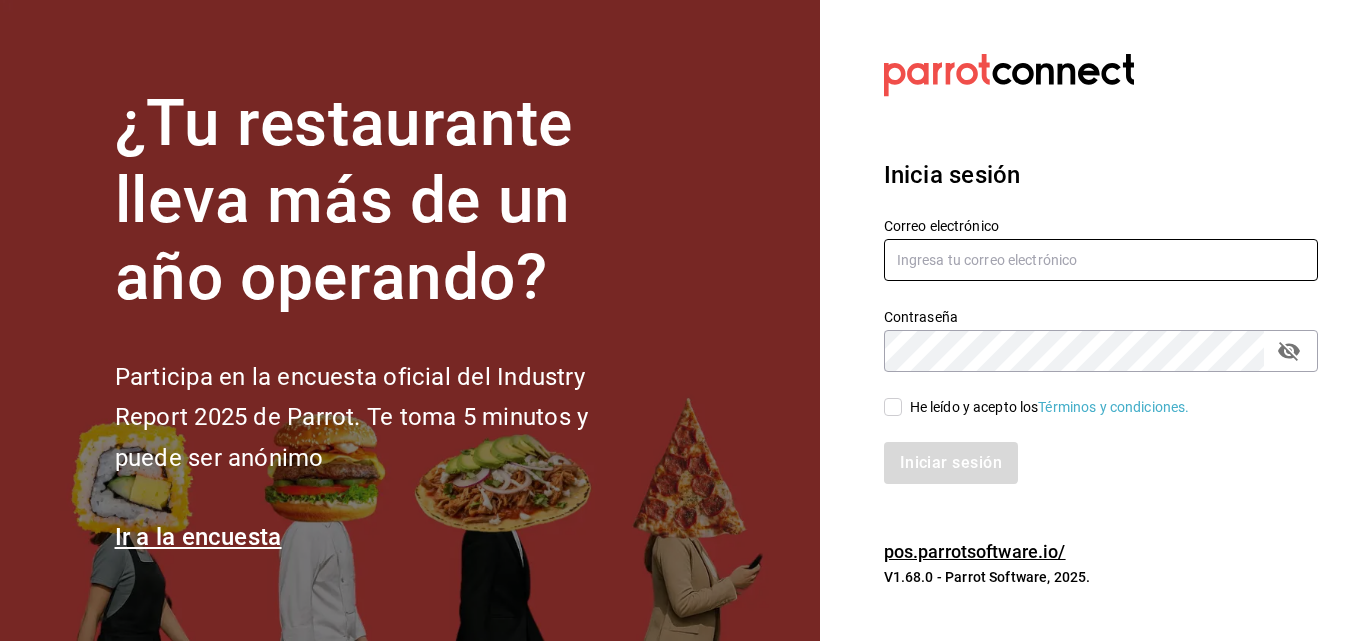 type on "[EMAIL]" 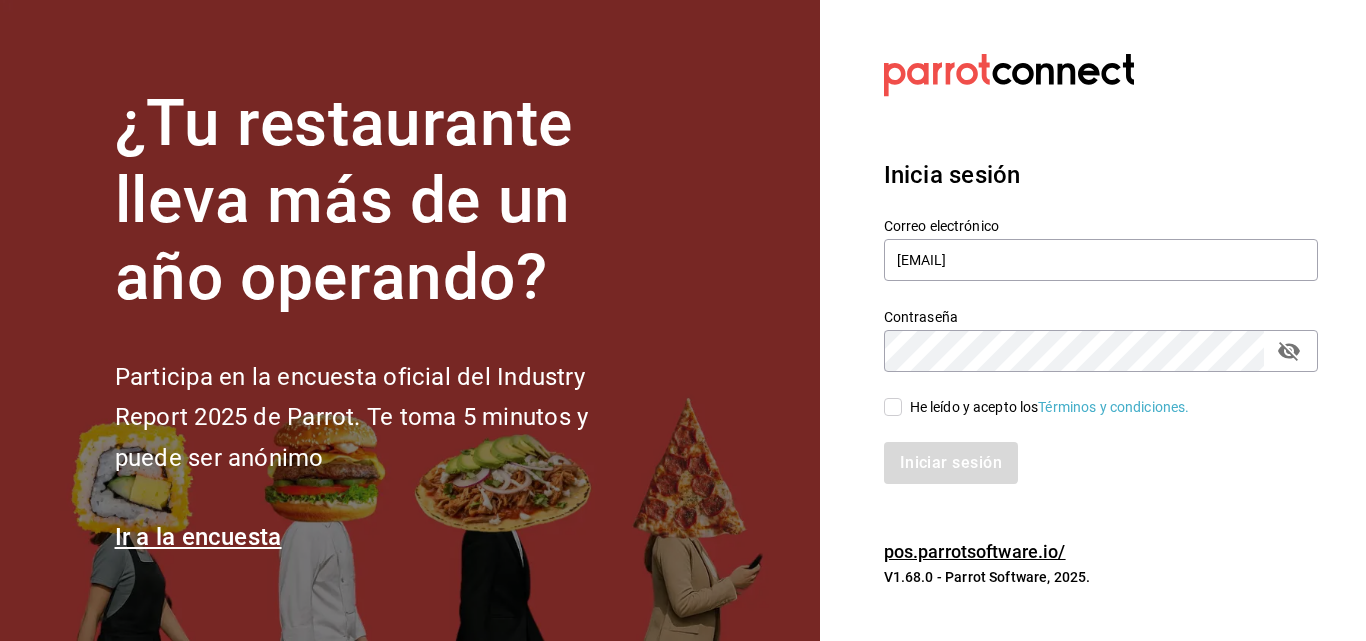 click on "He leído y acepto los  Términos y condiciones." at bounding box center (1046, 407) 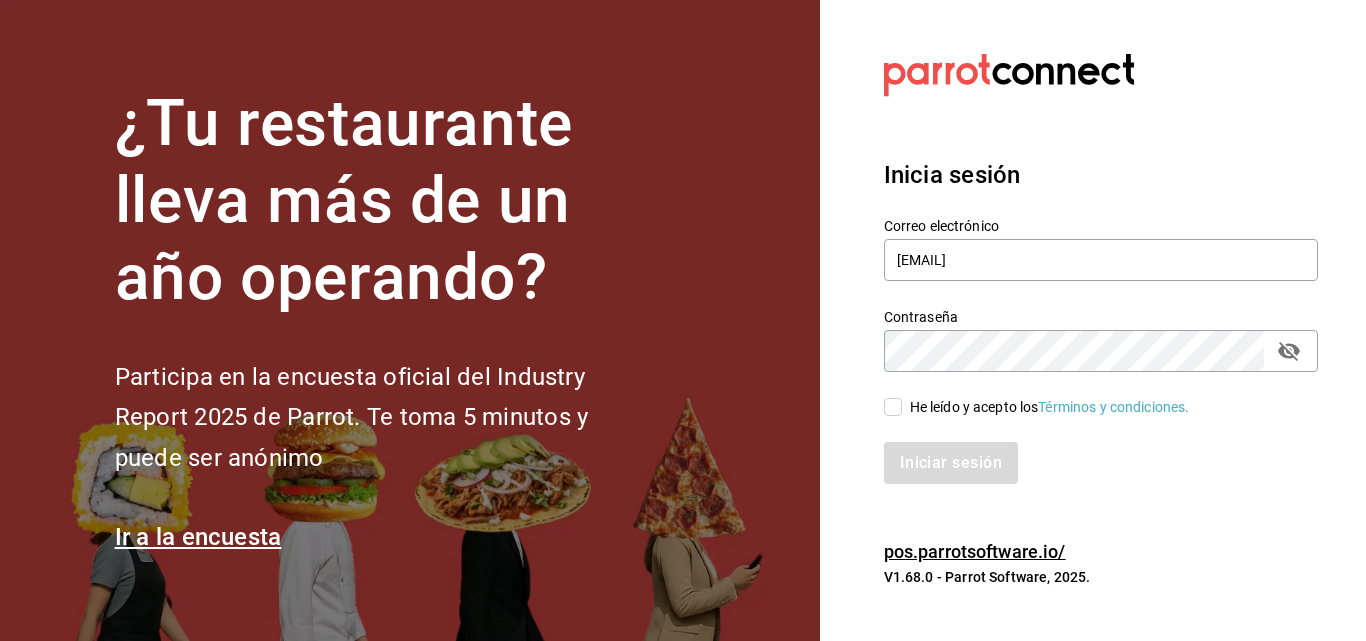 checkbox on "true" 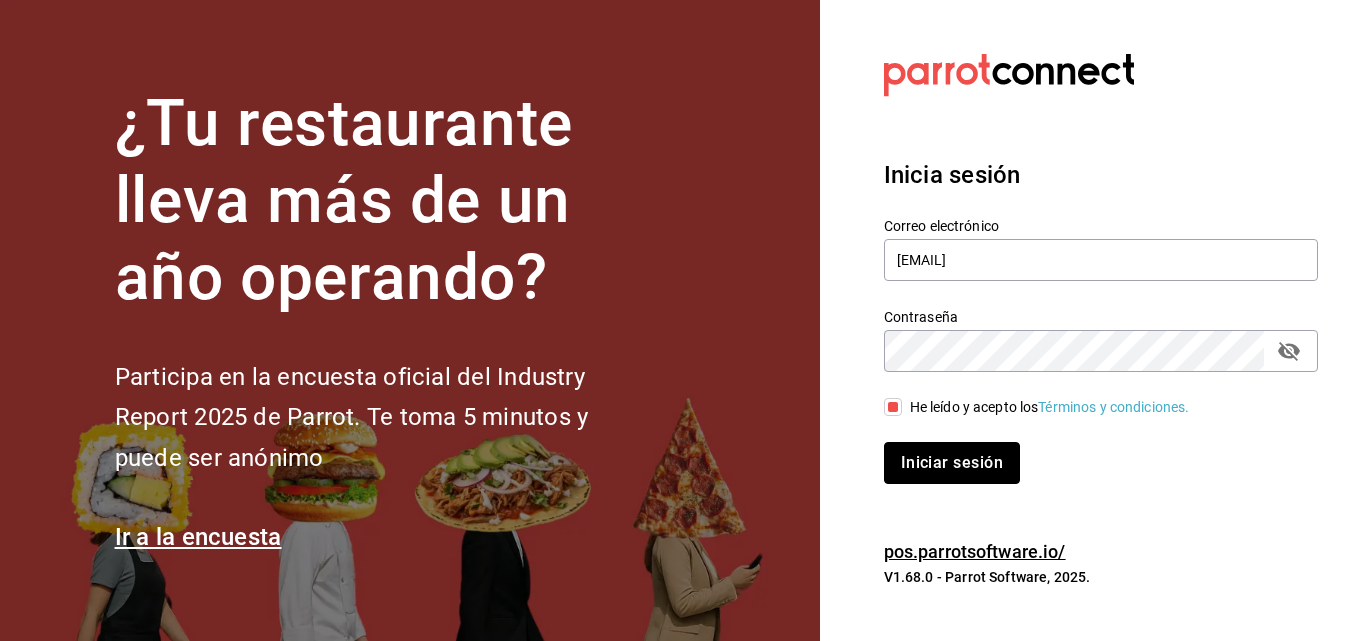 click on "Iniciar sesión" at bounding box center (952, 463) 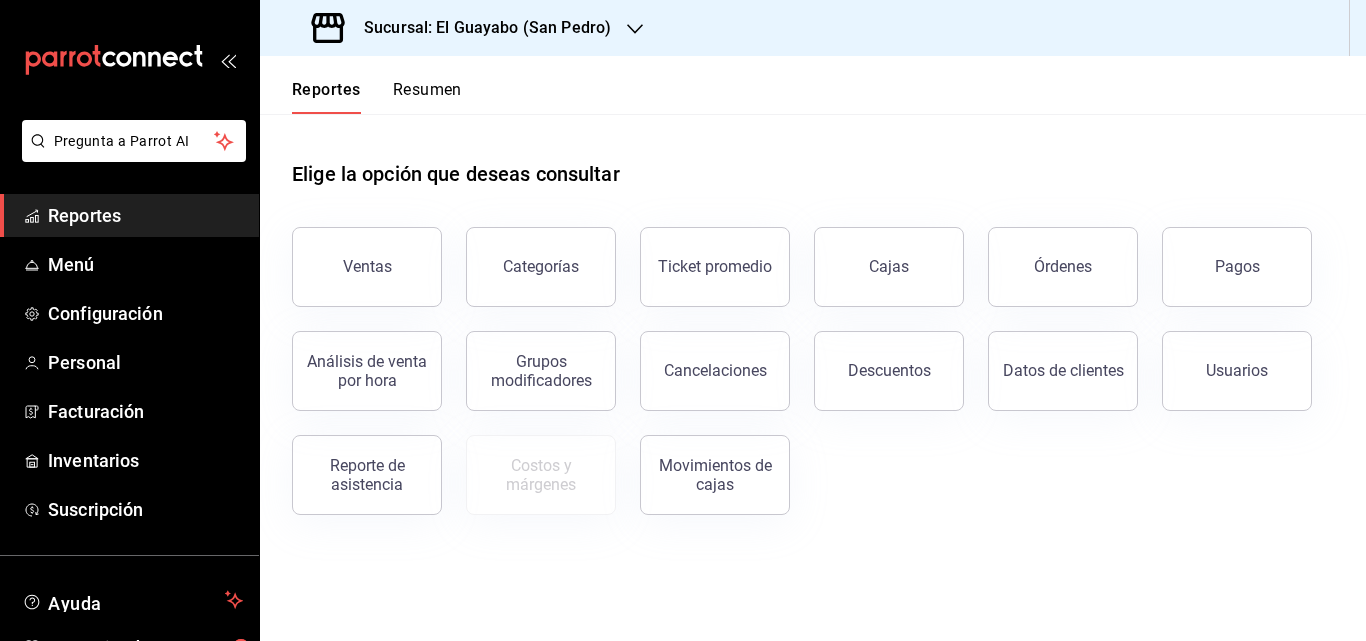 scroll, scrollTop: 0, scrollLeft: 0, axis: both 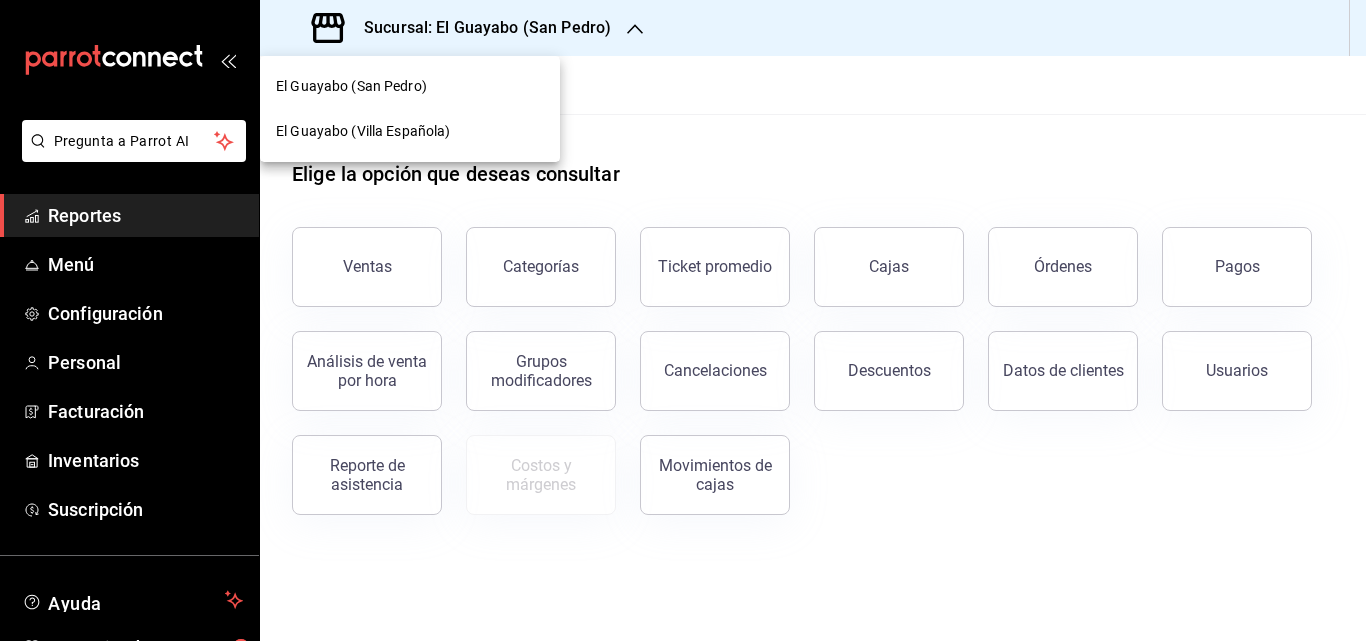 click on "El Guayabo (Villa Española)" at bounding box center (363, 131) 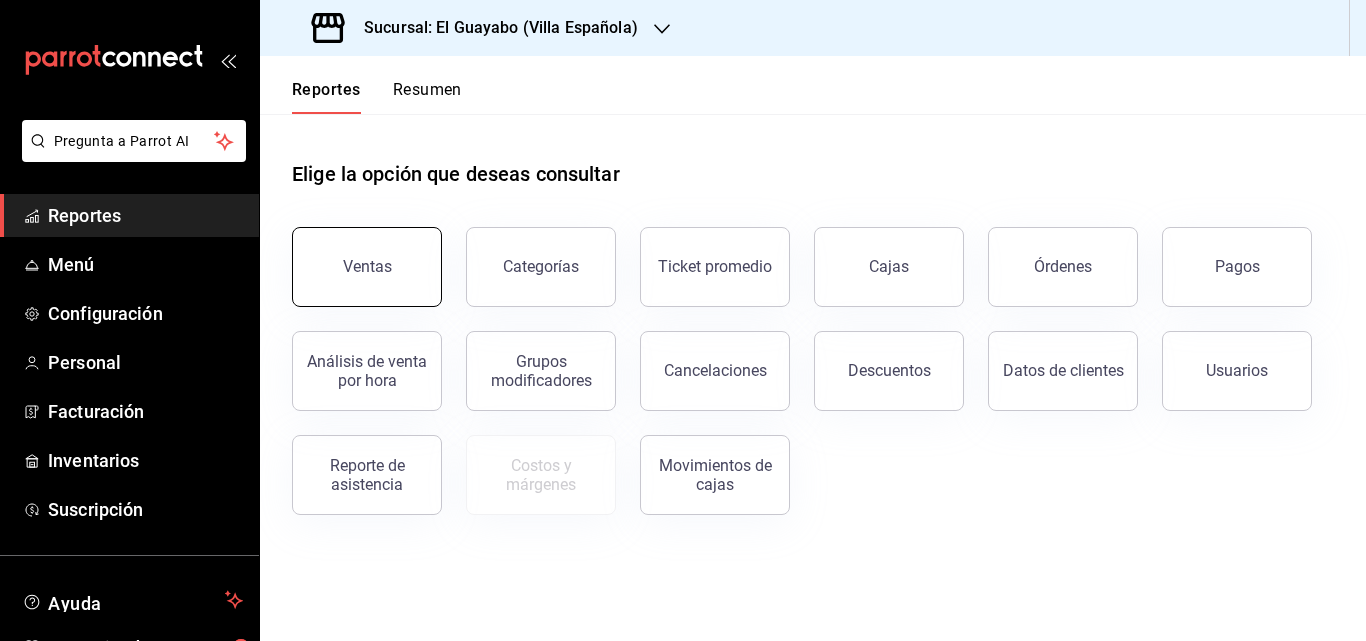 click on "Ventas" at bounding box center (367, 266) 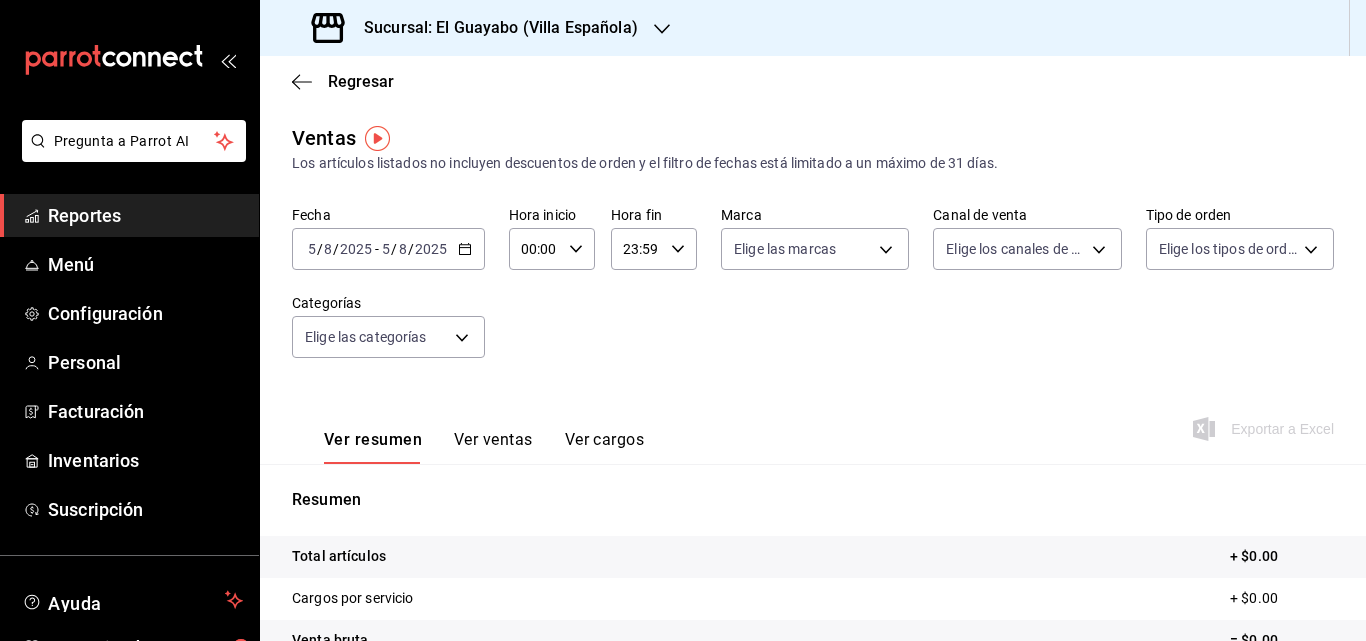 click 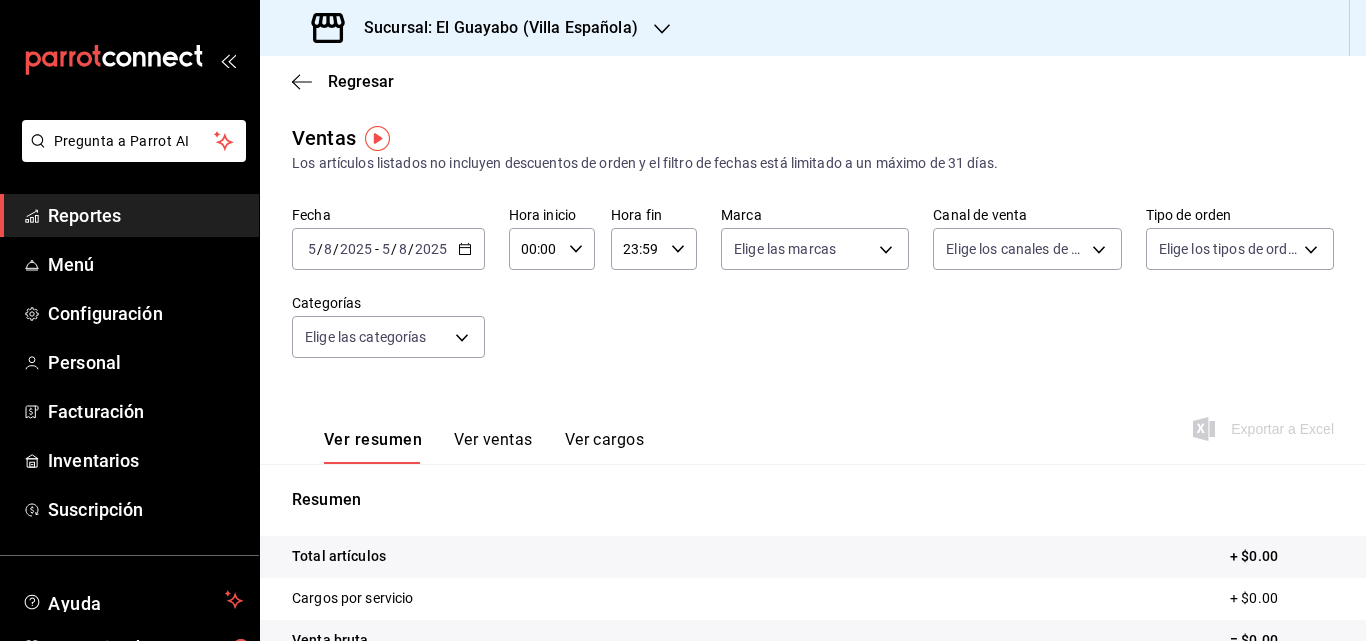click 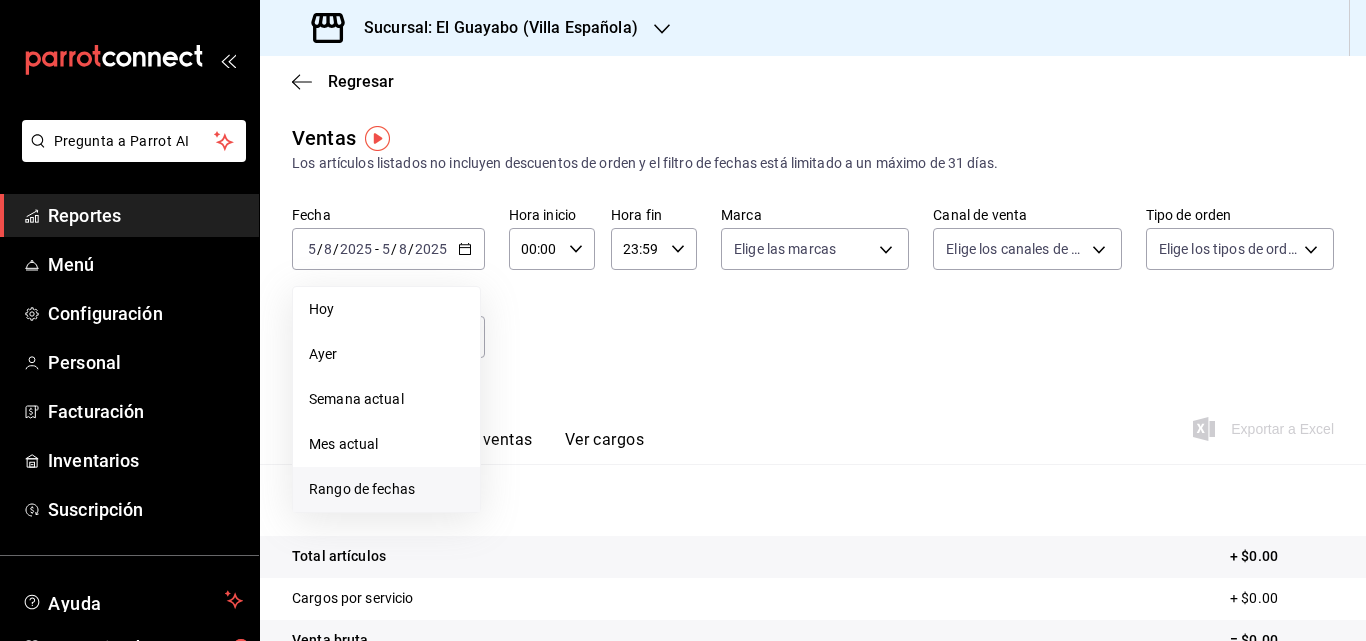 click on "Rango de fechas" at bounding box center [386, 489] 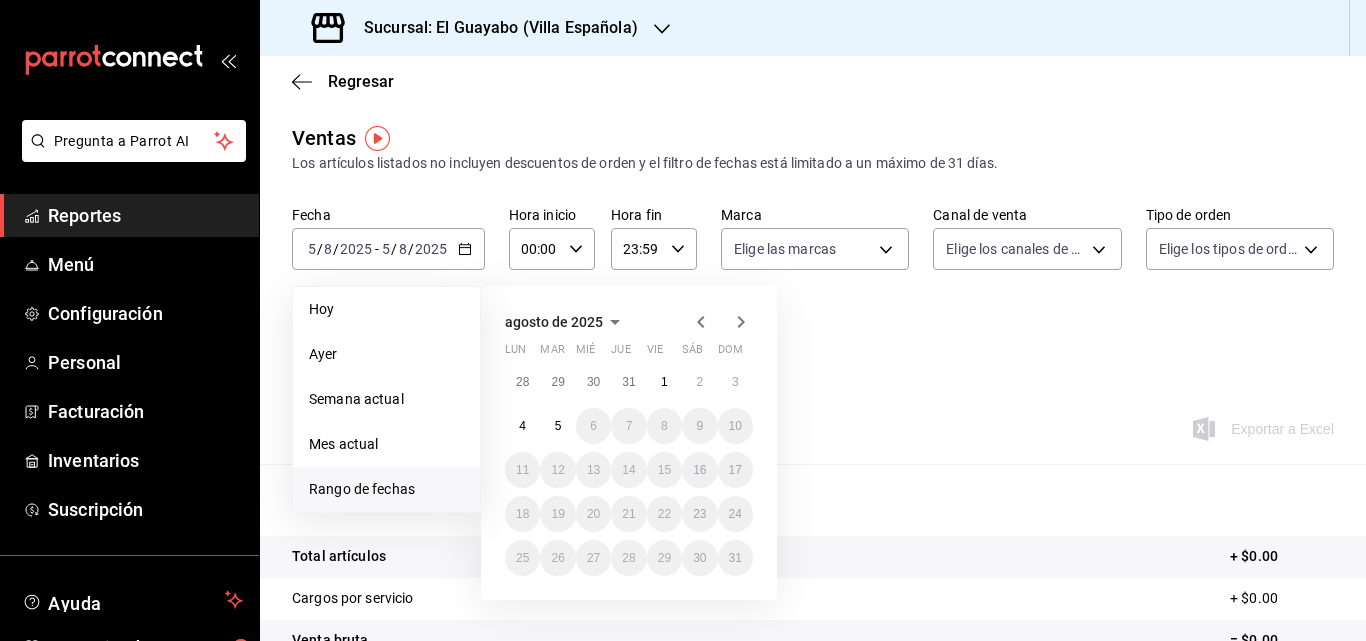 click 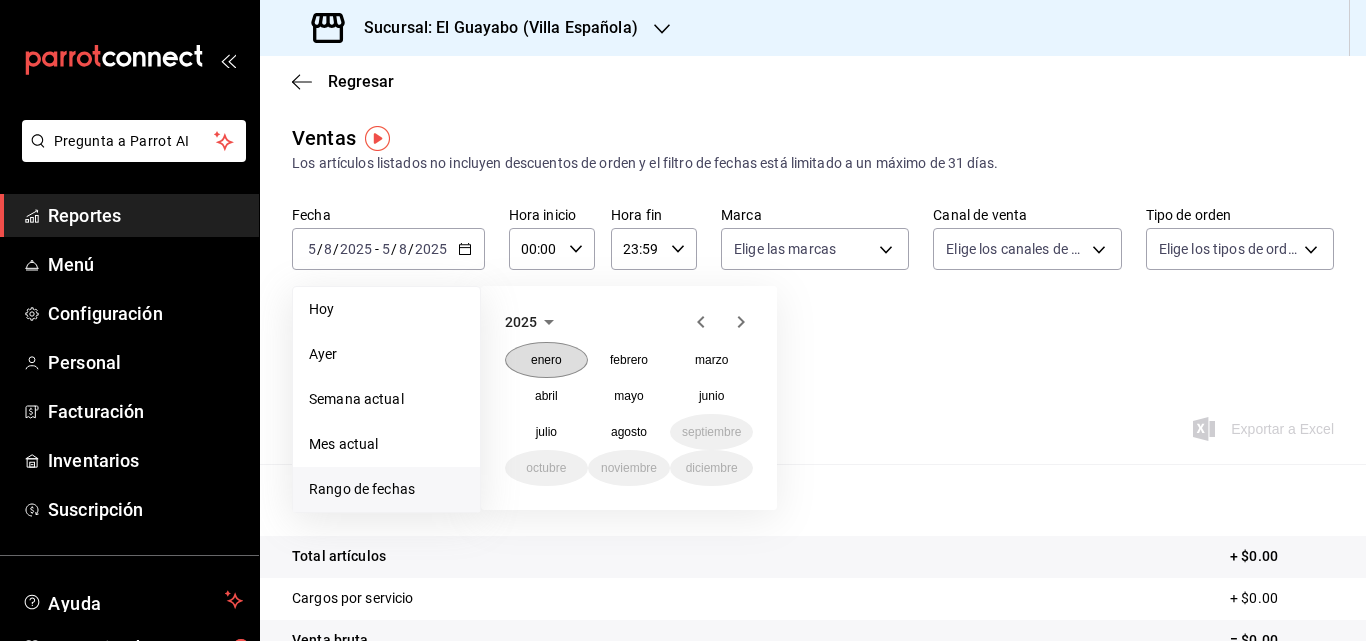 click on "enero" at bounding box center (546, 360) 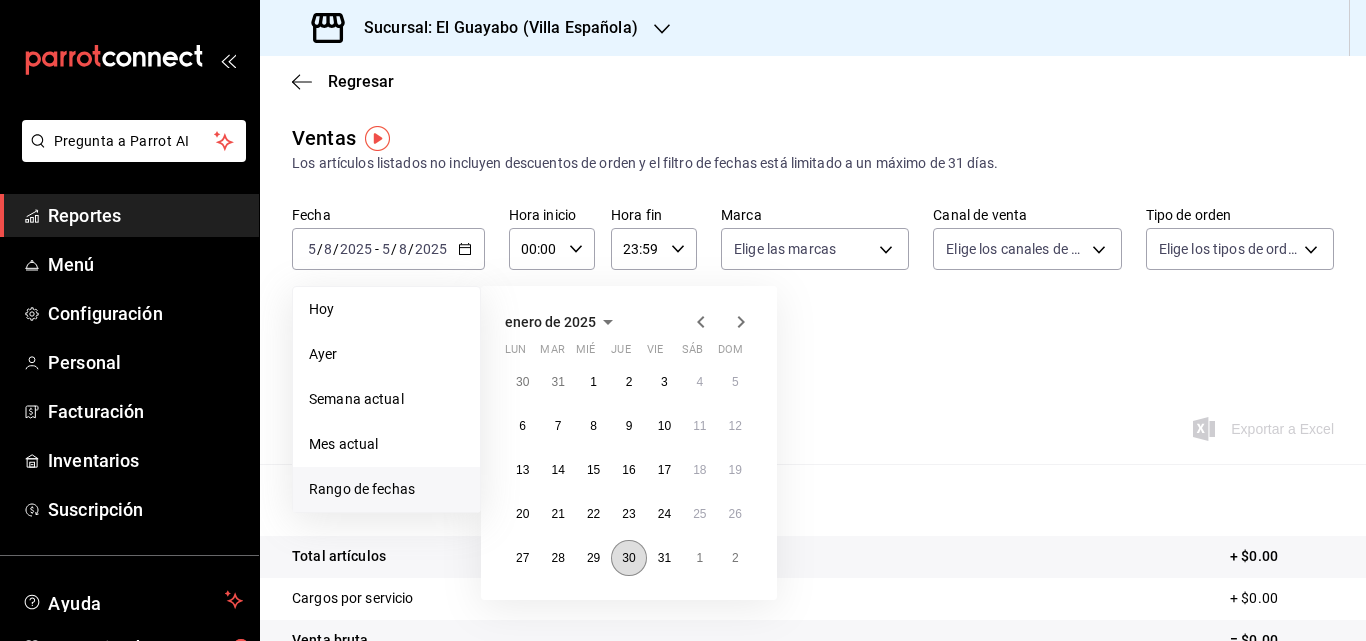 click on "30" at bounding box center [628, 558] 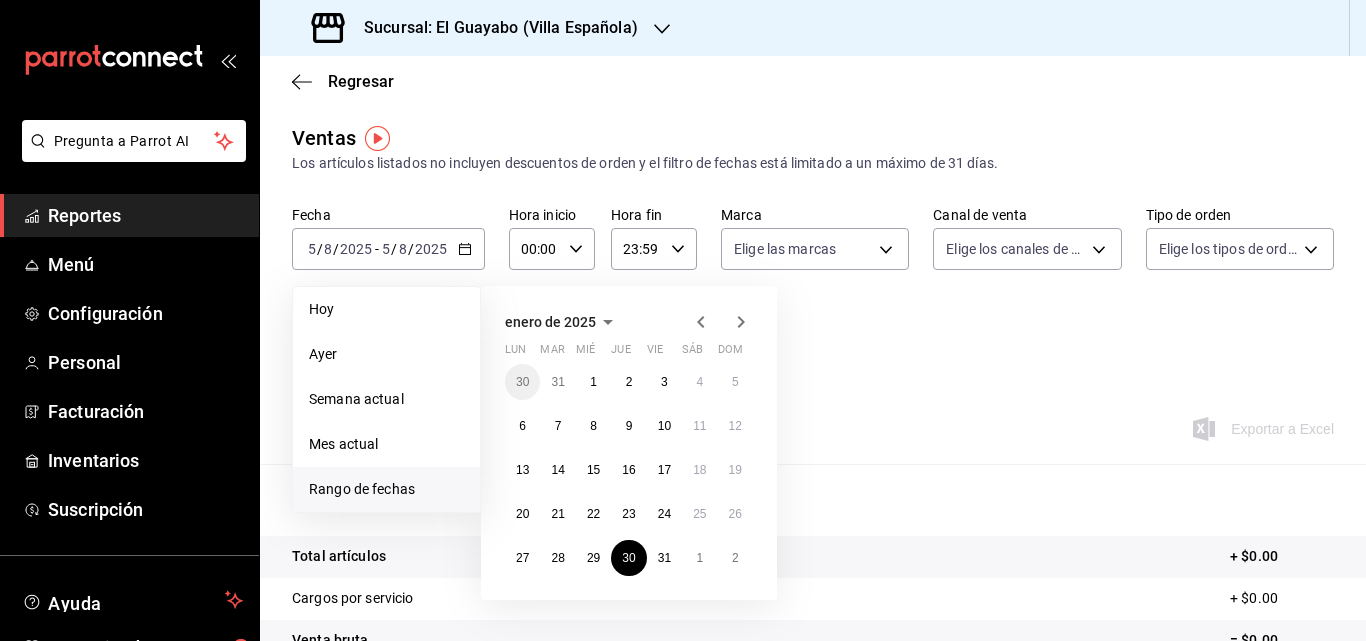 click 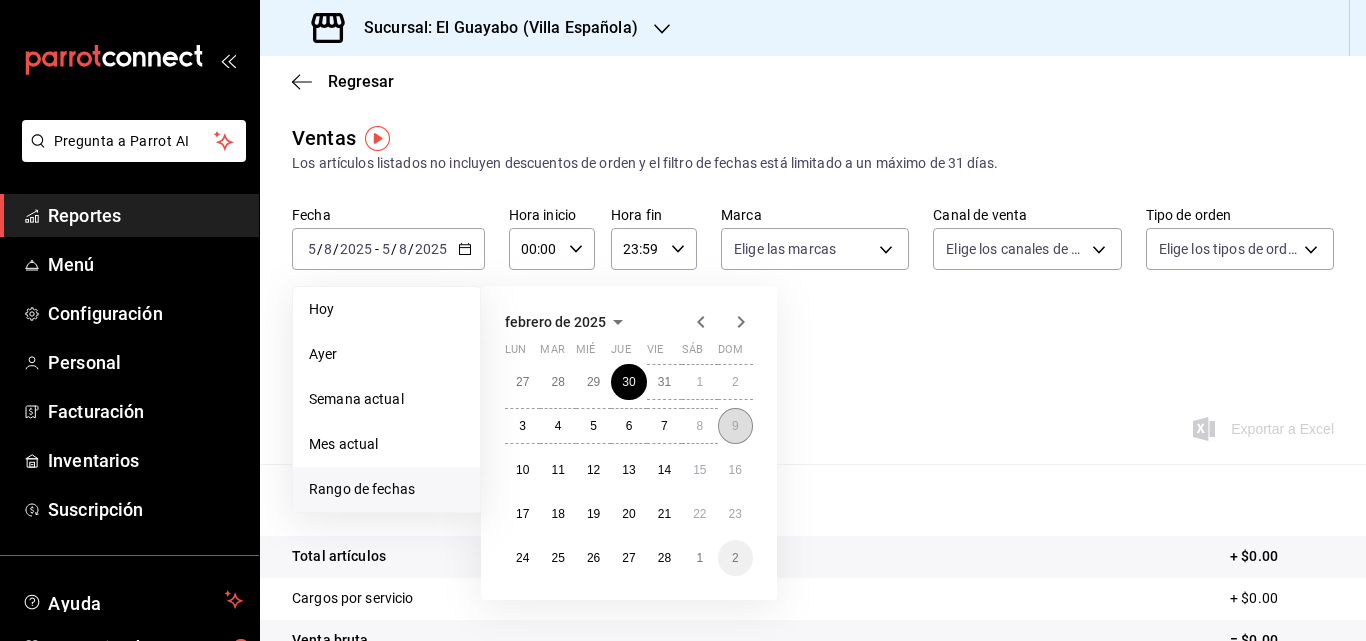 click on "9" at bounding box center (735, 426) 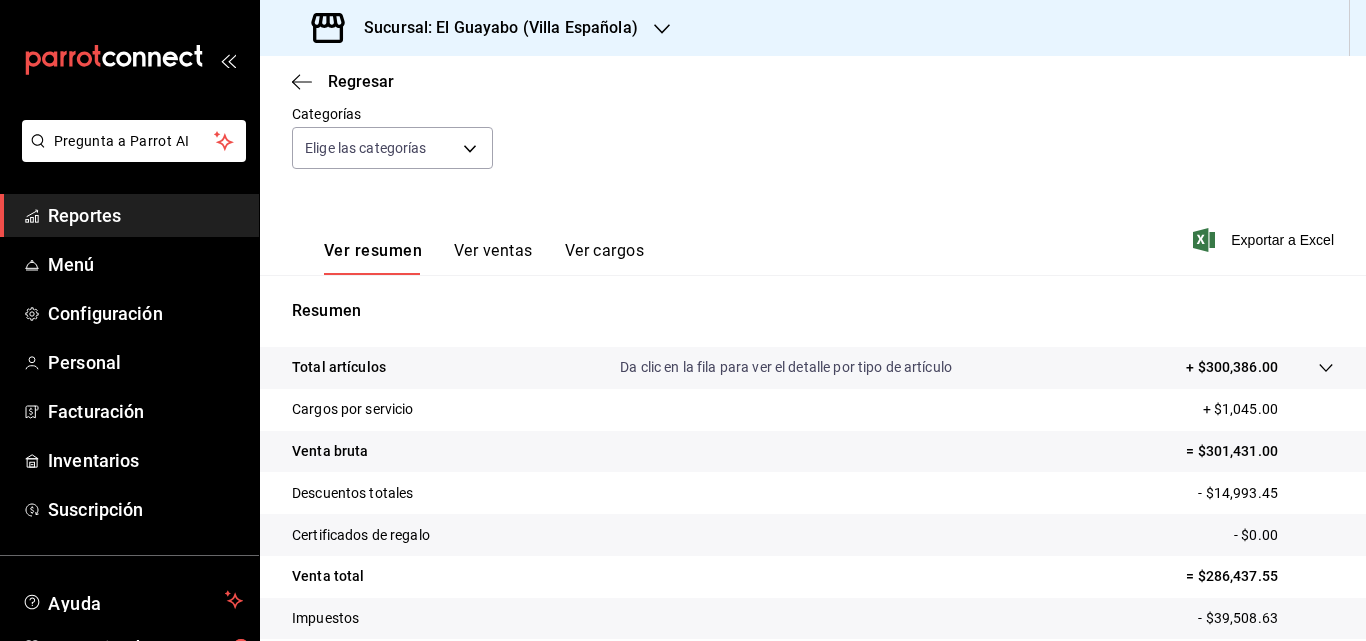 scroll, scrollTop: 317, scrollLeft: 0, axis: vertical 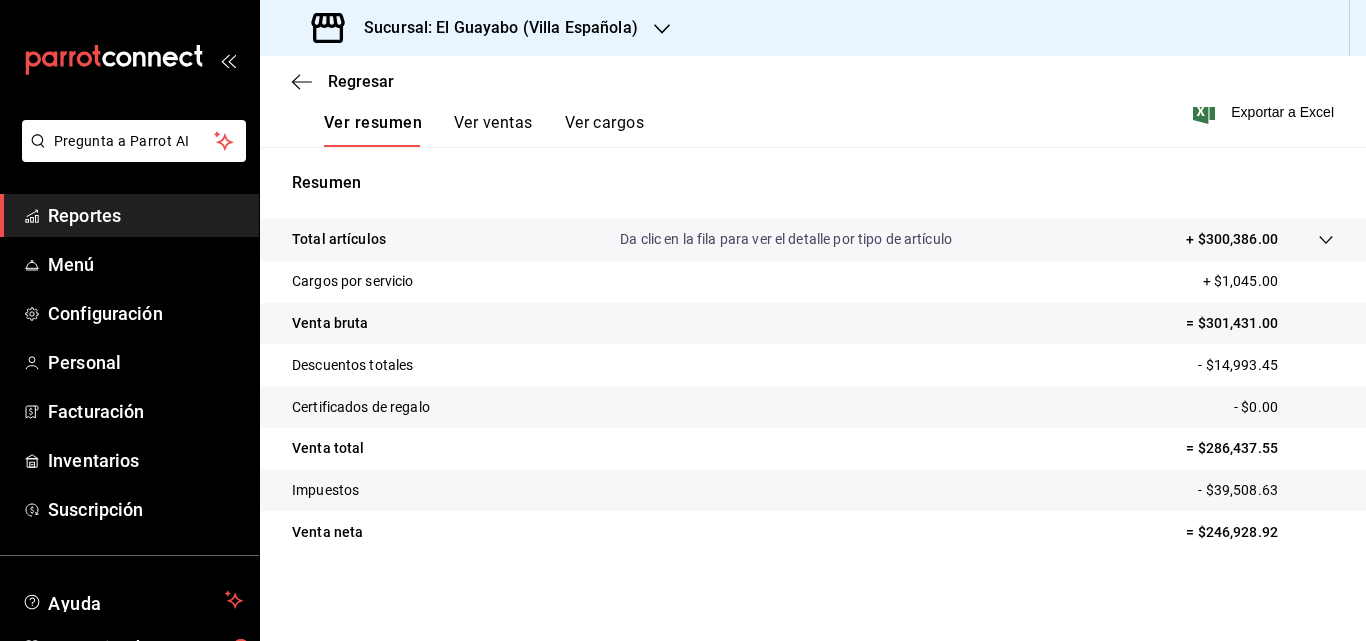 click on "Ver ventas" at bounding box center [493, 130] 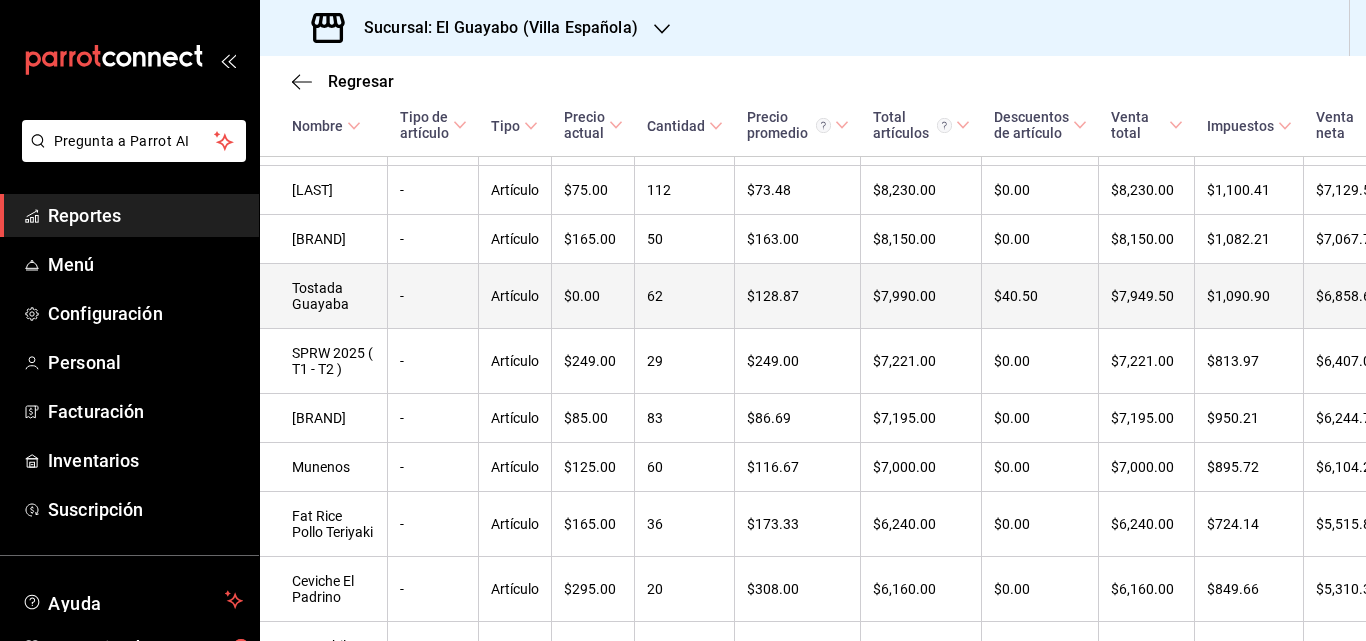 scroll, scrollTop: 817, scrollLeft: 0, axis: vertical 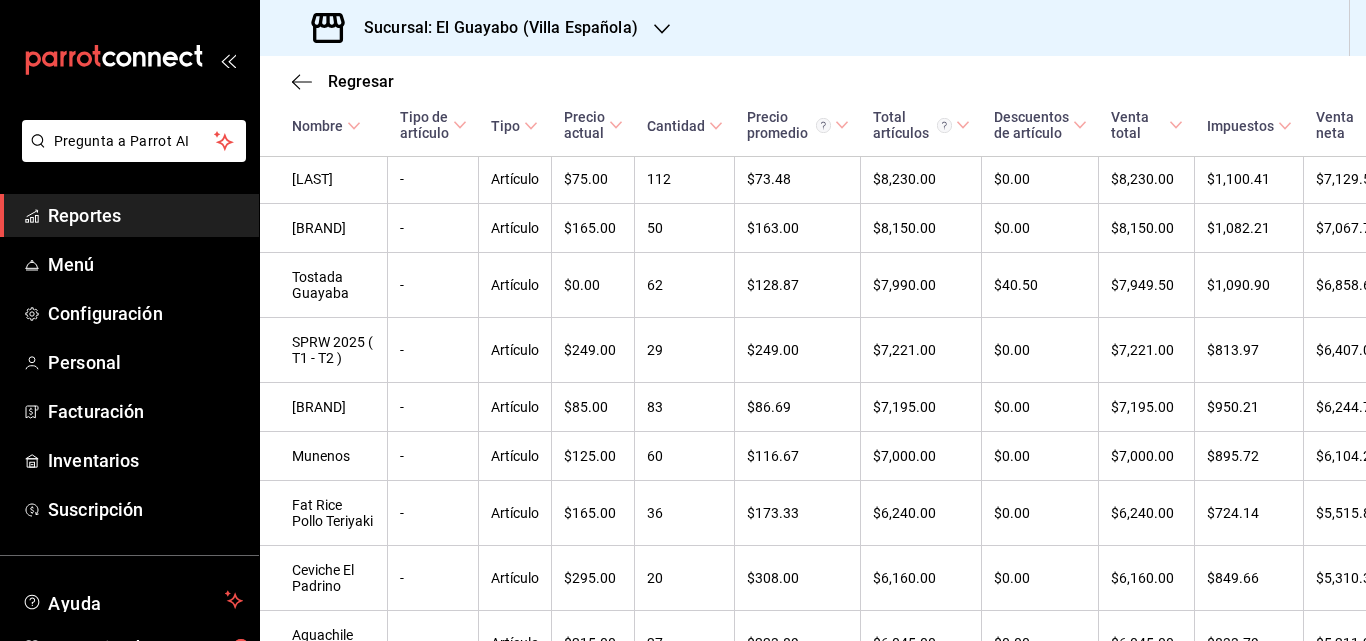 click on "Regresar" at bounding box center (813, 81) 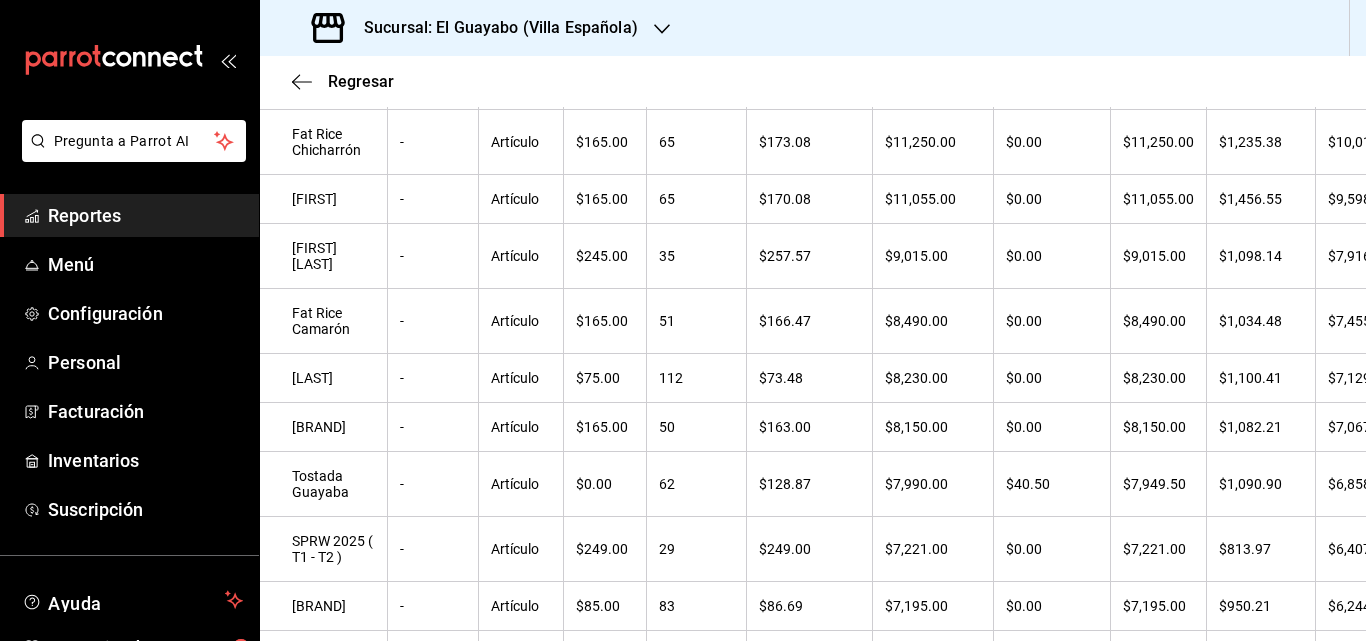 scroll, scrollTop: 0, scrollLeft: 0, axis: both 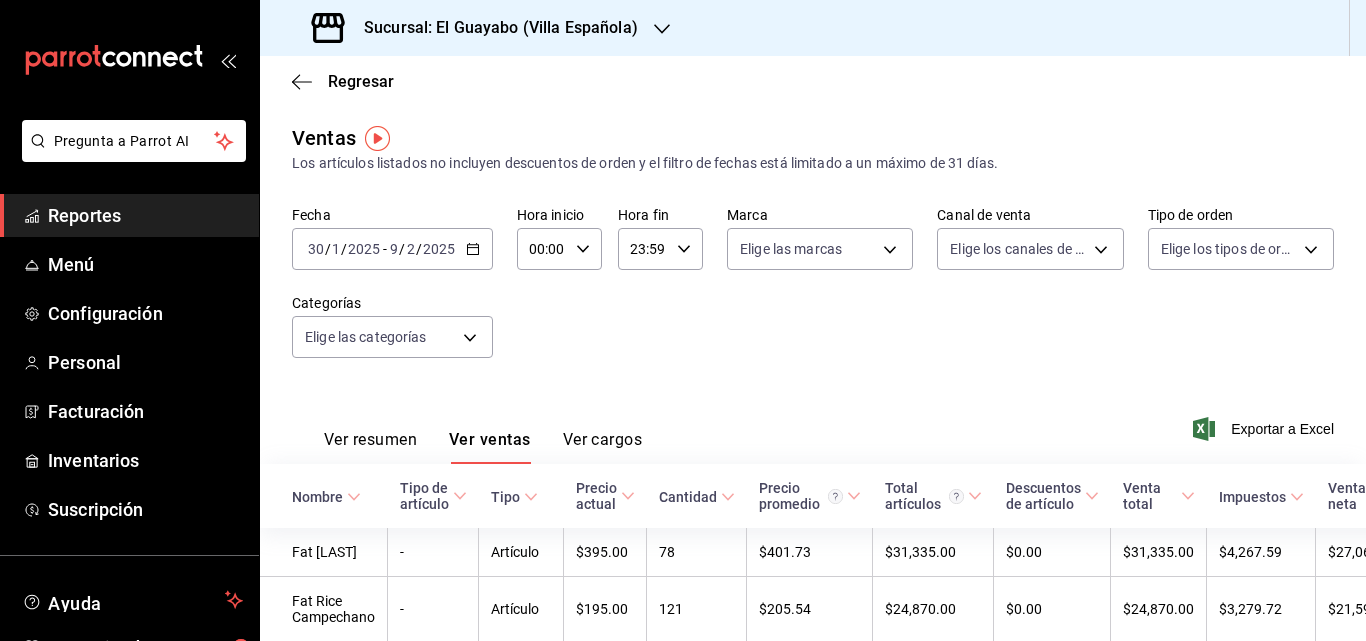 click 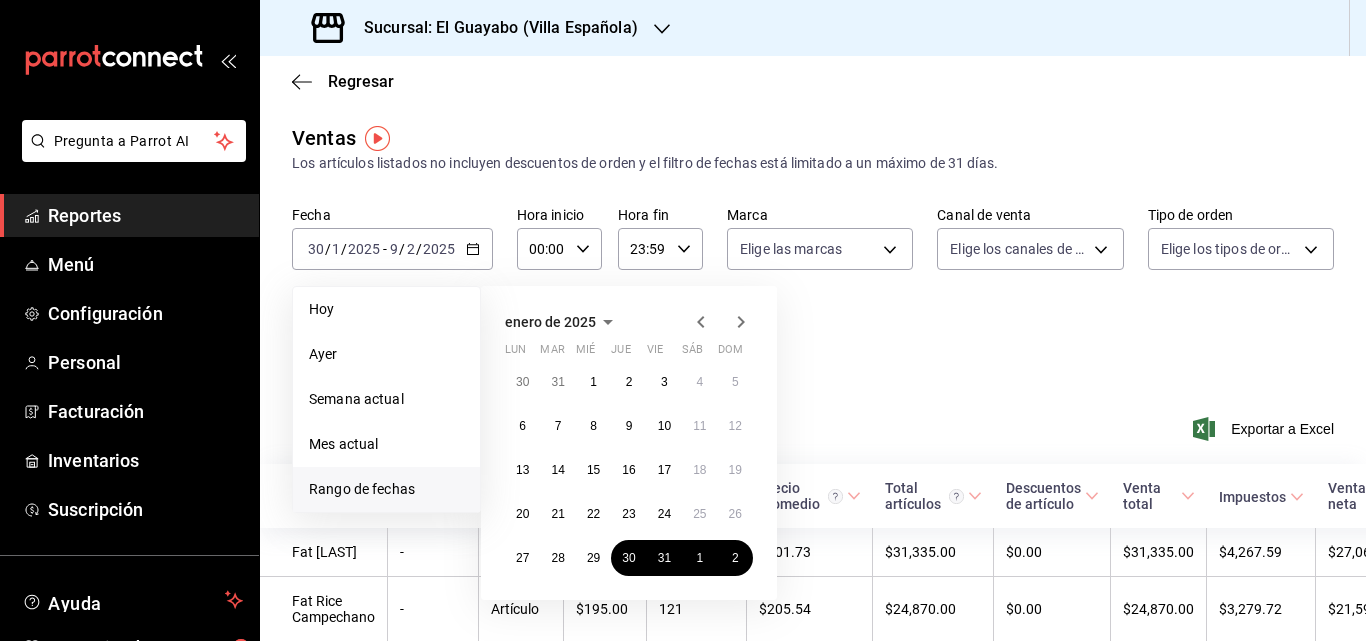 click on "Fecha [DATE] [DATE] - [DATE] [DATE] Hoy Ayer Semana actual Mes actual Rango de fechas enero de 2025 lun mar mié jue vie sáb dom 30 31 1 2 3 4 5 6 7 8 9 10 11 12 13 14 15 16 17 18 19 20 21 22 23 24 25 26 27 28 29 30 31 1 2 Hora inicio 00:00 Hora inicio Hora fin 23:59 Hora fin Marca Elige las marcas Canal de venta Elige los canales de venta Tipo de orden Elige los tipos de orden Categorías Elige las categorías" at bounding box center (813, 294) 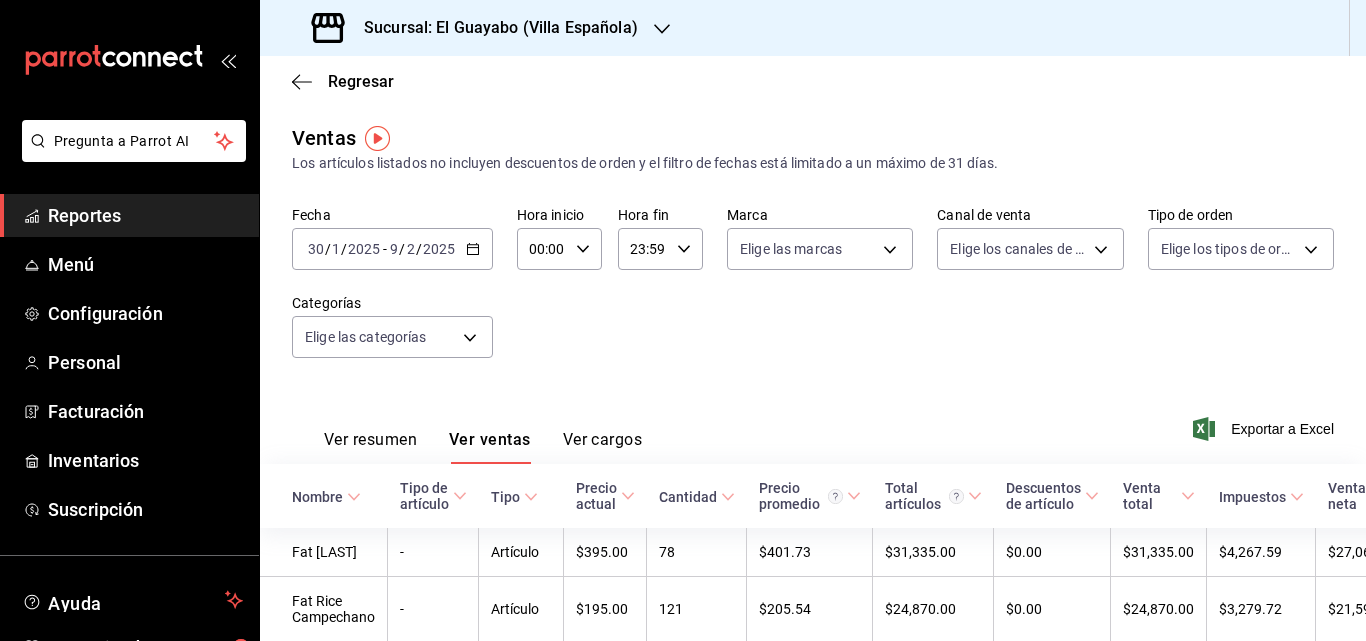 click on "Sucursal: El Guayabo (Villa Española)" at bounding box center (813, 28) 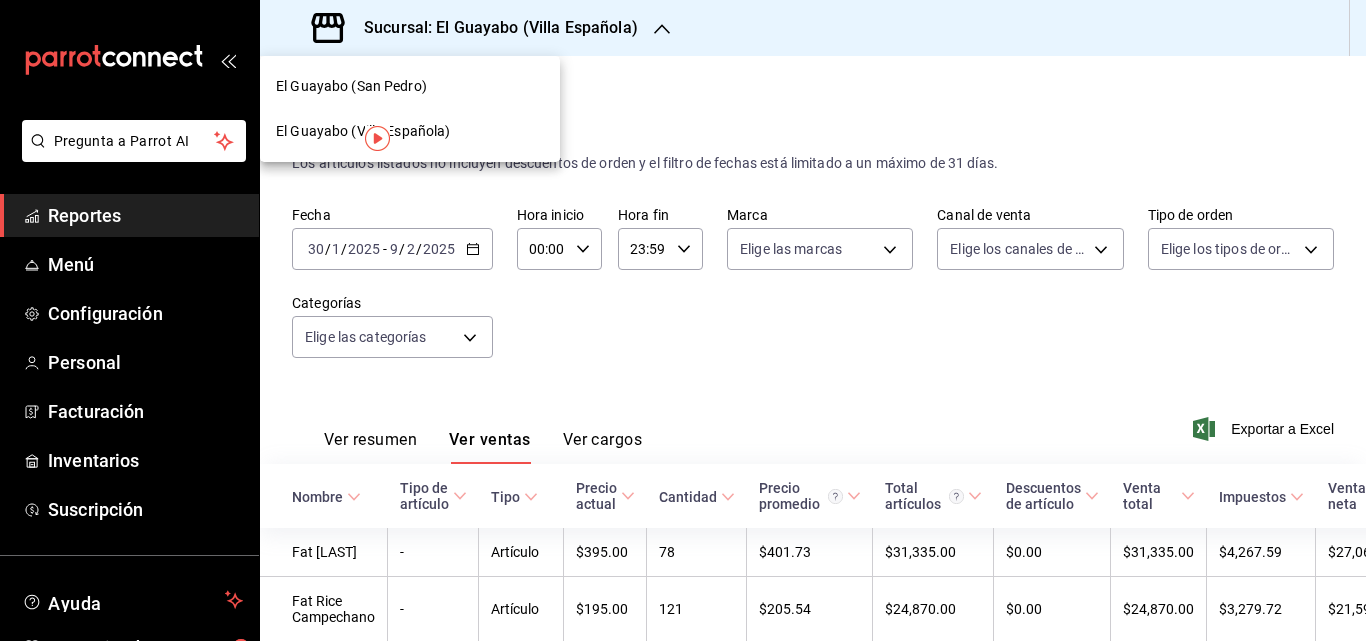 click on "El Guayabo (San Pedro)" at bounding box center (410, 86) 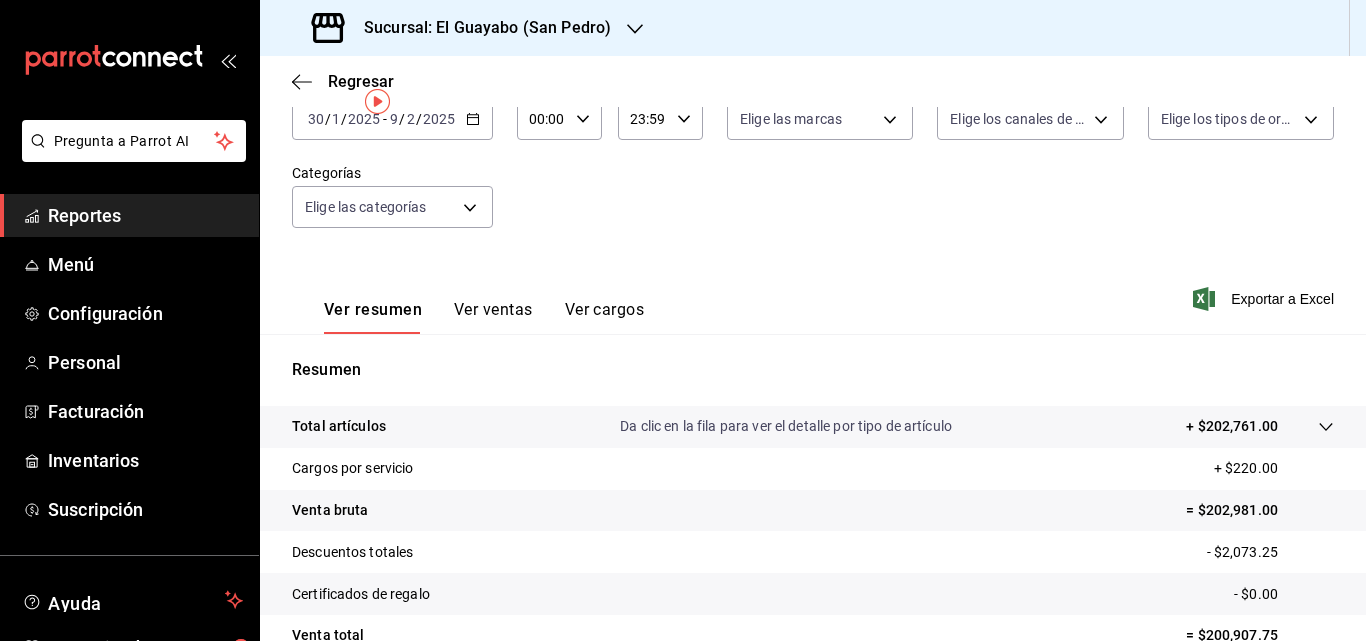 scroll, scrollTop: 200, scrollLeft: 0, axis: vertical 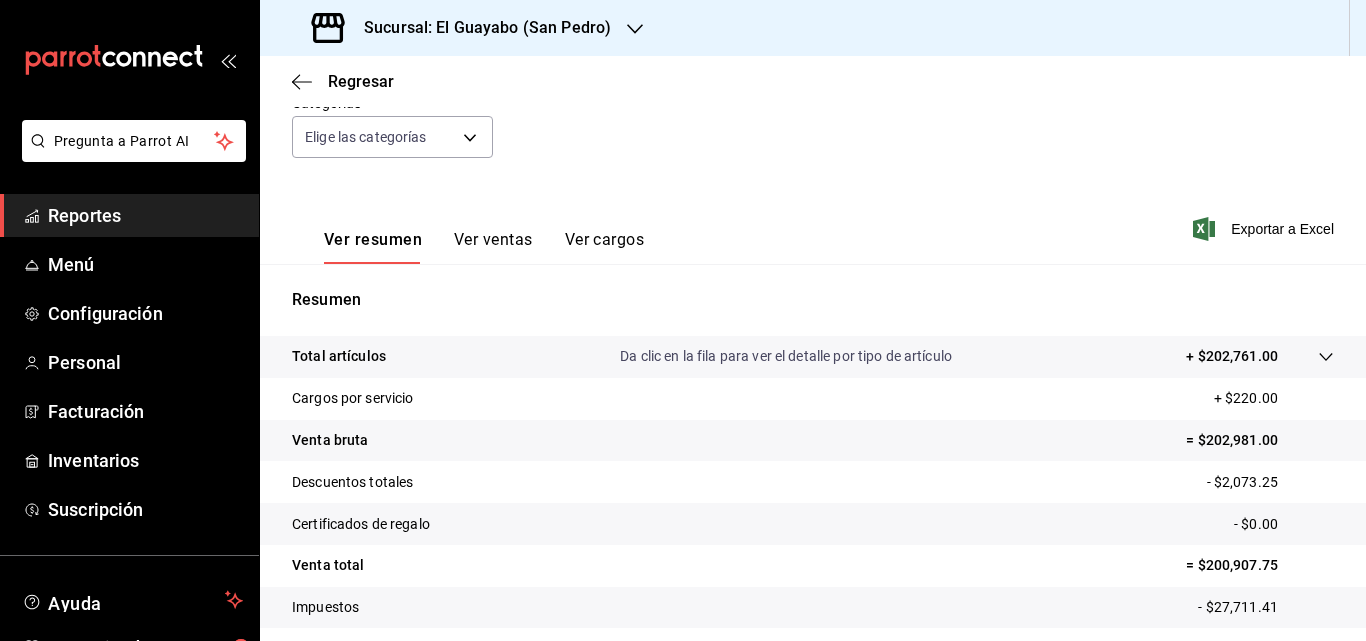 click on "Ver ventas" at bounding box center [493, 247] 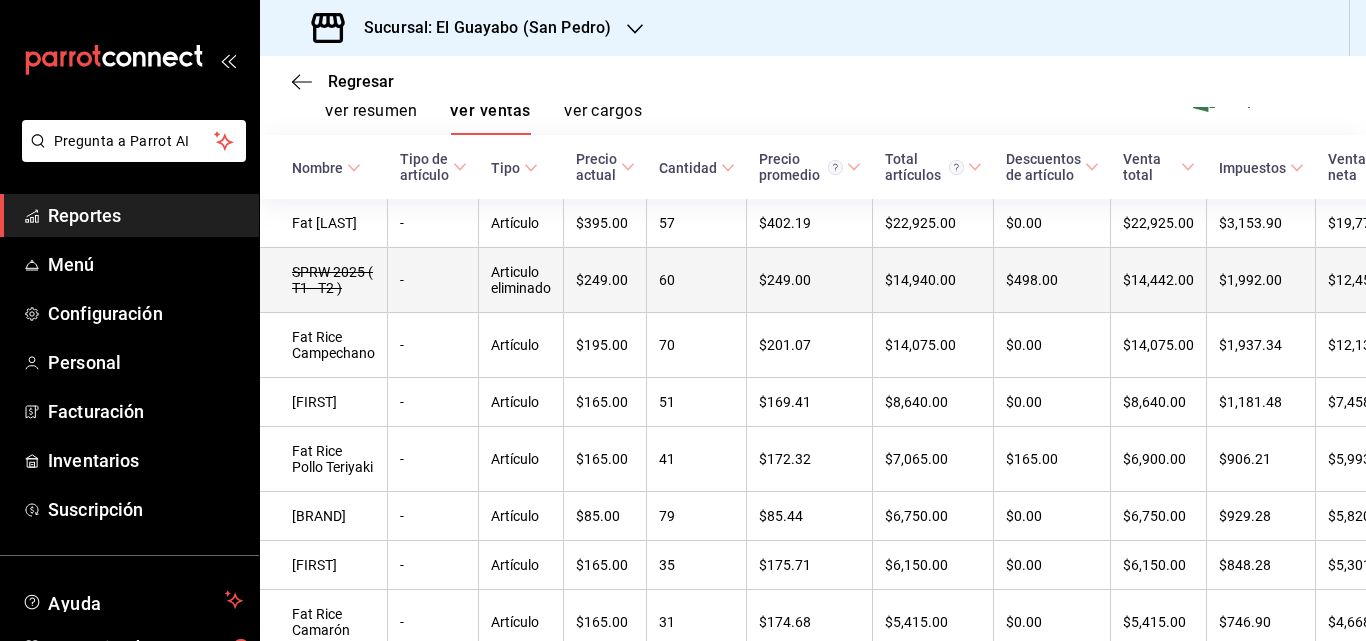 scroll, scrollTop: 300, scrollLeft: 0, axis: vertical 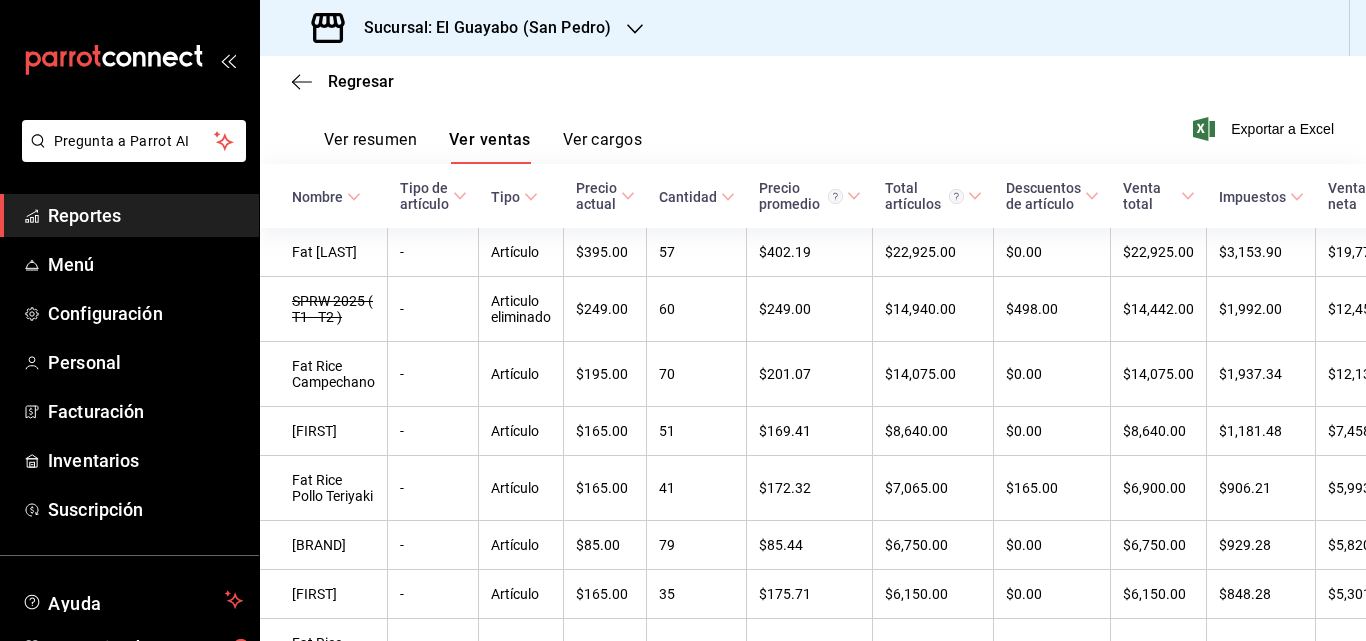 click on "Sucursal: El Guayabo (San Pedro)" at bounding box center (479, 28) 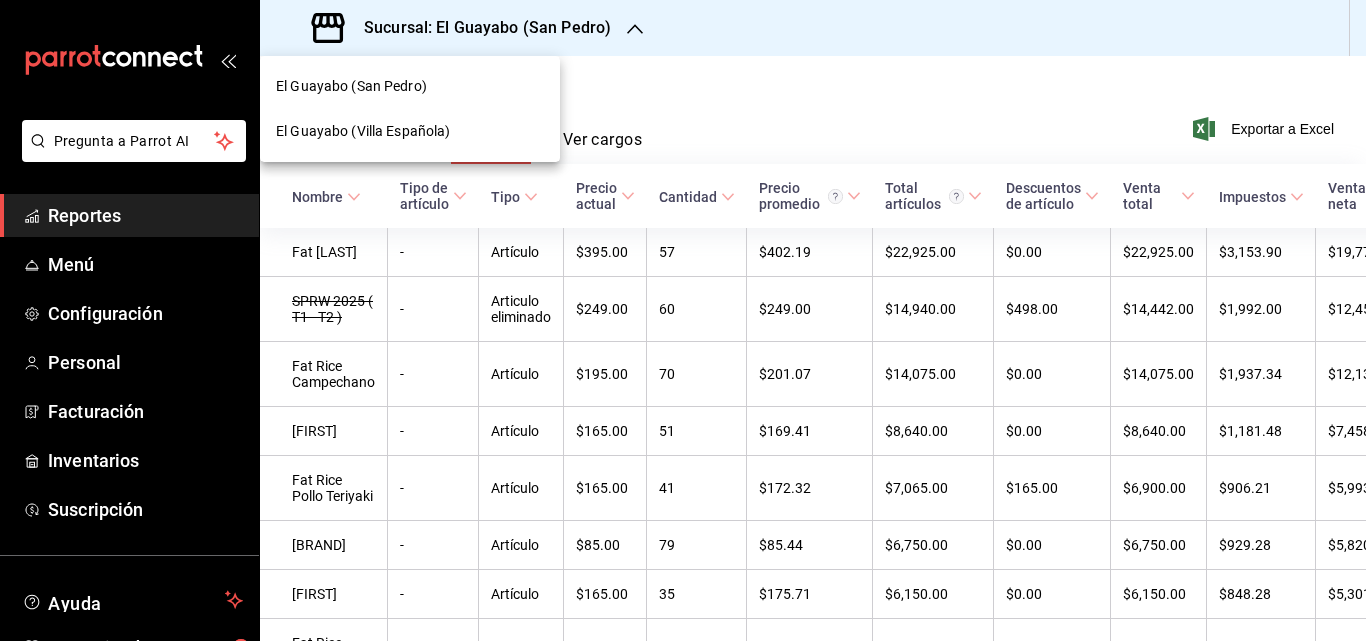 click on "El Guayabo (Villa Española)" at bounding box center [363, 131] 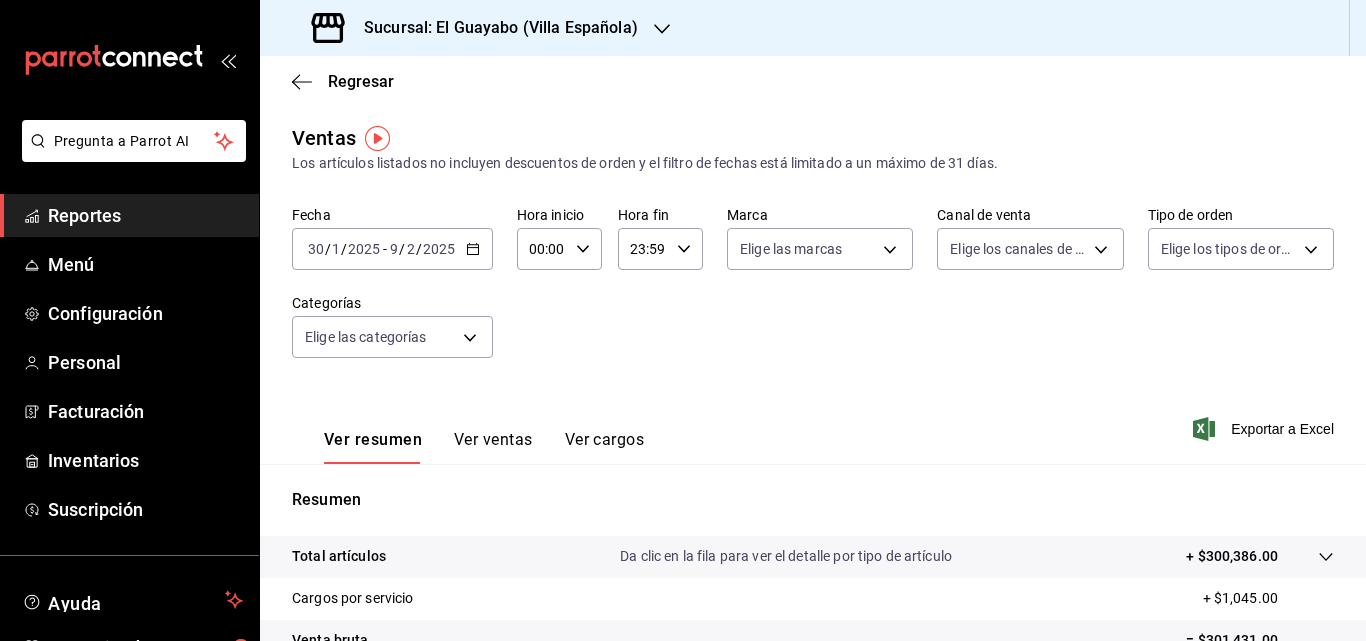 click 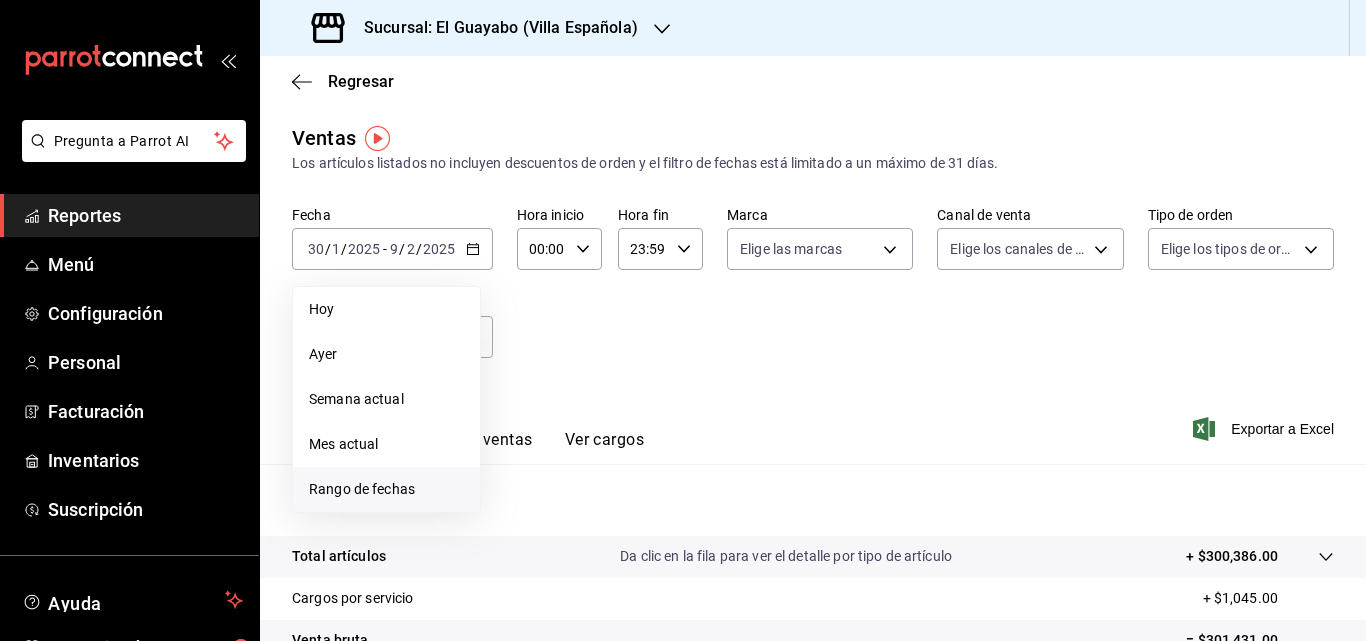 click on "Rango de fechas" at bounding box center (386, 489) 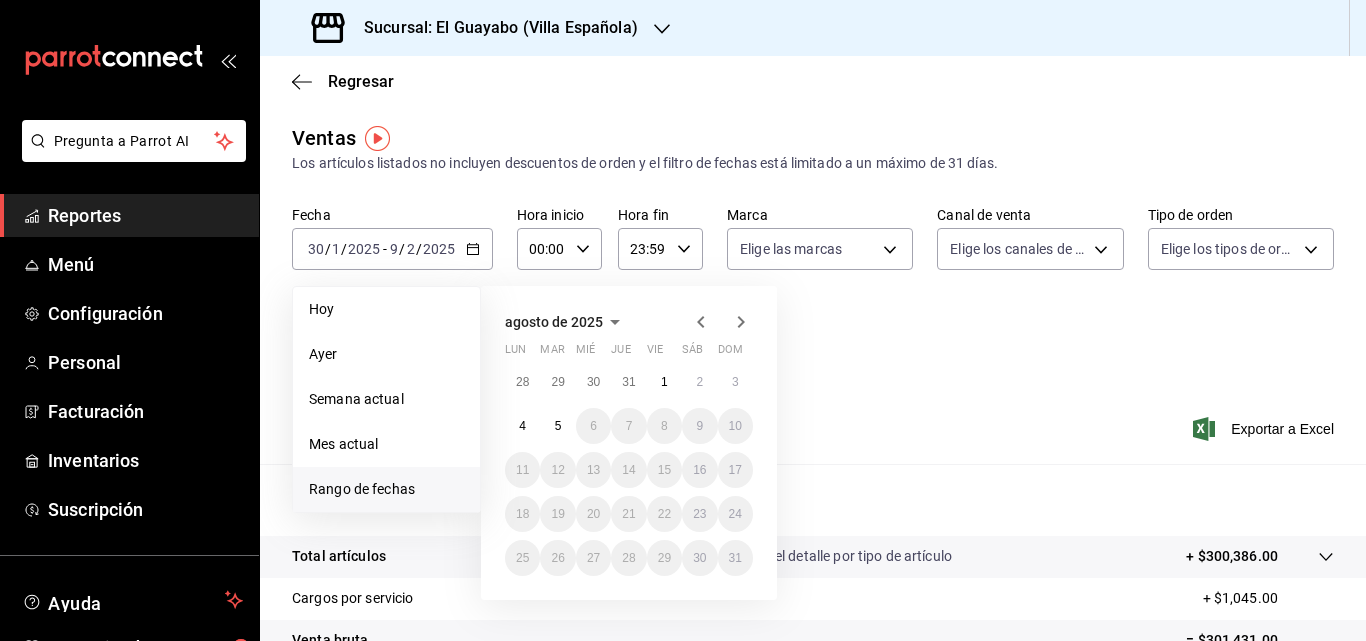 click 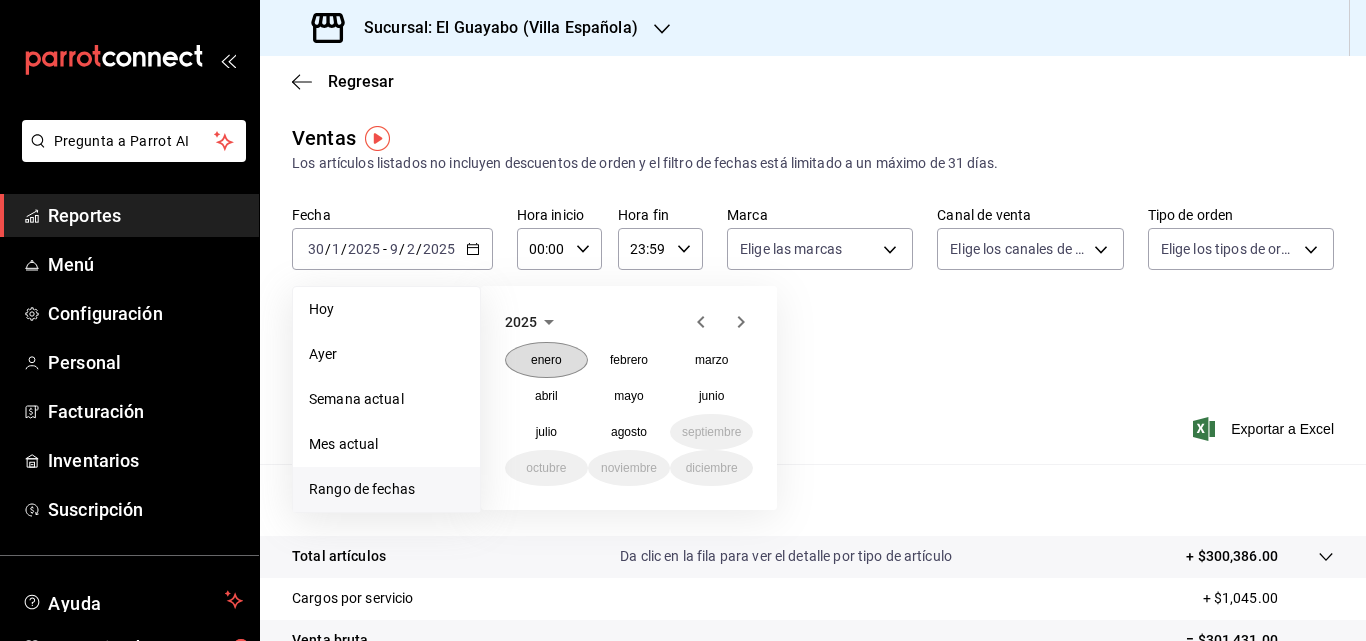 click on "enero" at bounding box center [546, 360] 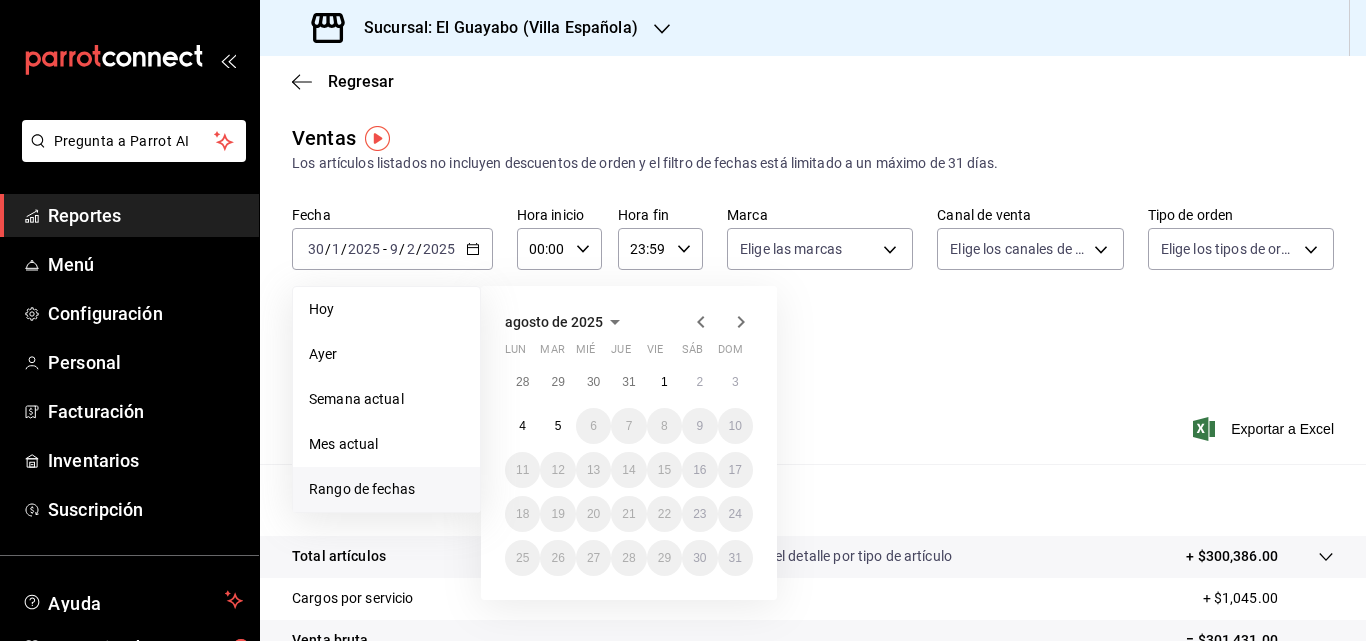 click 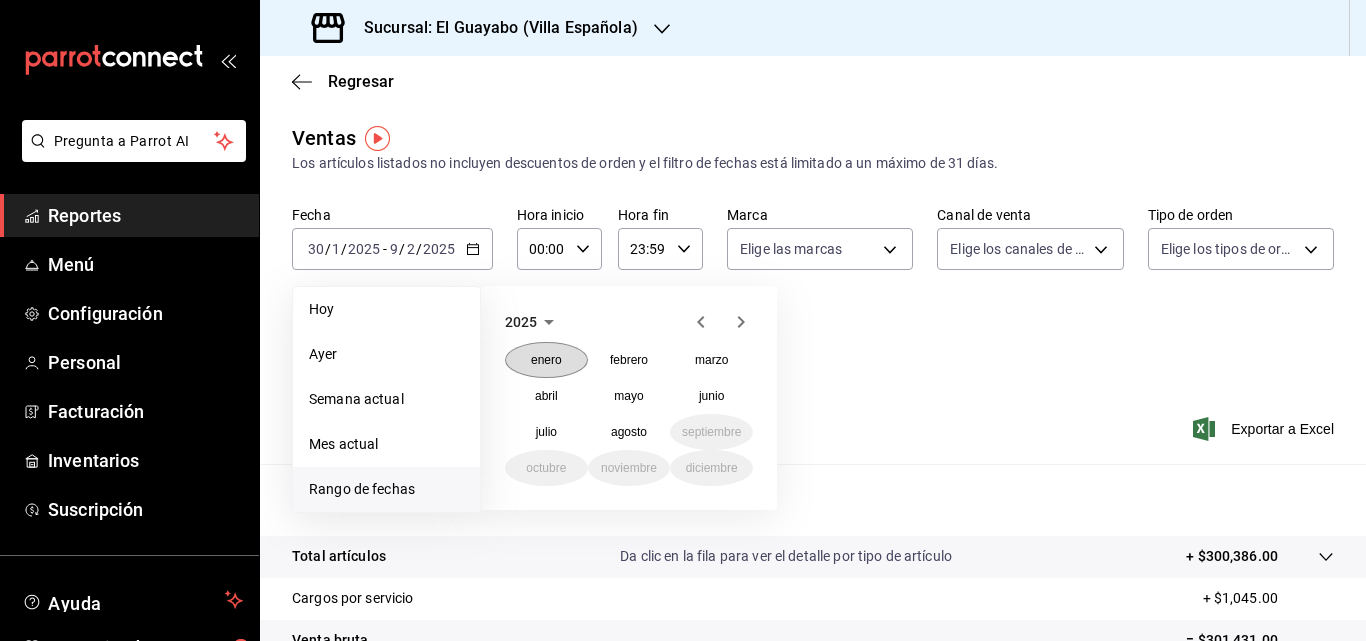 click on "enero" at bounding box center [546, 360] 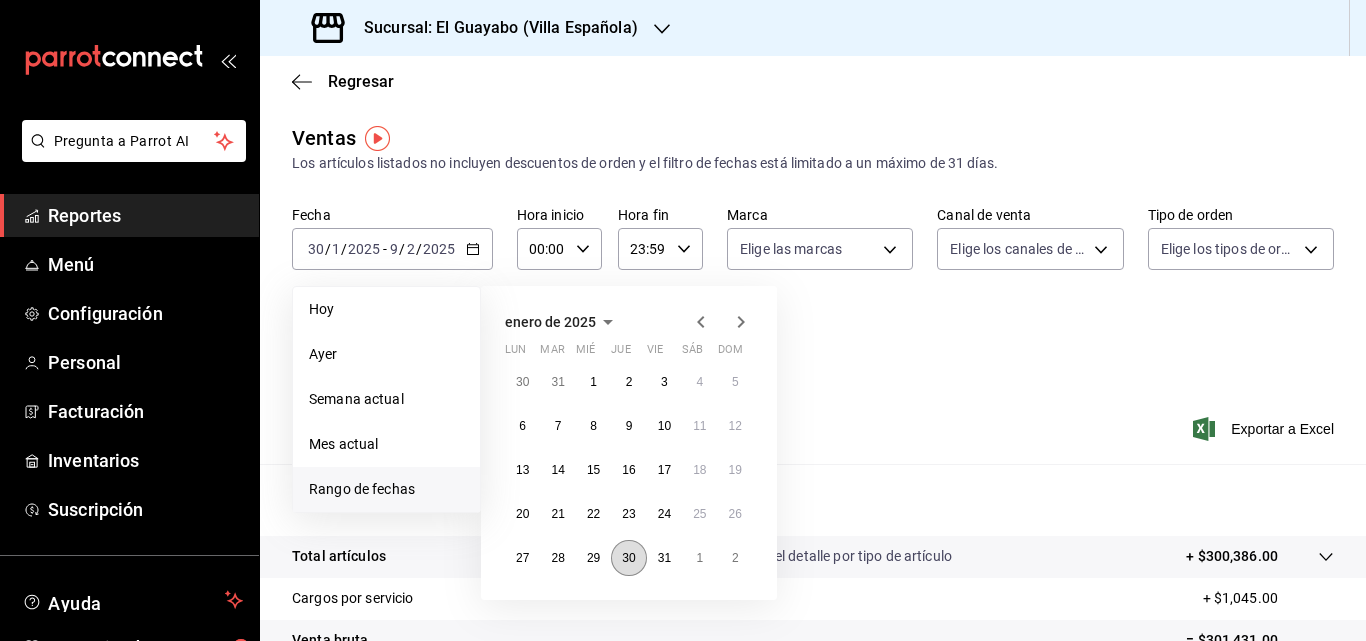 click on "30" at bounding box center [628, 558] 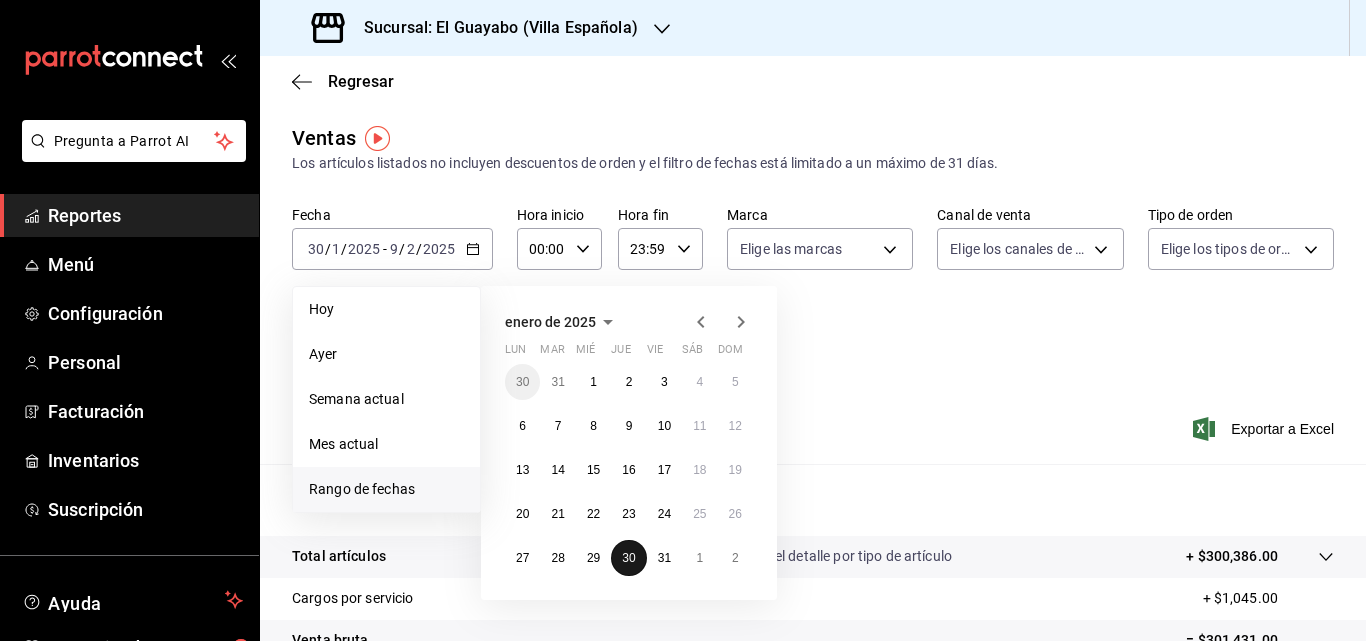 click on "30" at bounding box center [628, 558] 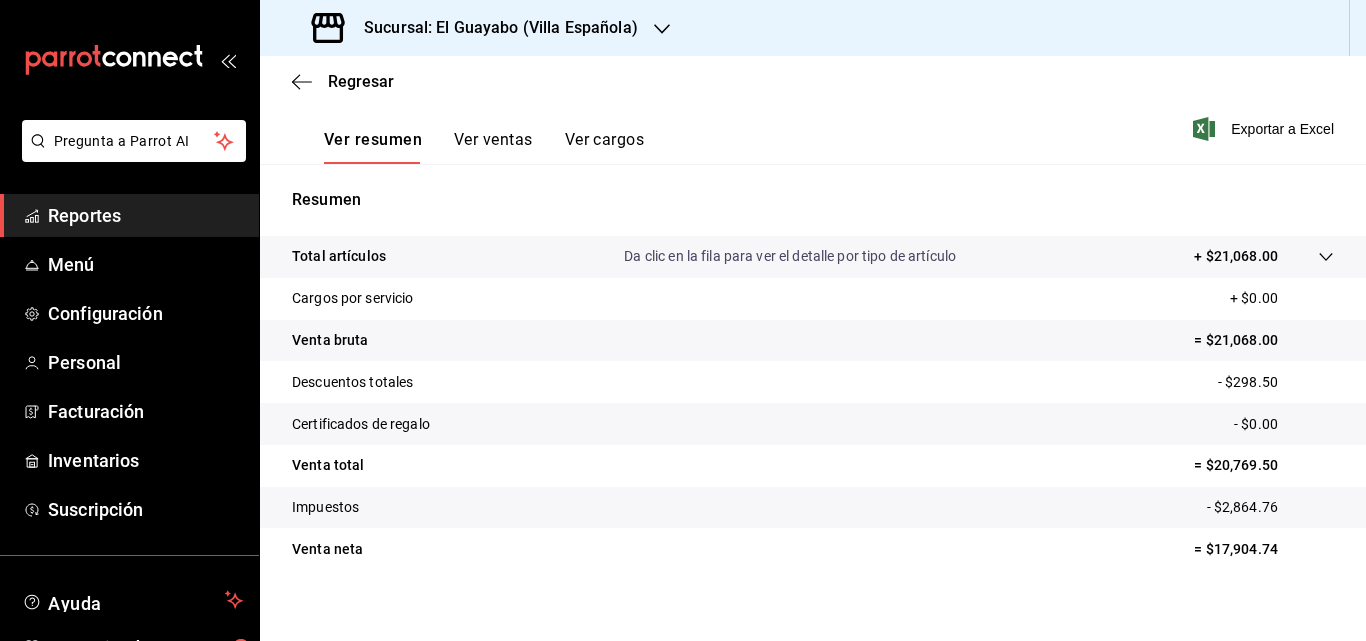 click on "Ver ventas" at bounding box center (493, 147) 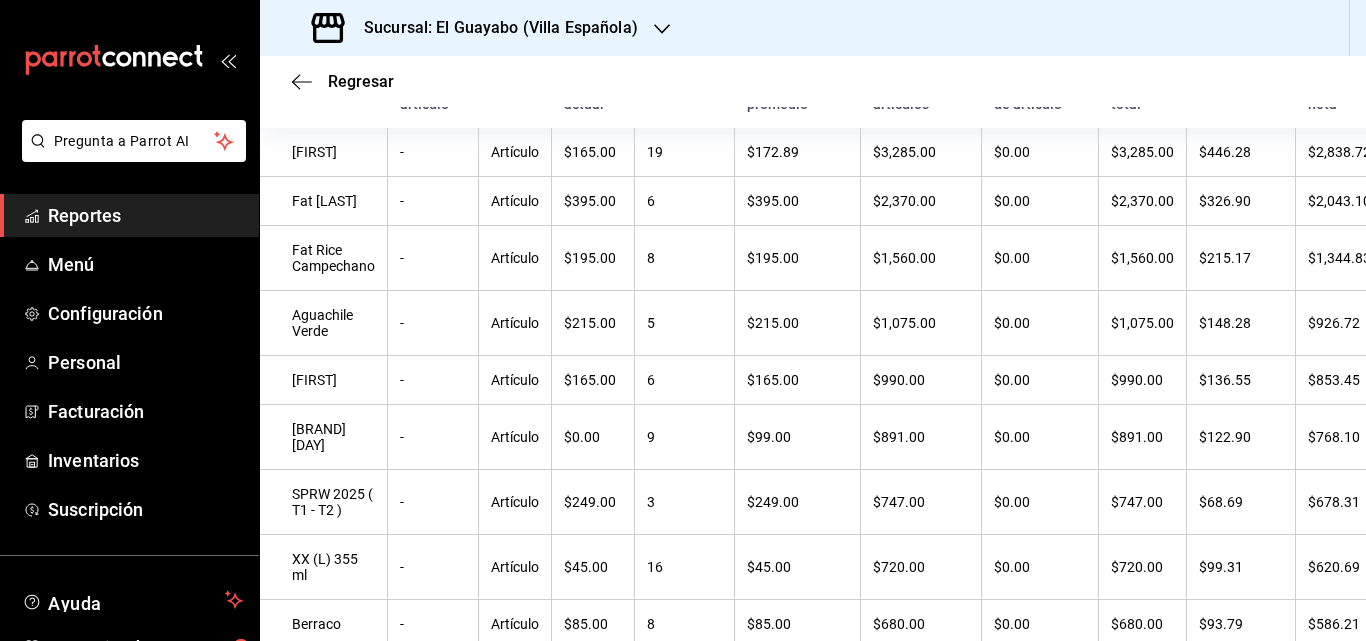 scroll, scrollTop: 0, scrollLeft: 0, axis: both 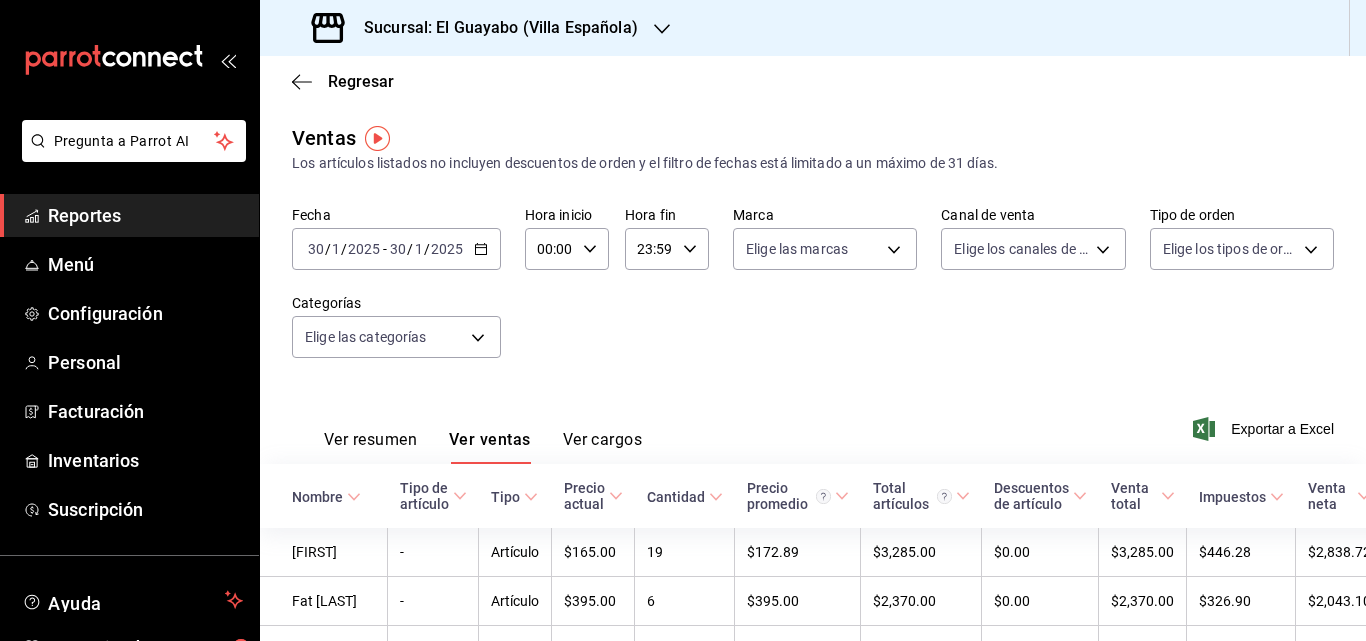 click on "[DATE] [DATE] - [DATE] [DATE]" at bounding box center (396, 249) 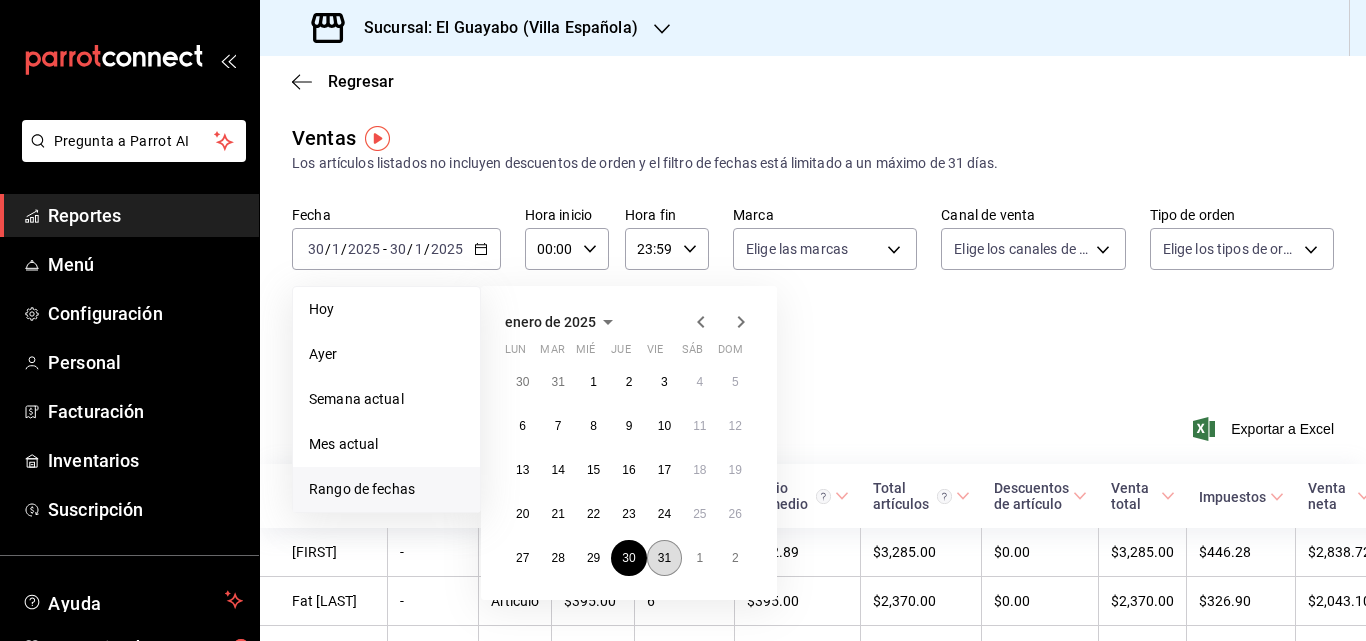 click on "31" at bounding box center [664, 558] 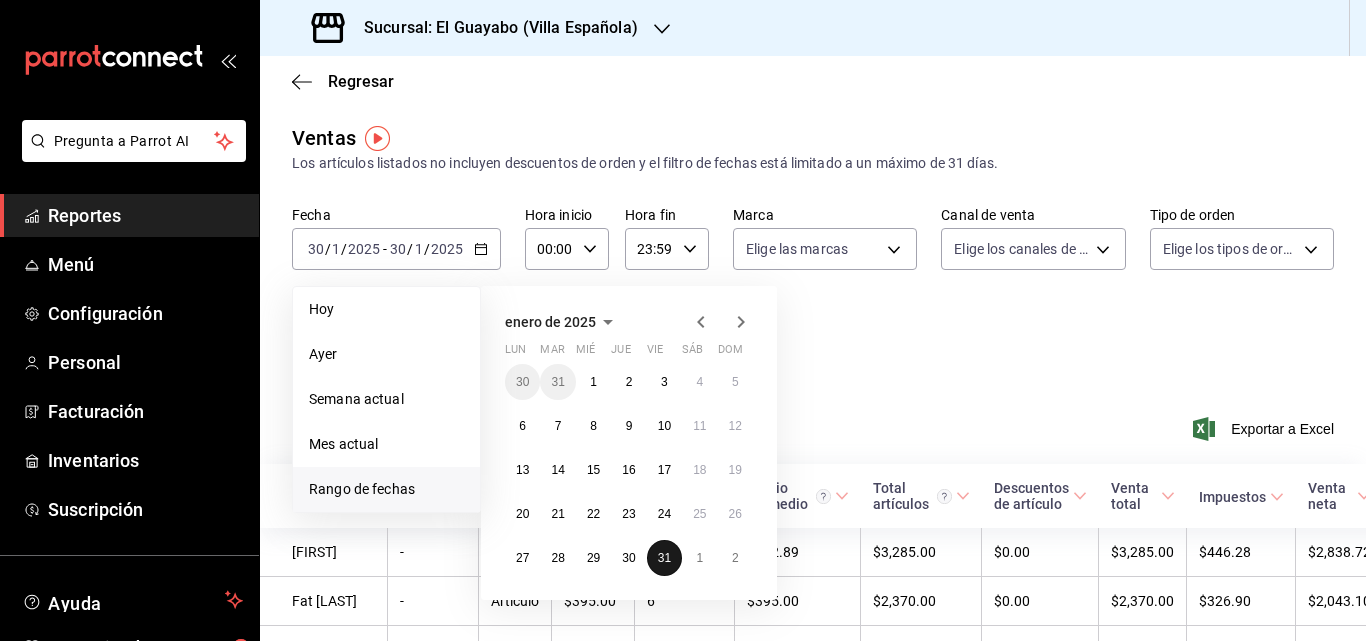 click on "31" at bounding box center (664, 558) 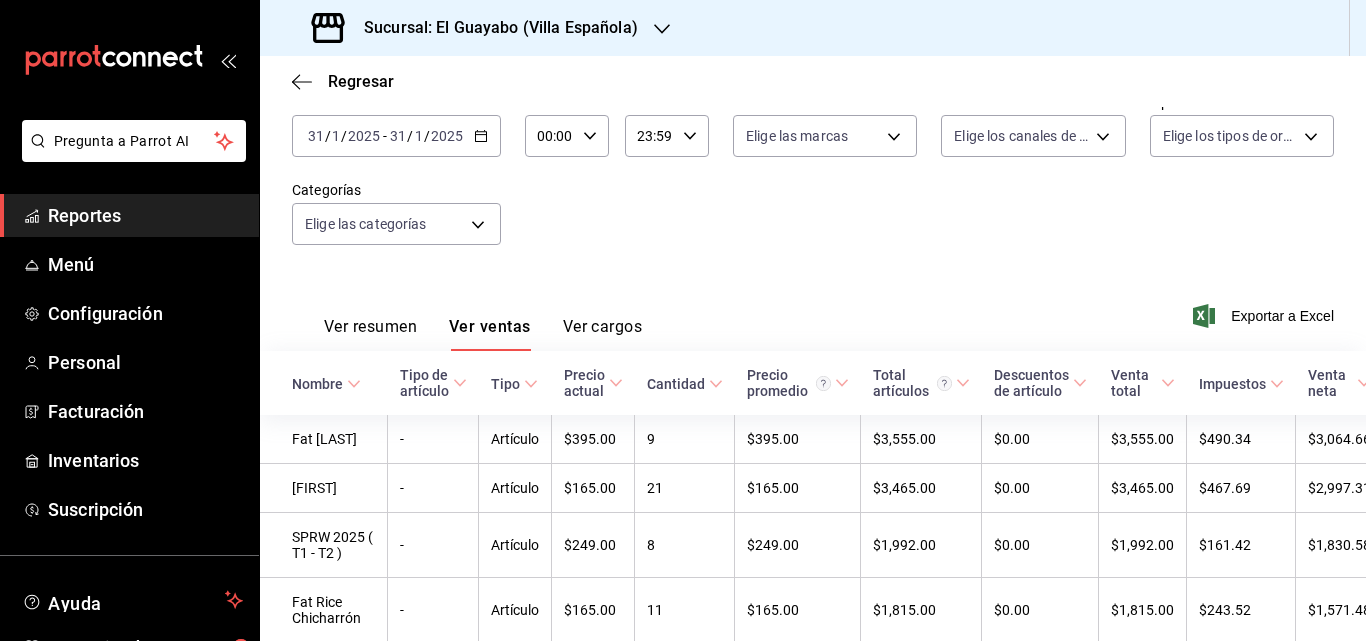 scroll, scrollTop: 0, scrollLeft: 0, axis: both 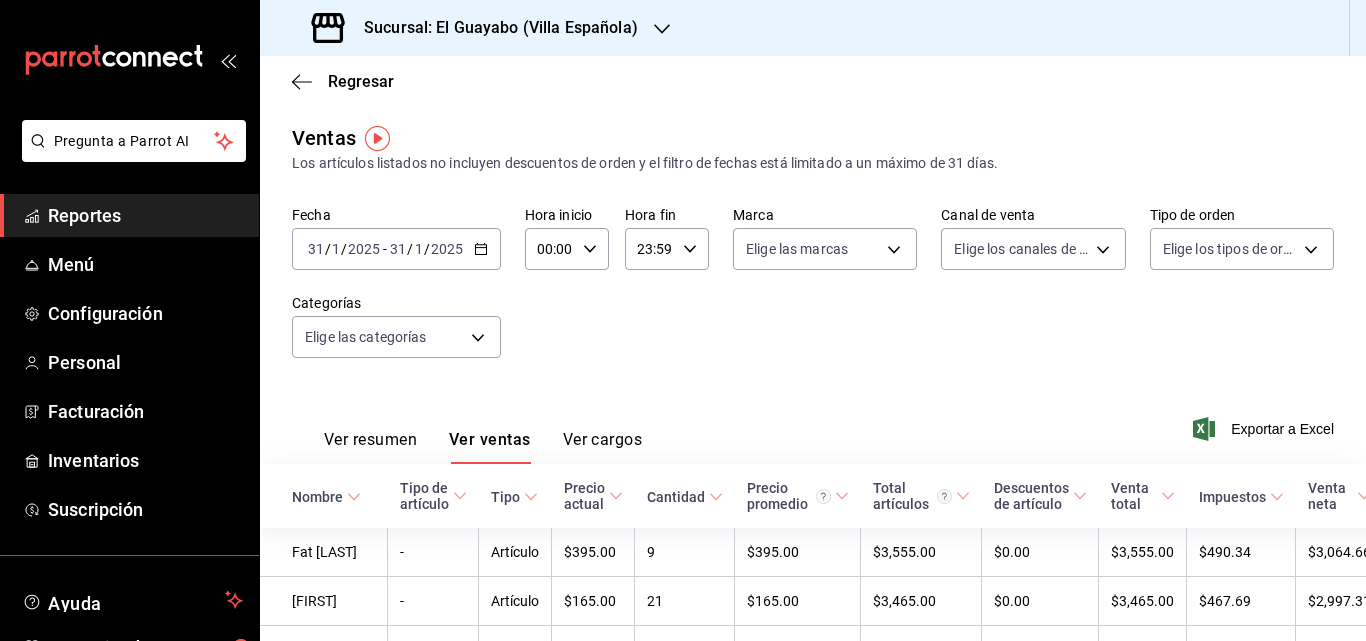 click on "[DATE] [DATE] - [DATE] [DATE]" at bounding box center (396, 249) 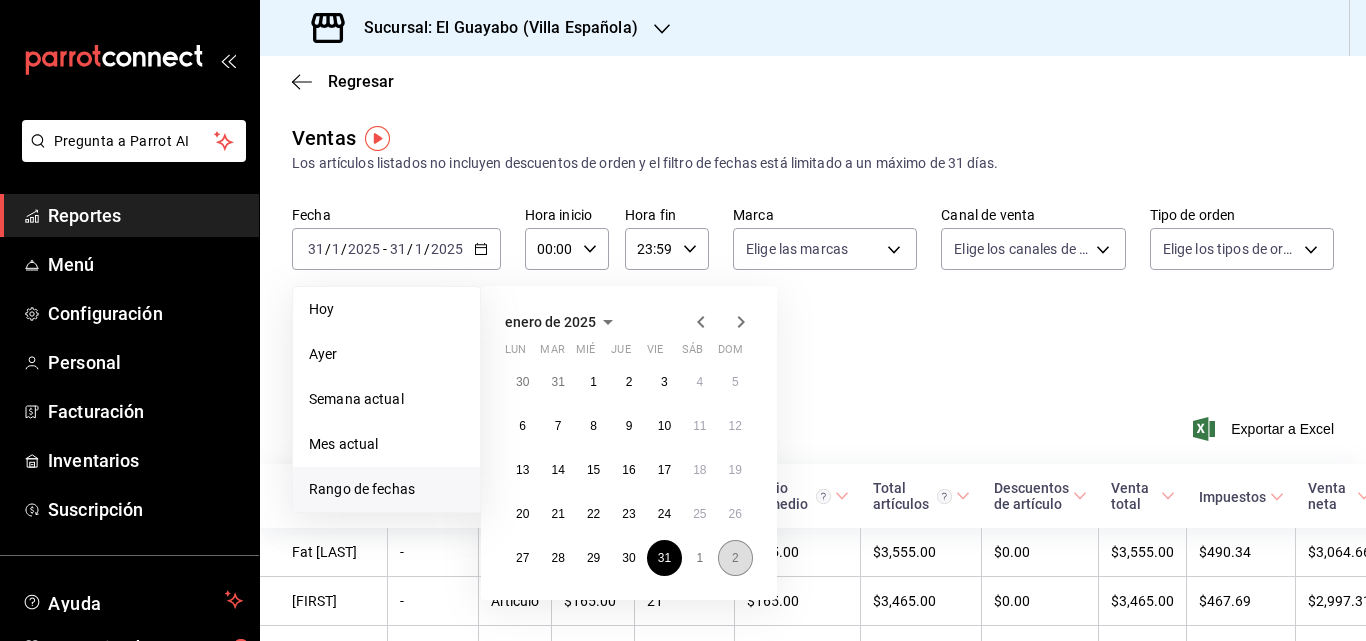 click on "2" at bounding box center (735, 558) 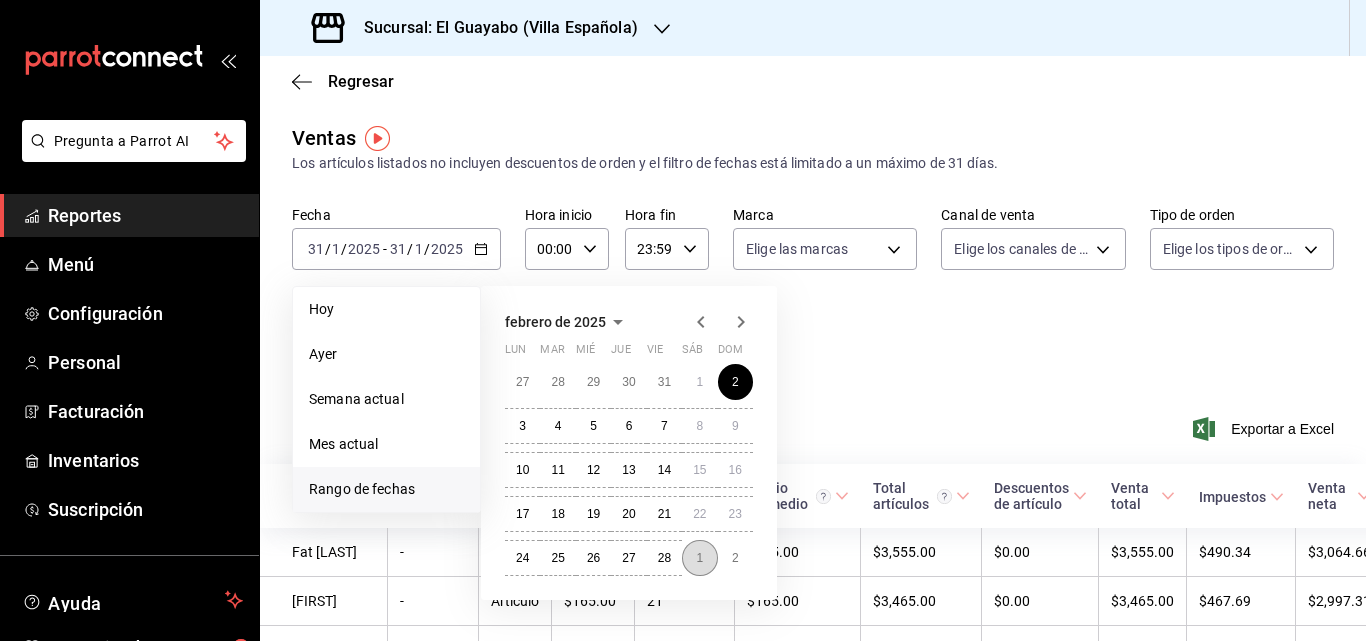 click on "1" at bounding box center (699, 558) 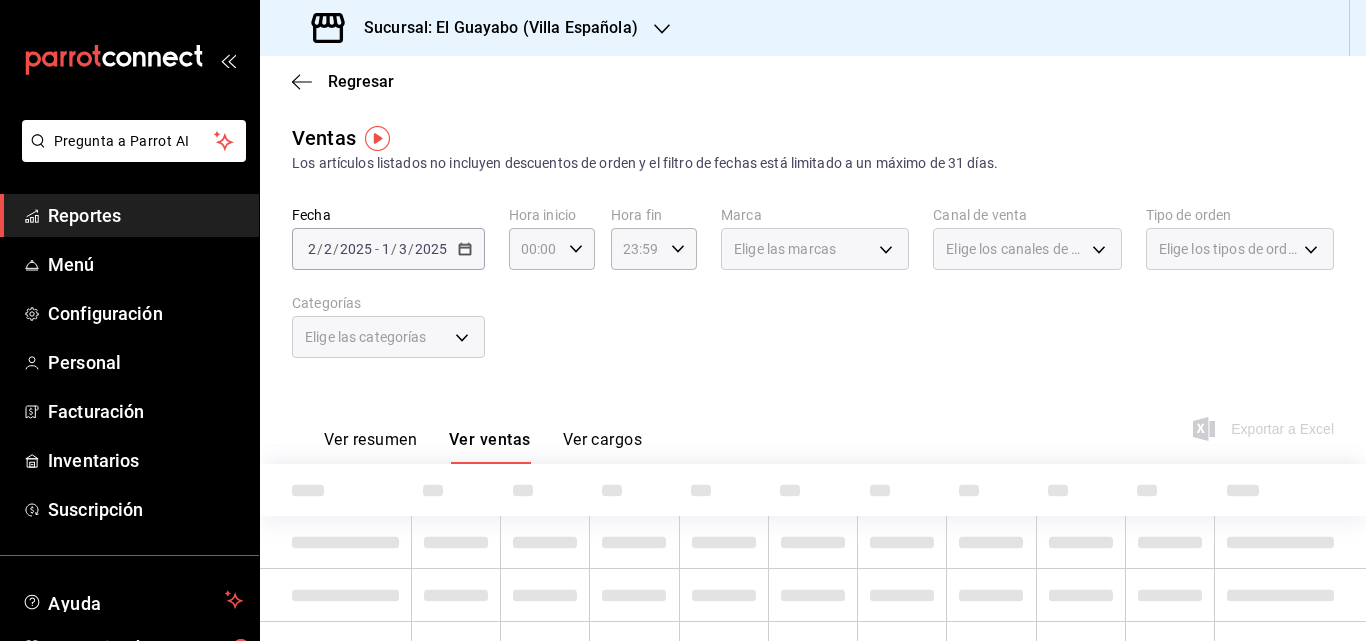 click on "[DATE] [DATE] - [DATE] [DATE]" at bounding box center (388, 249) 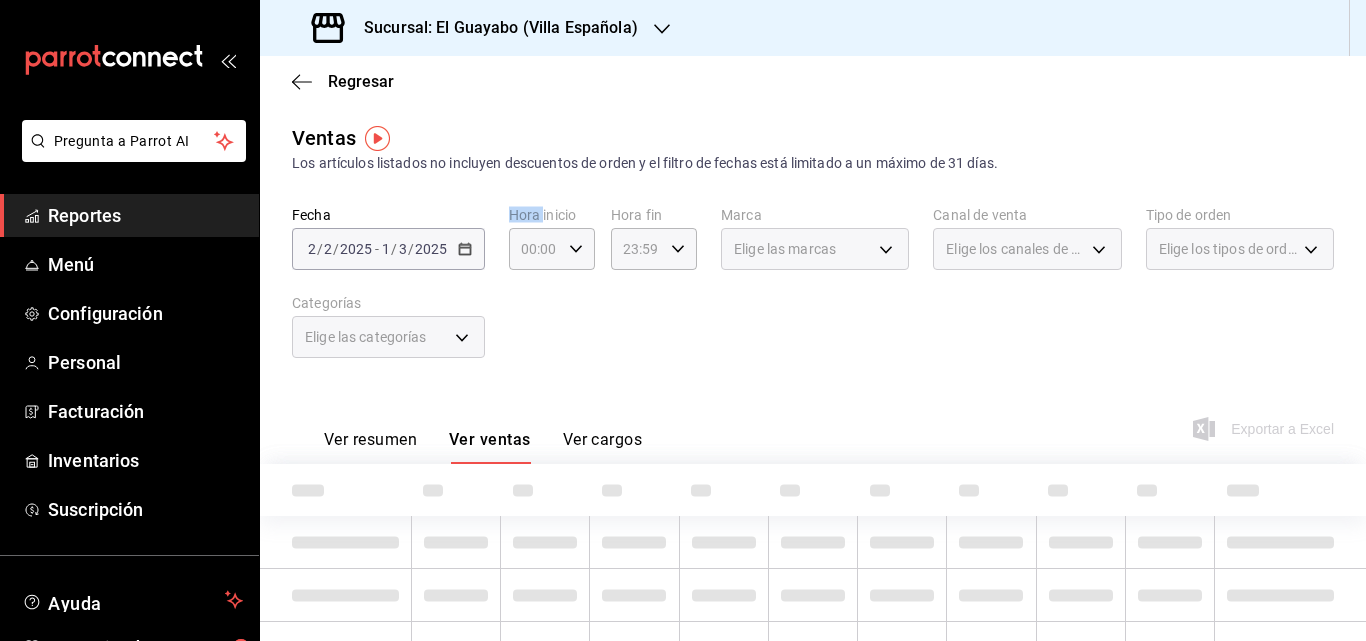 click on "[DATE] [DATE] - [DATE] [DATE]" at bounding box center (388, 249) 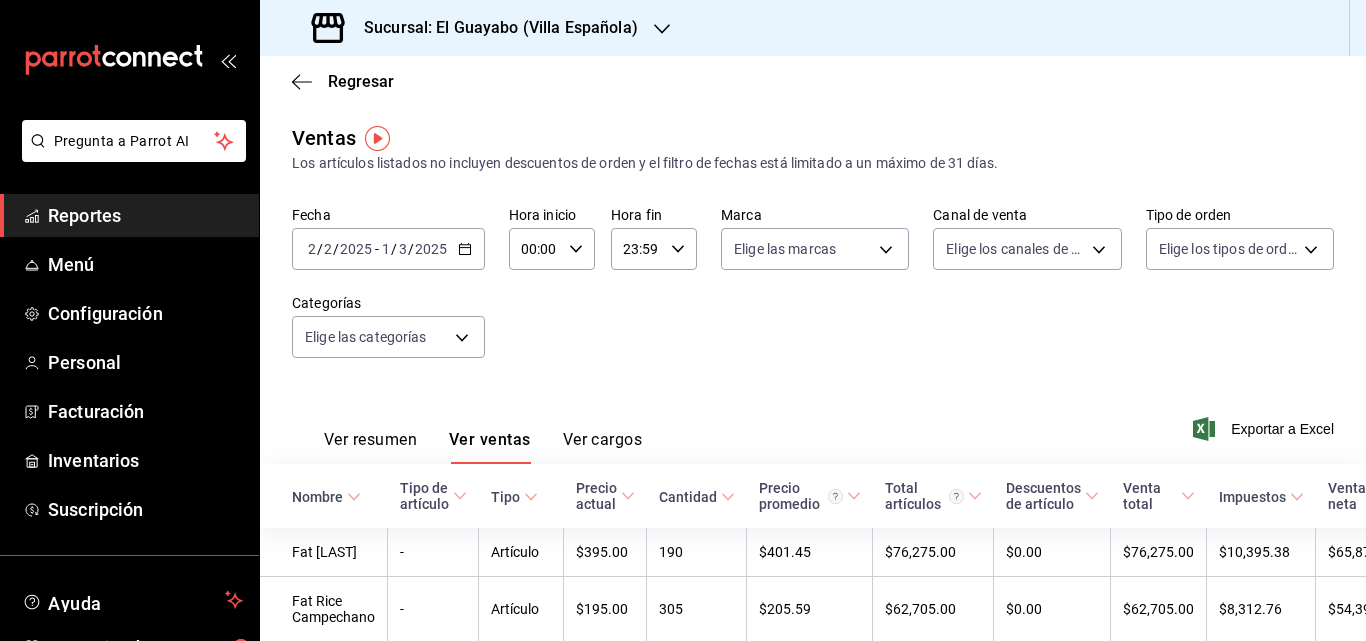 click on "[DATE] [DATE] - [DATE] [DATE]" at bounding box center (388, 249) 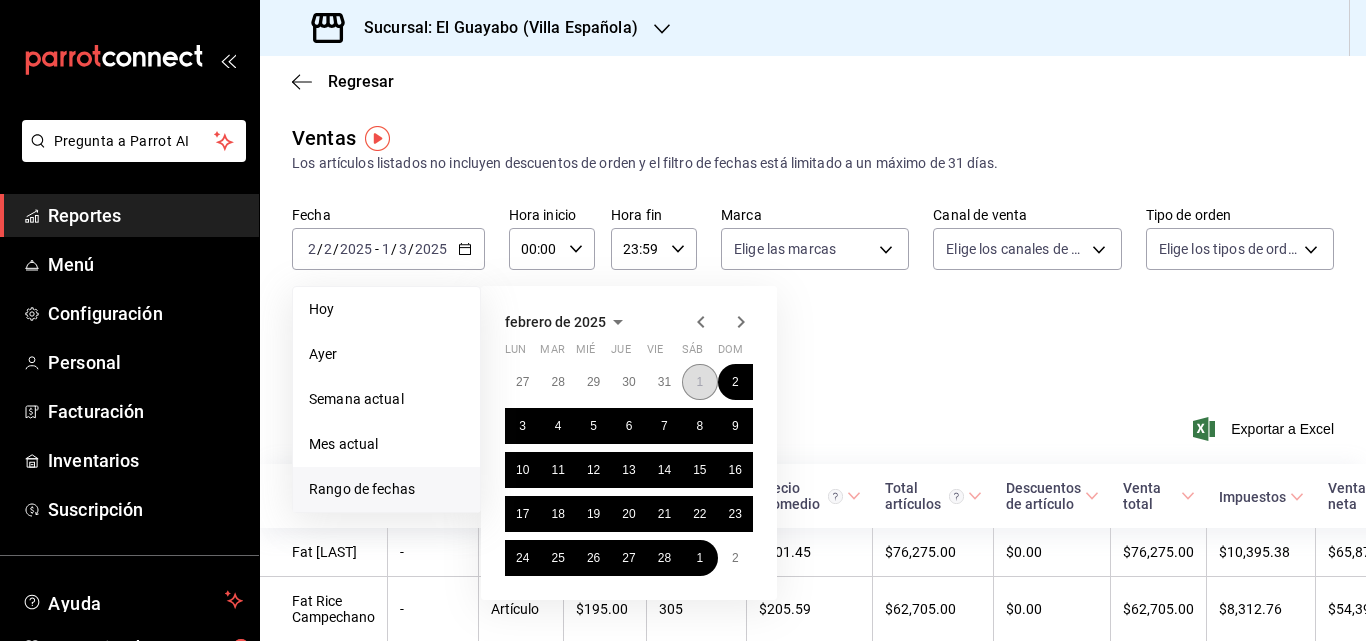 click on "1" at bounding box center [699, 382] 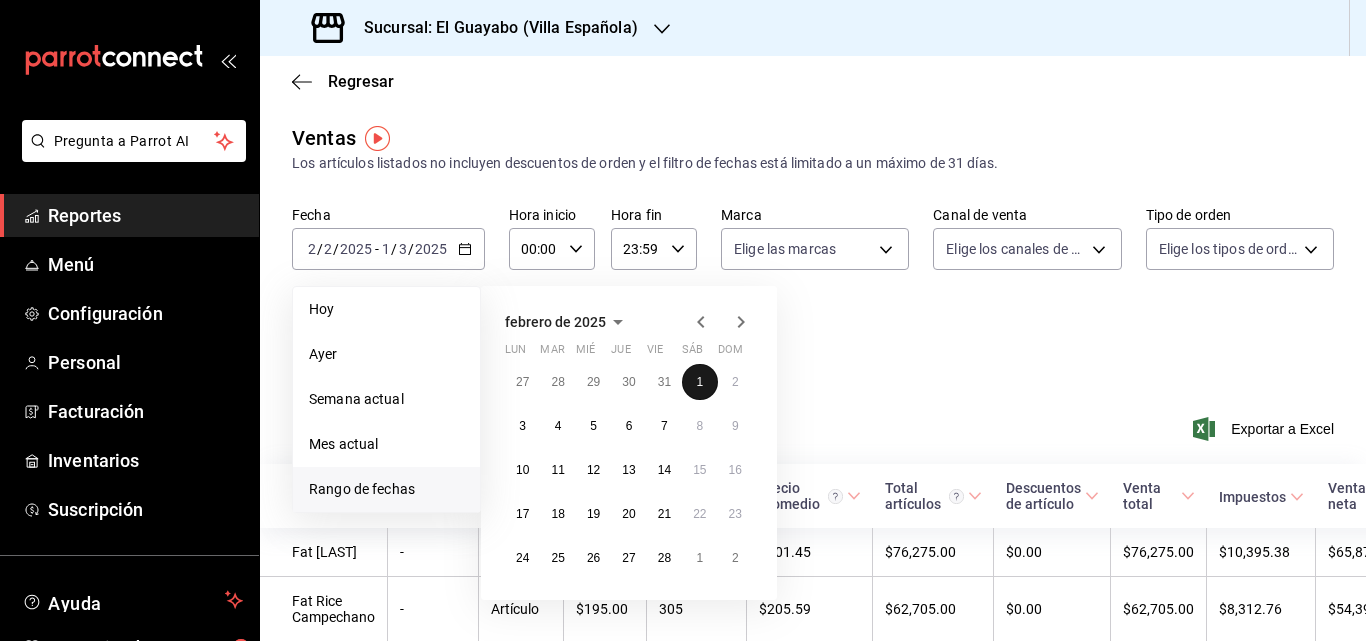 click on "1" at bounding box center (699, 382) 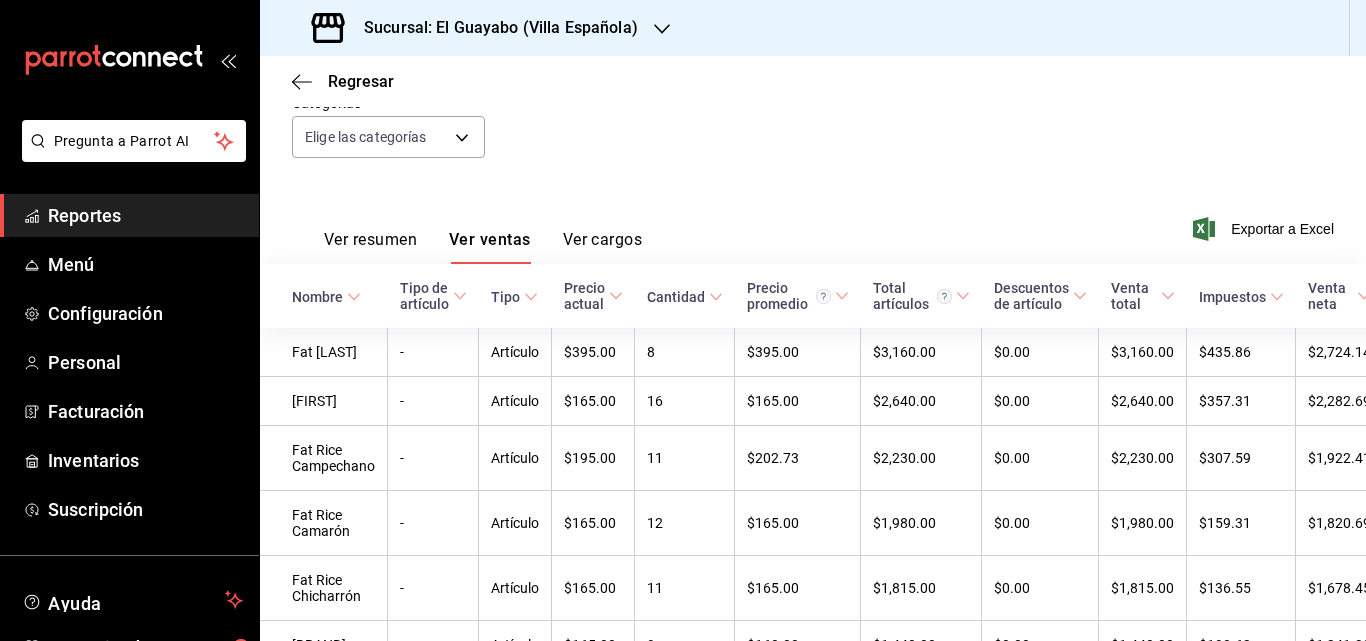 scroll, scrollTop: 0, scrollLeft: 0, axis: both 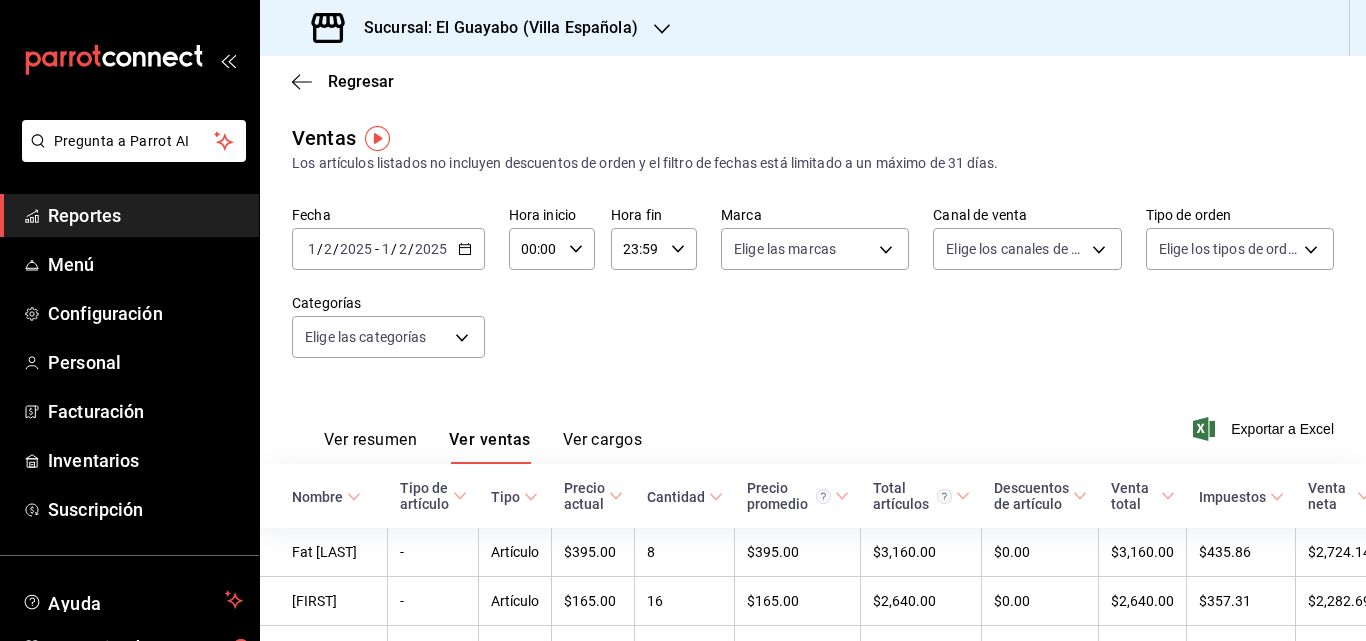 click on "[DATE] [DATE] - [DATE] [DATE]" at bounding box center (388, 249) 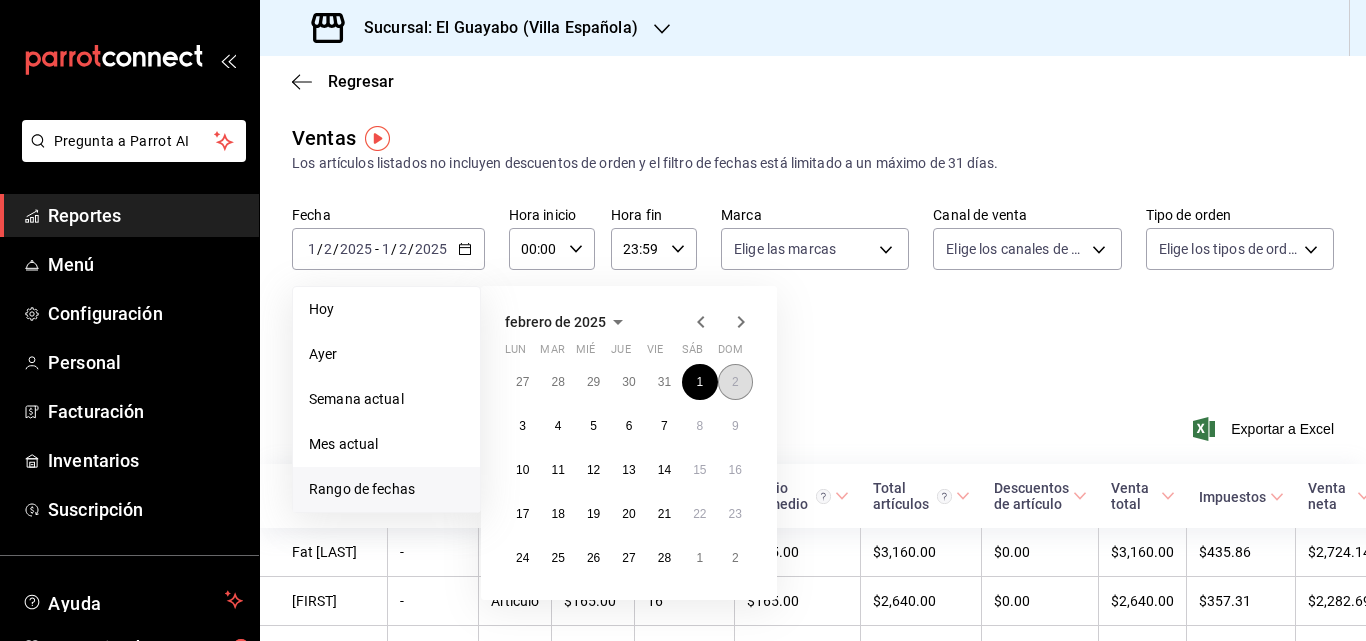 click on "2" at bounding box center [735, 382] 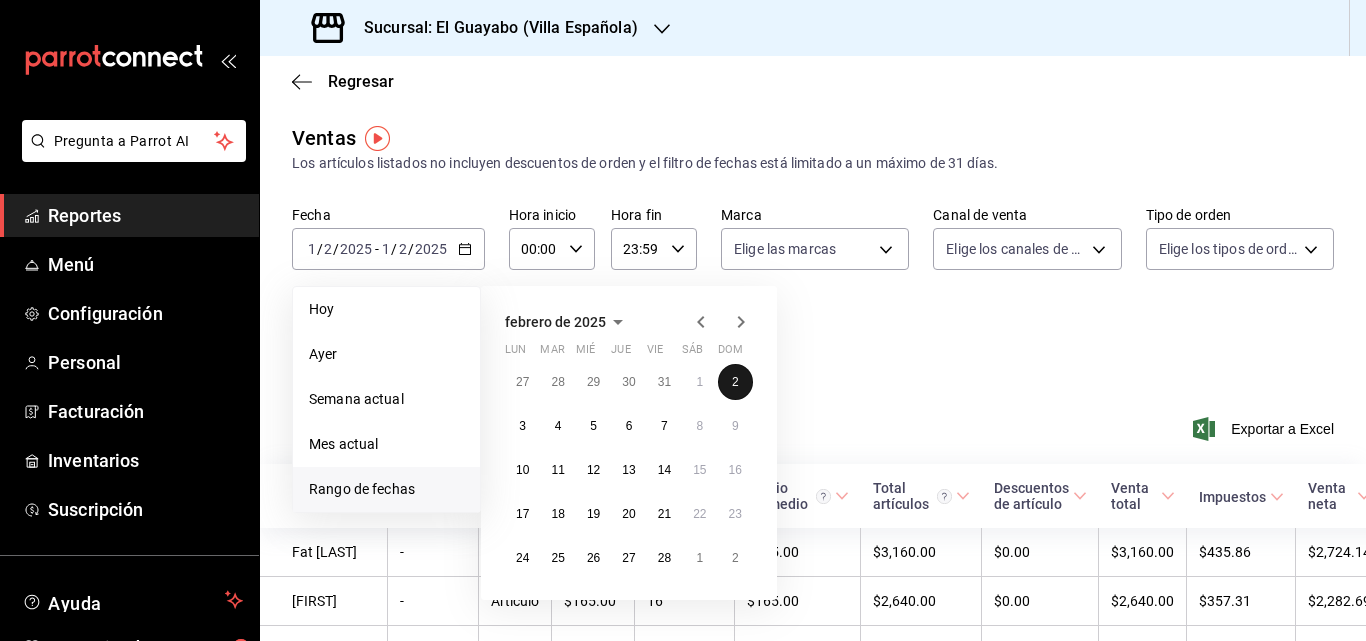 click on "2" at bounding box center (735, 382) 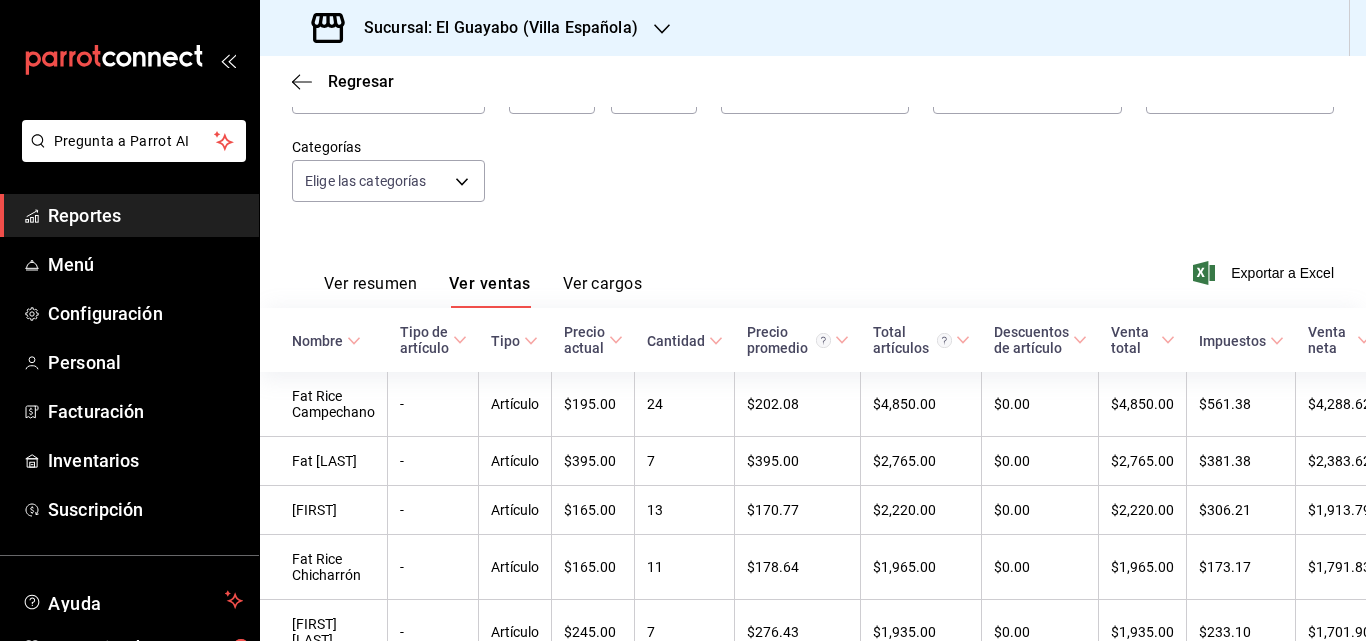 scroll, scrollTop: 56, scrollLeft: 0, axis: vertical 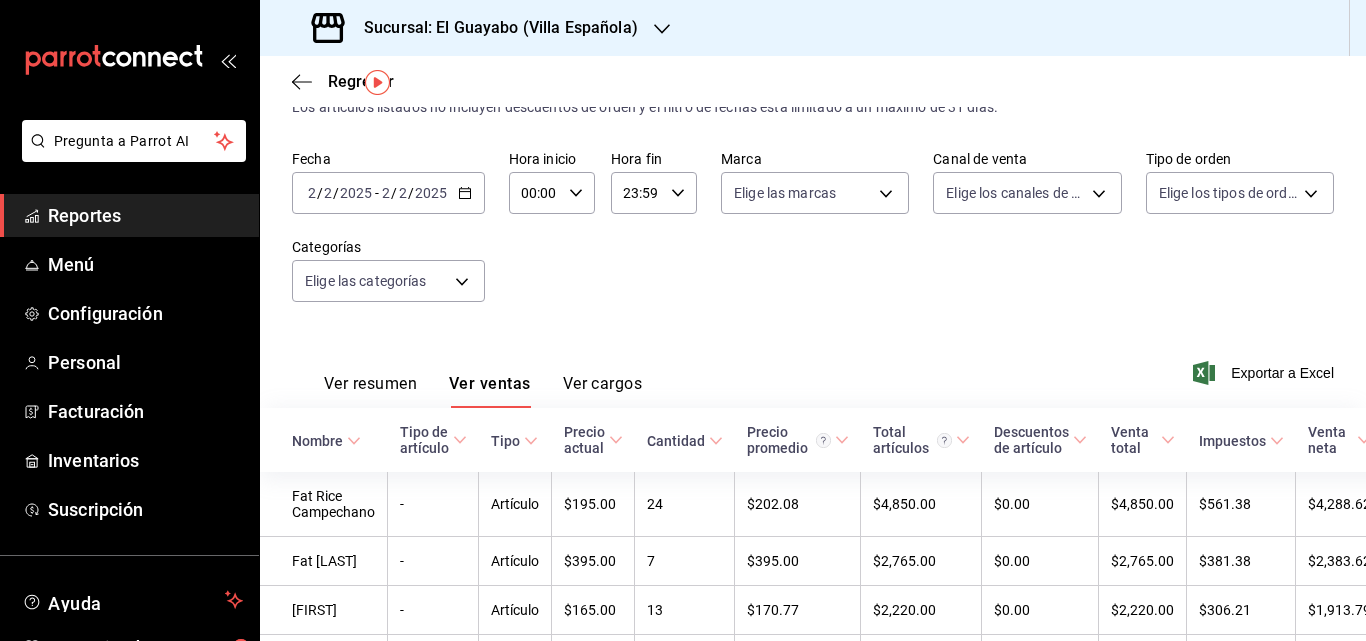 click 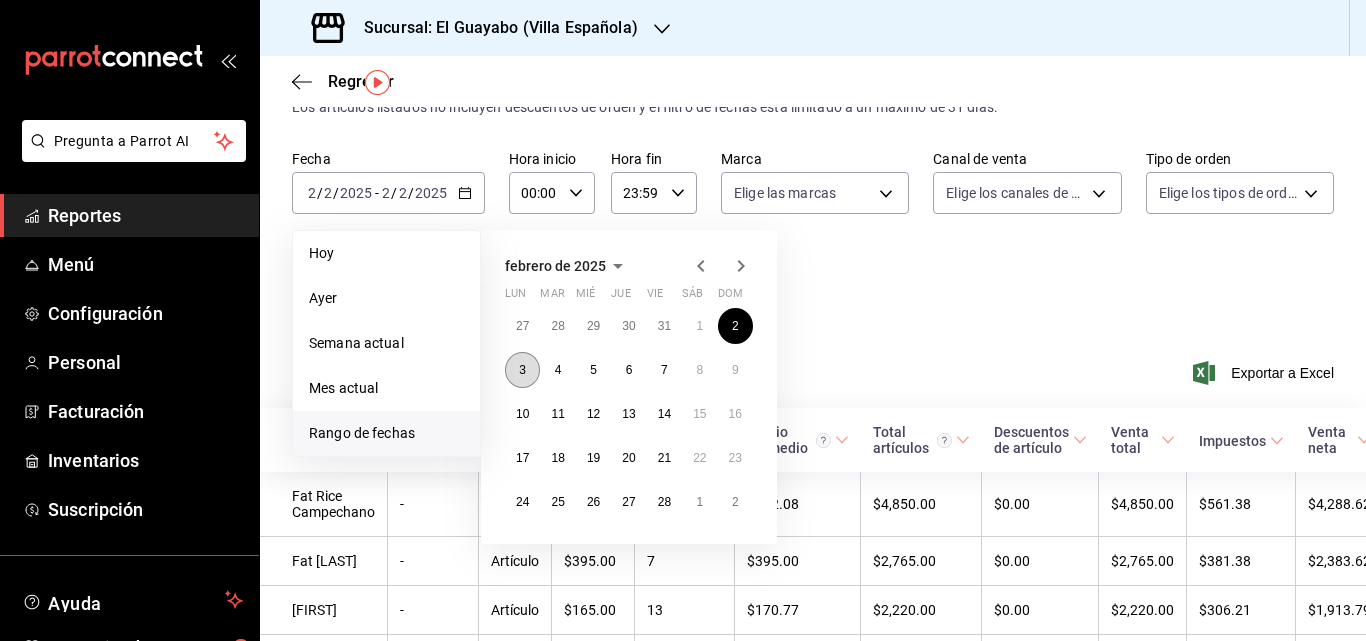 click on "3" at bounding box center [522, 370] 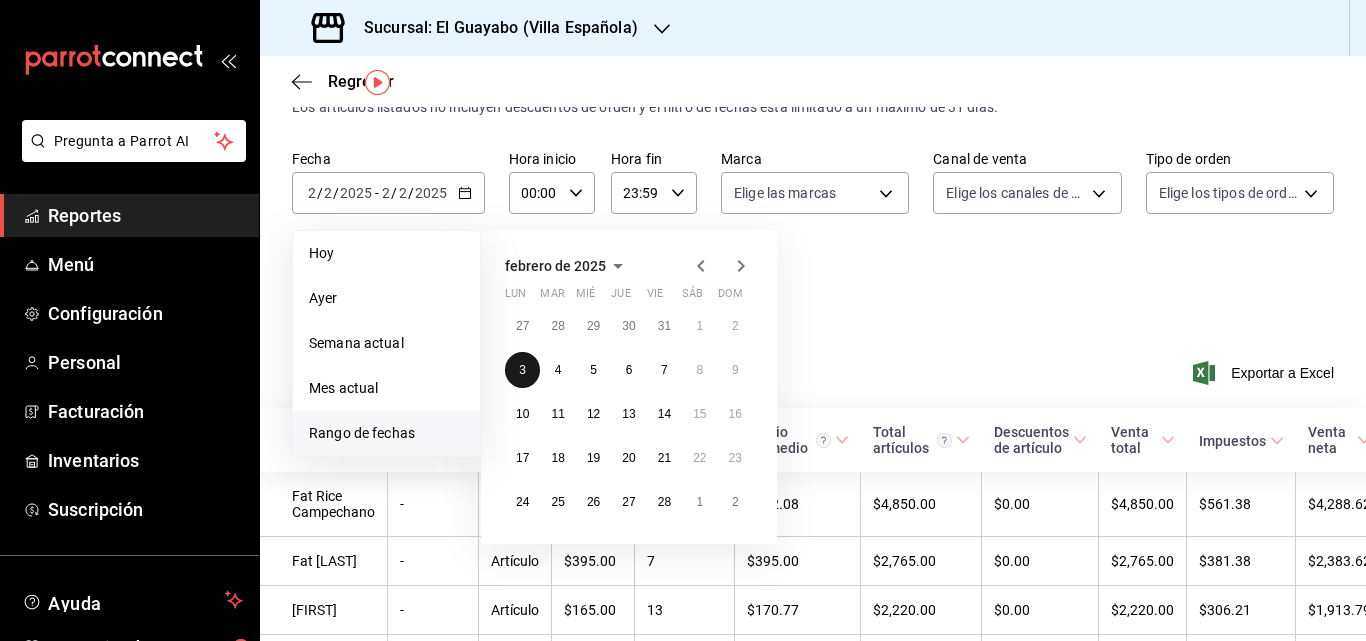 click on "3" at bounding box center [522, 370] 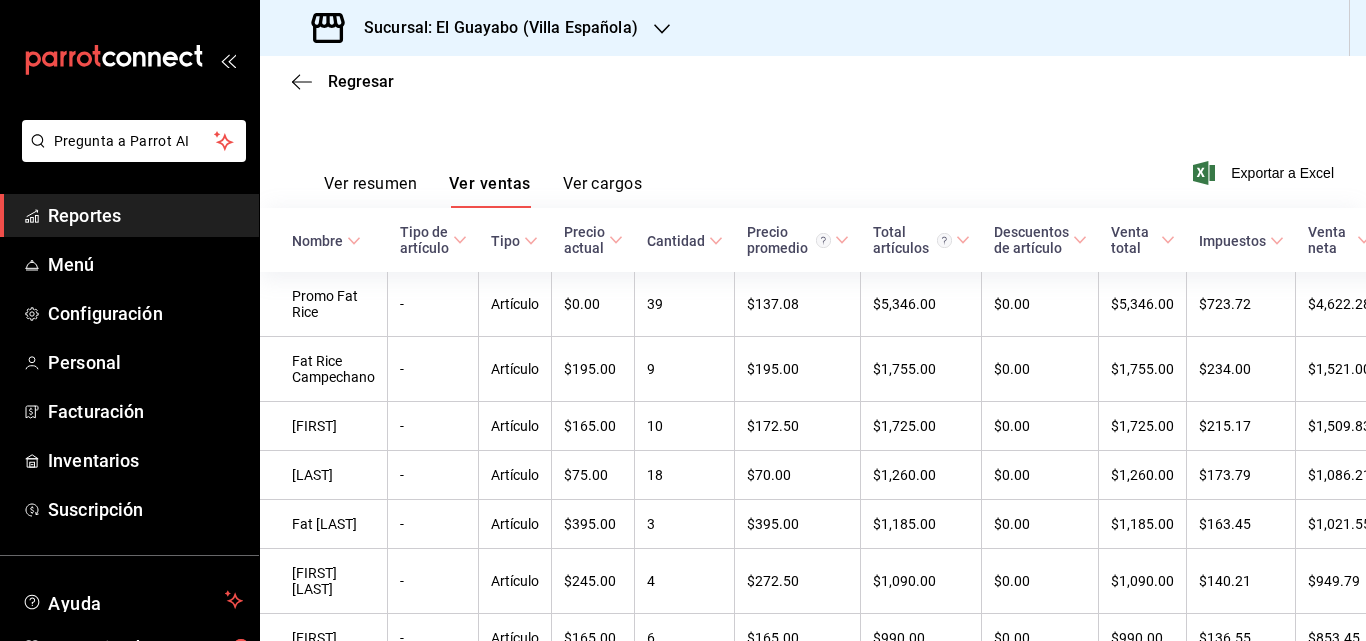scroll, scrollTop: 0, scrollLeft: 0, axis: both 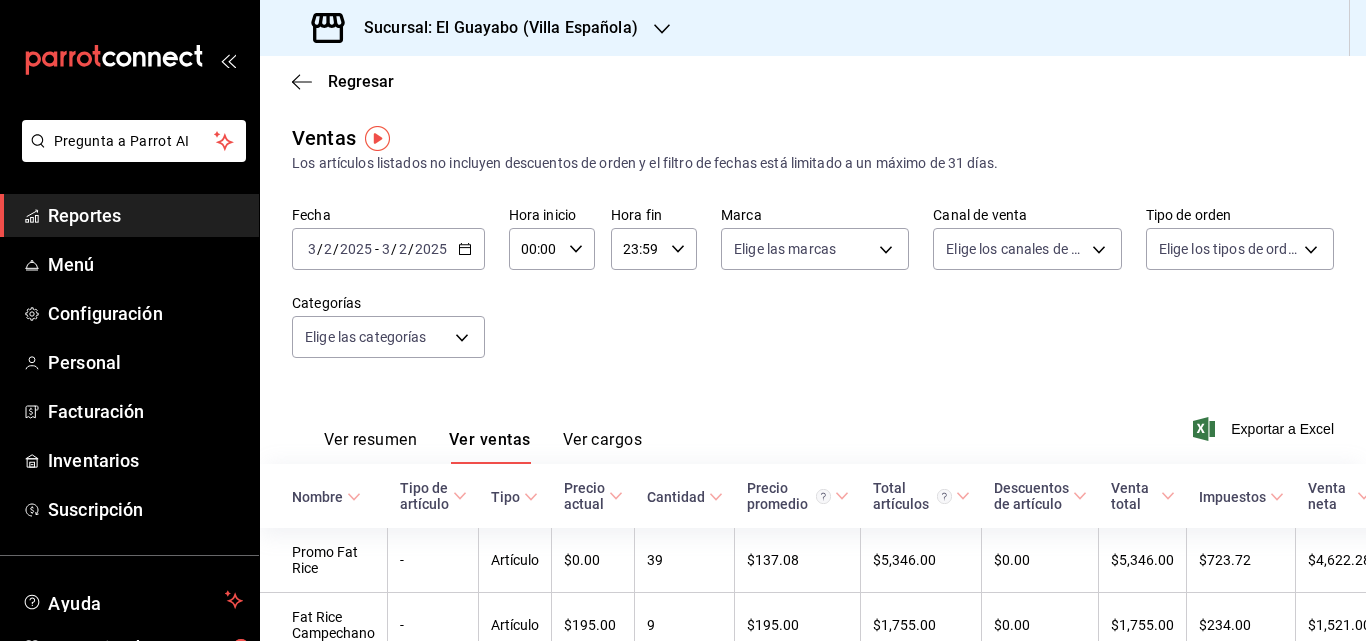click 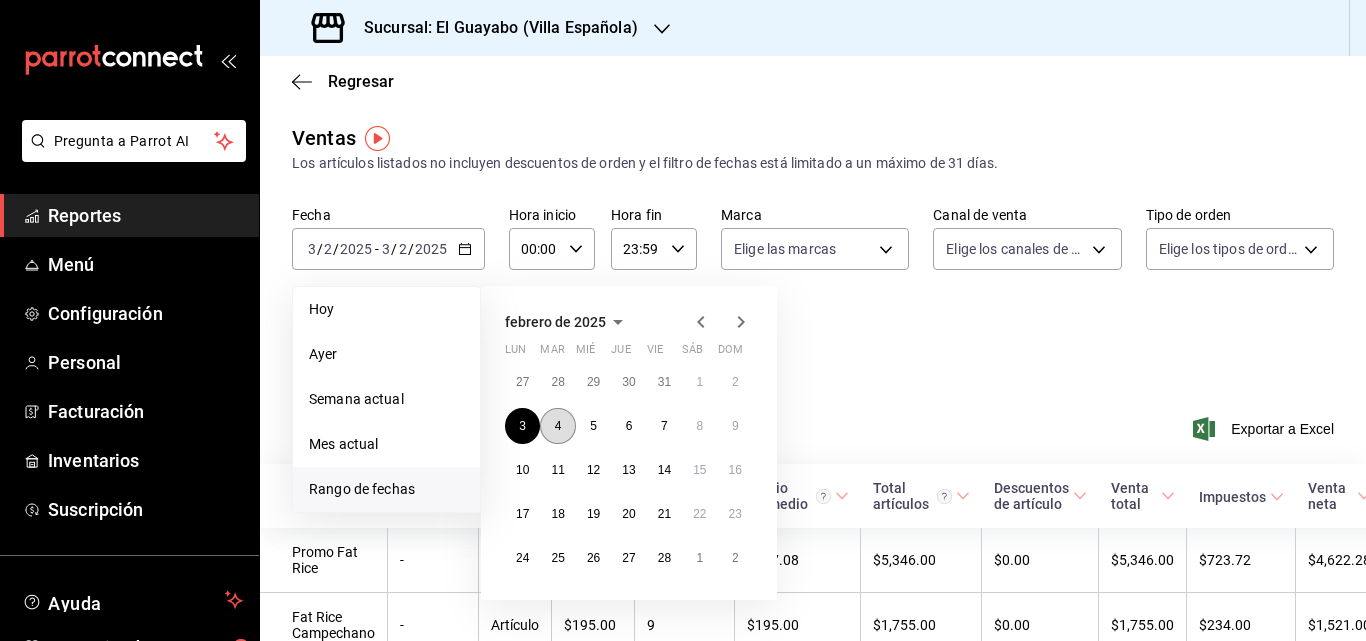 click on "4" at bounding box center [557, 426] 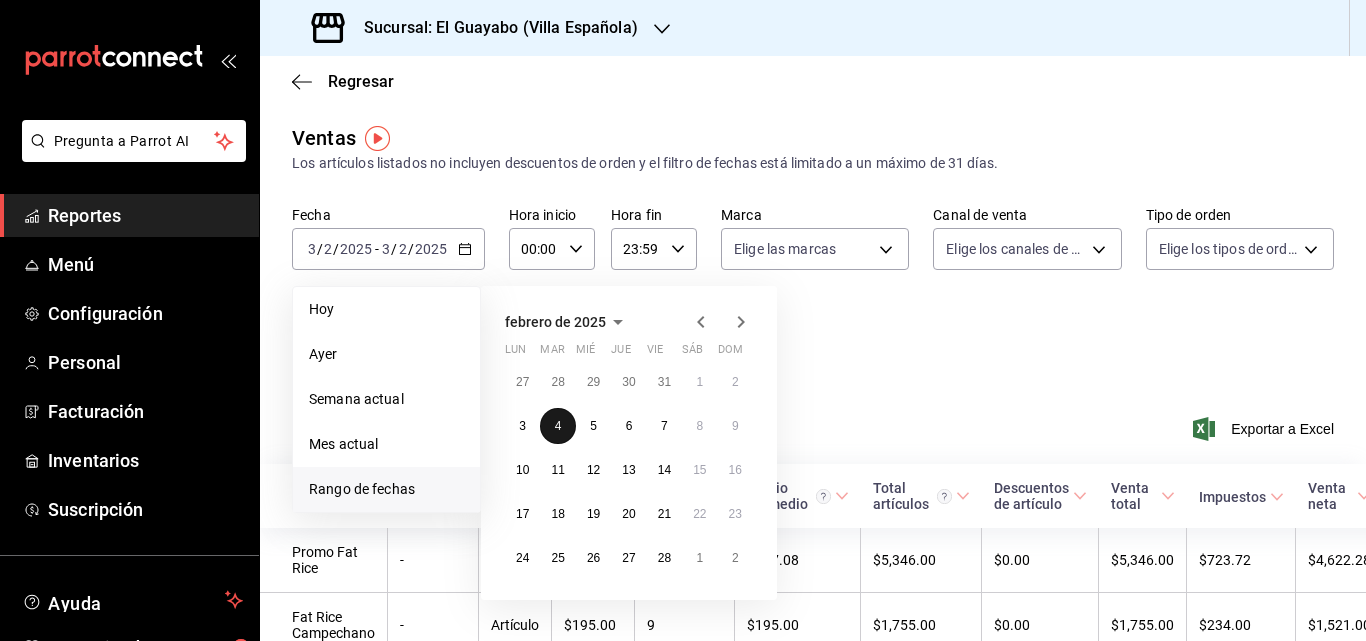 click on "4" at bounding box center [557, 426] 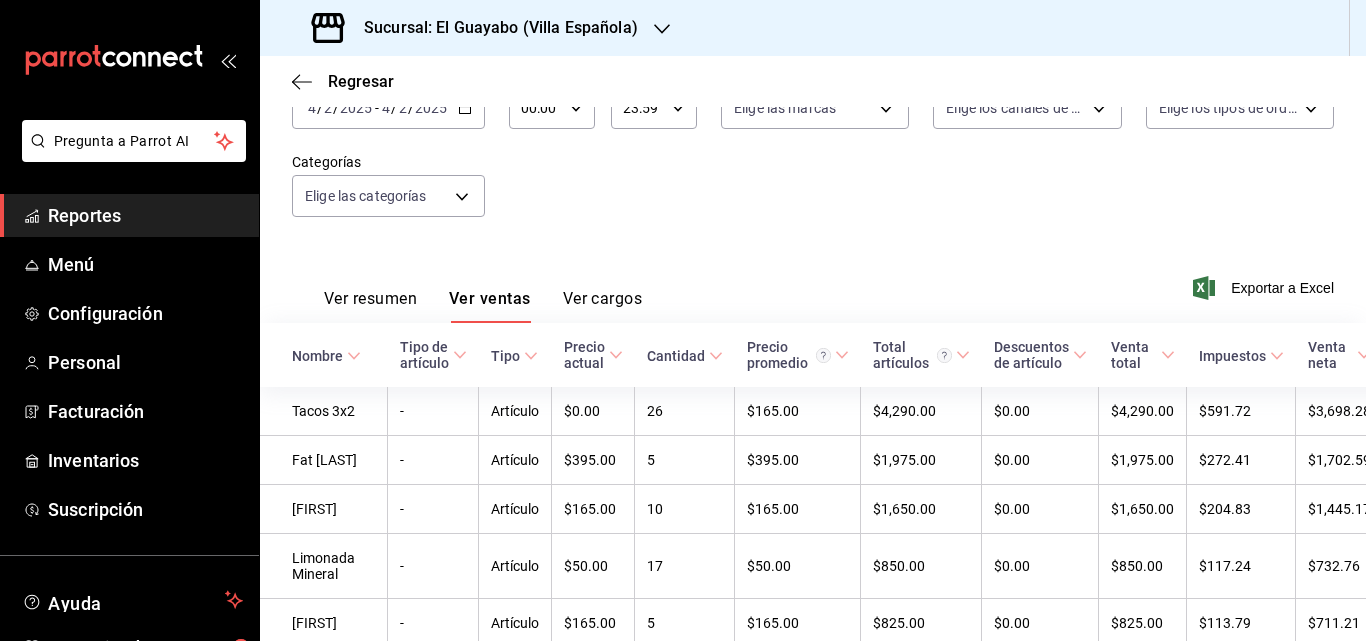 scroll, scrollTop: 0, scrollLeft: 0, axis: both 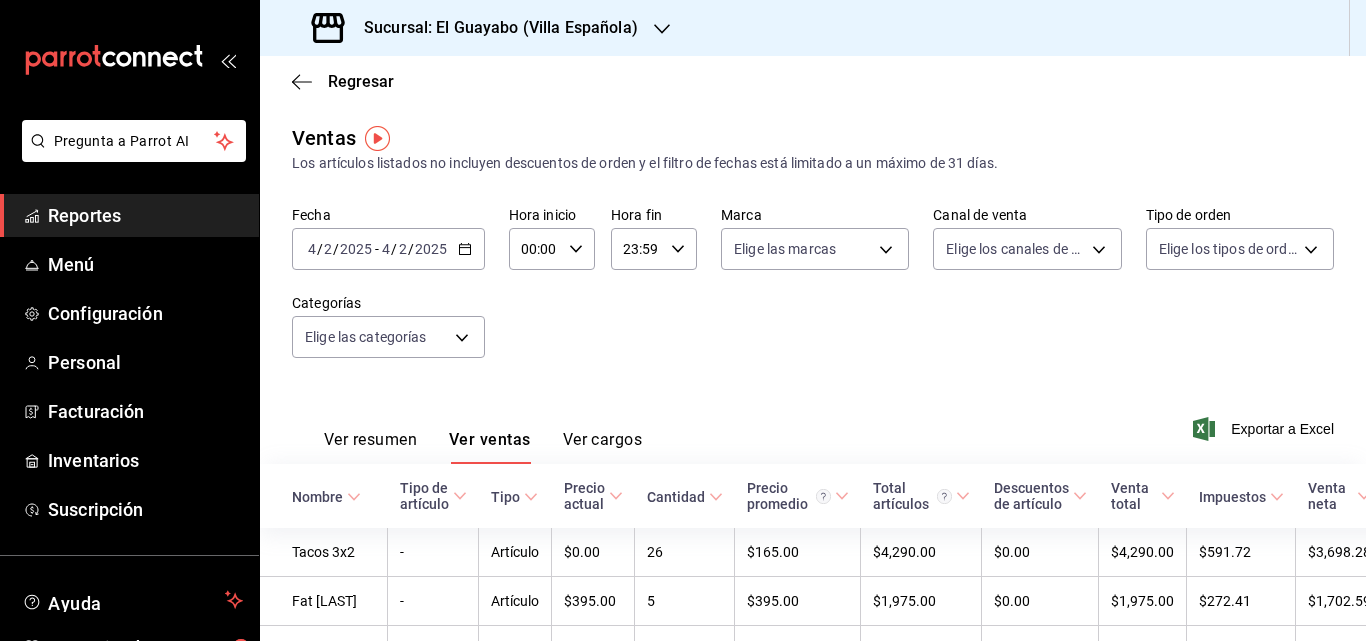click on "[DATE] [DATE] - [DATE] [DATE]" at bounding box center [388, 249] 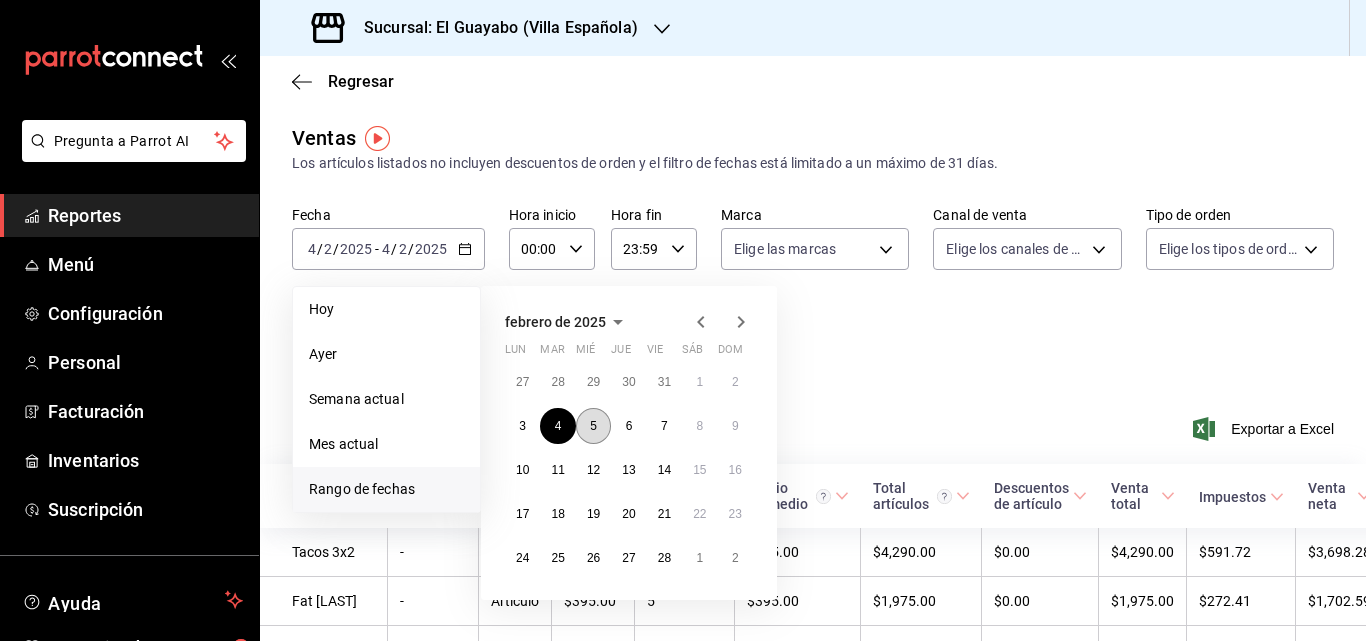 click on "5" at bounding box center (593, 426) 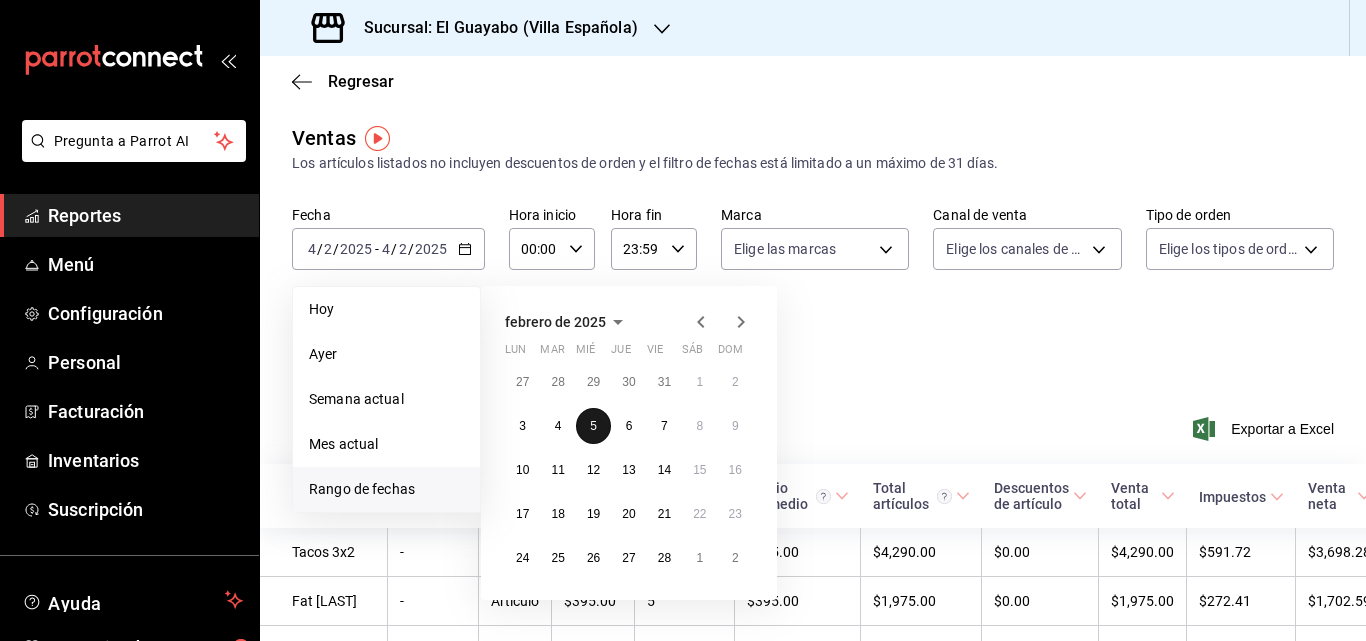 click on "5" at bounding box center (593, 426) 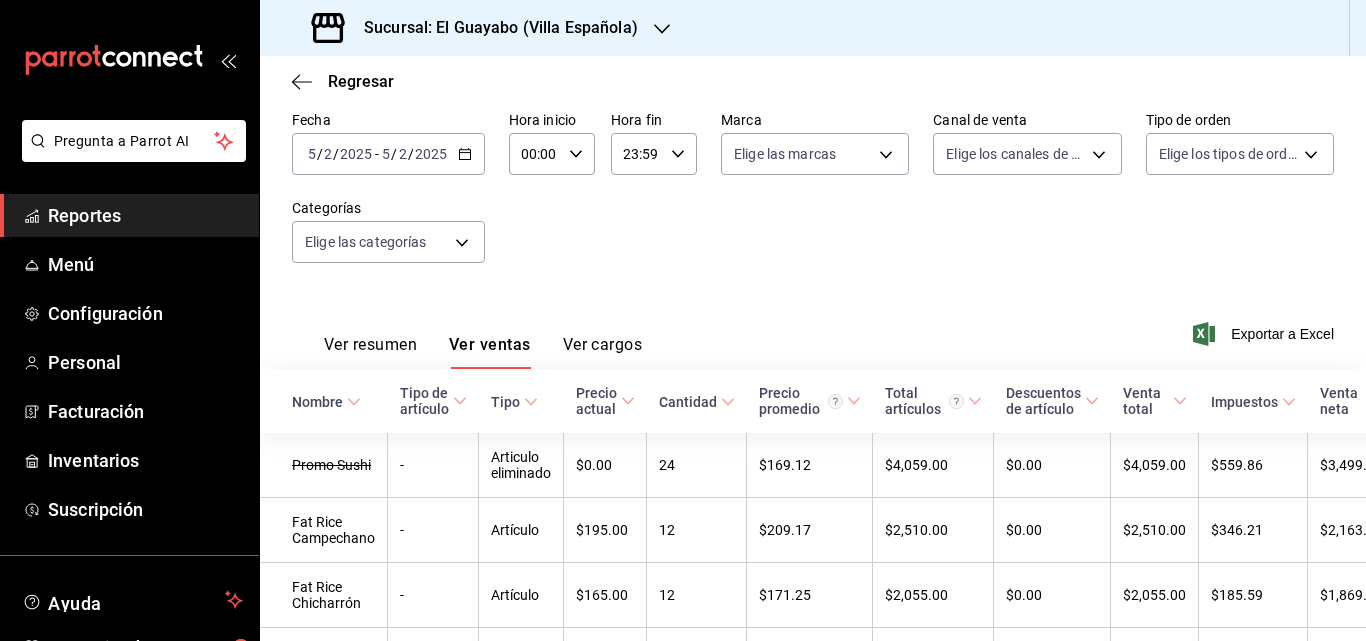 scroll, scrollTop: 0, scrollLeft: 0, axis: both 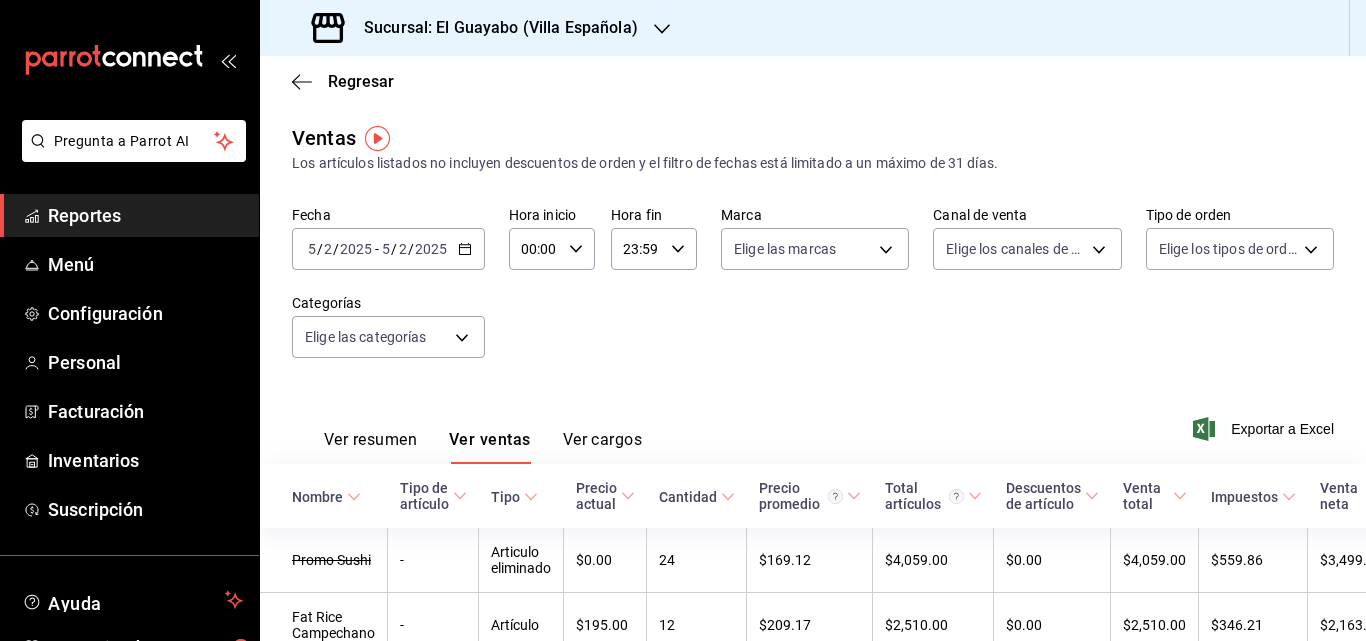 click 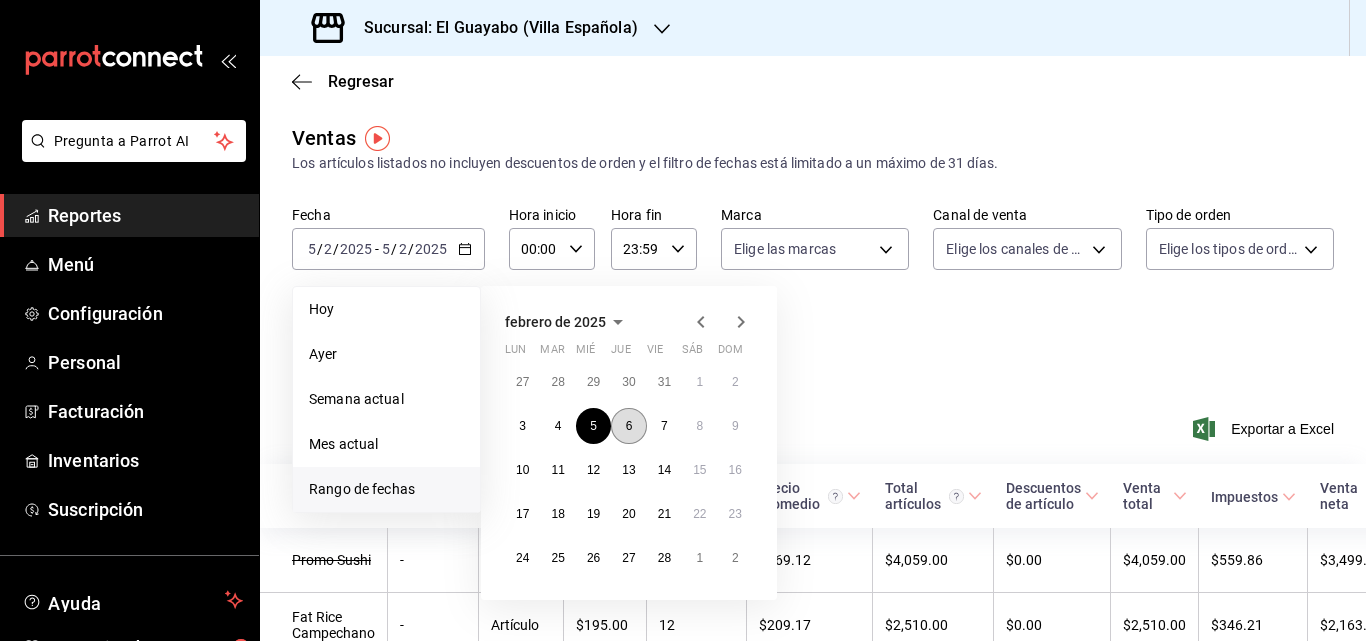 click on "6" at bounding box center (628, 426) 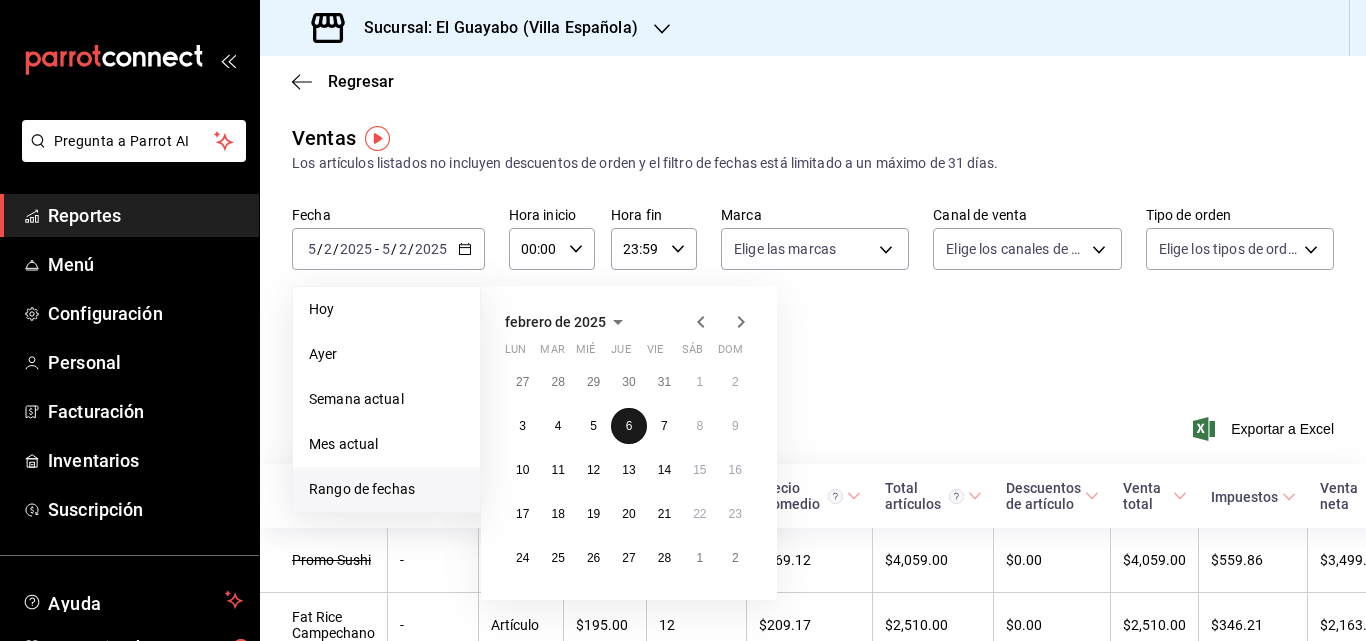 click on "6" at bounding box center (628, 426) 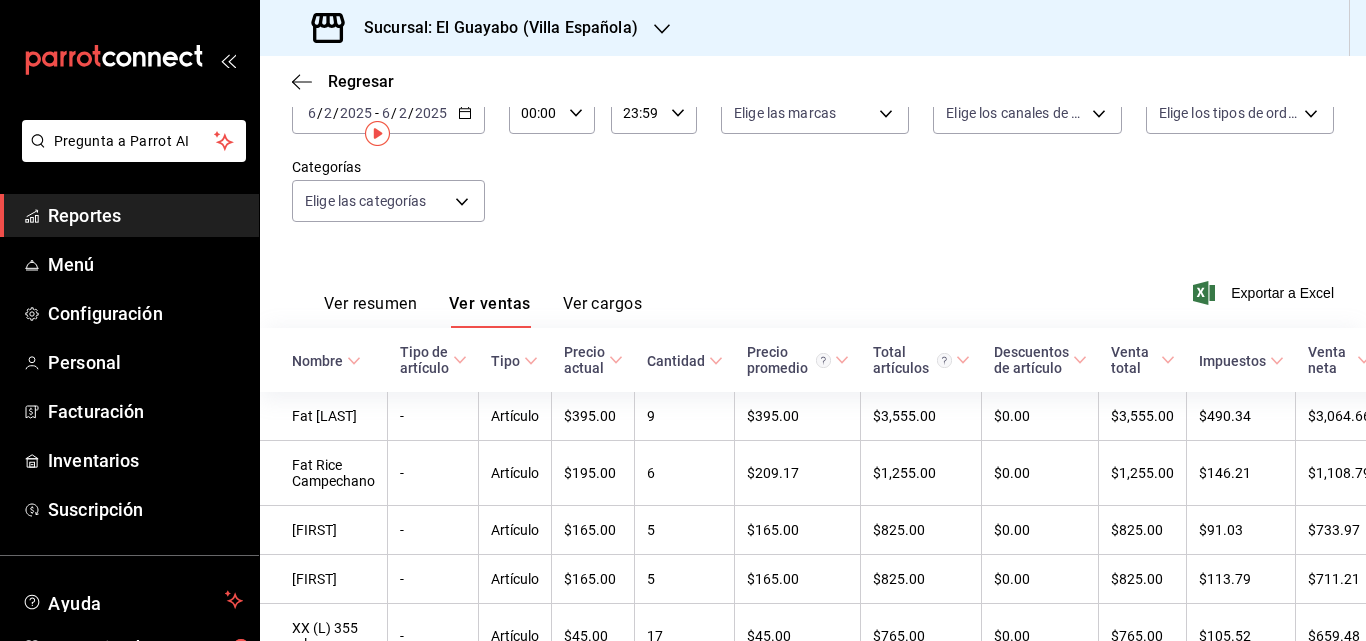 scroll, scrollTop: 0, scrollLeft: 0, axis: both 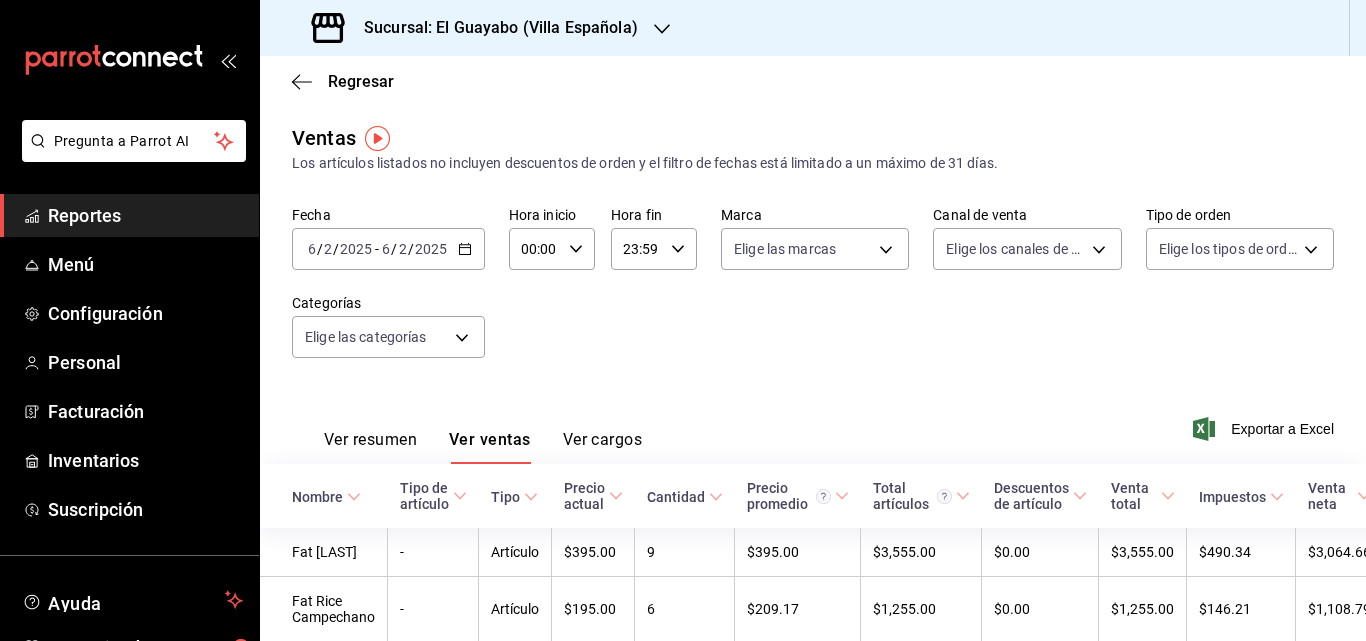 click on "[DATE] [DATE] - [DATE] [DATE]" at bounding box center [388, 249] 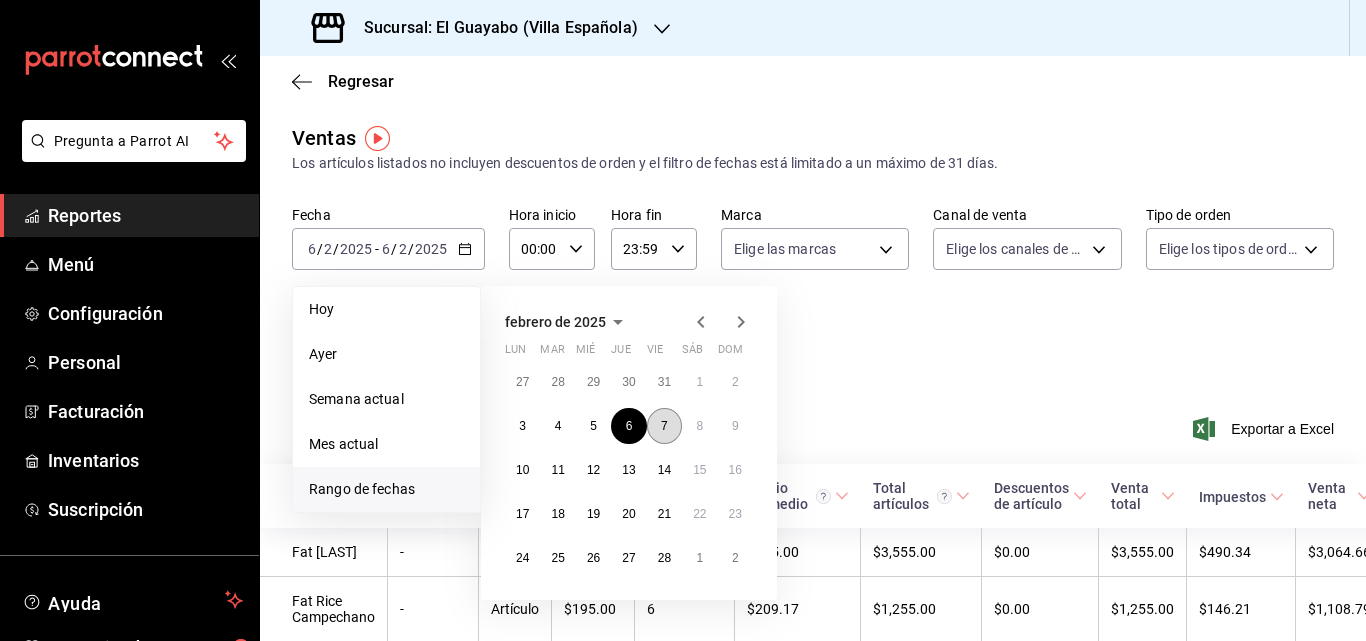 click on "7" at bounding box center [664, 426] 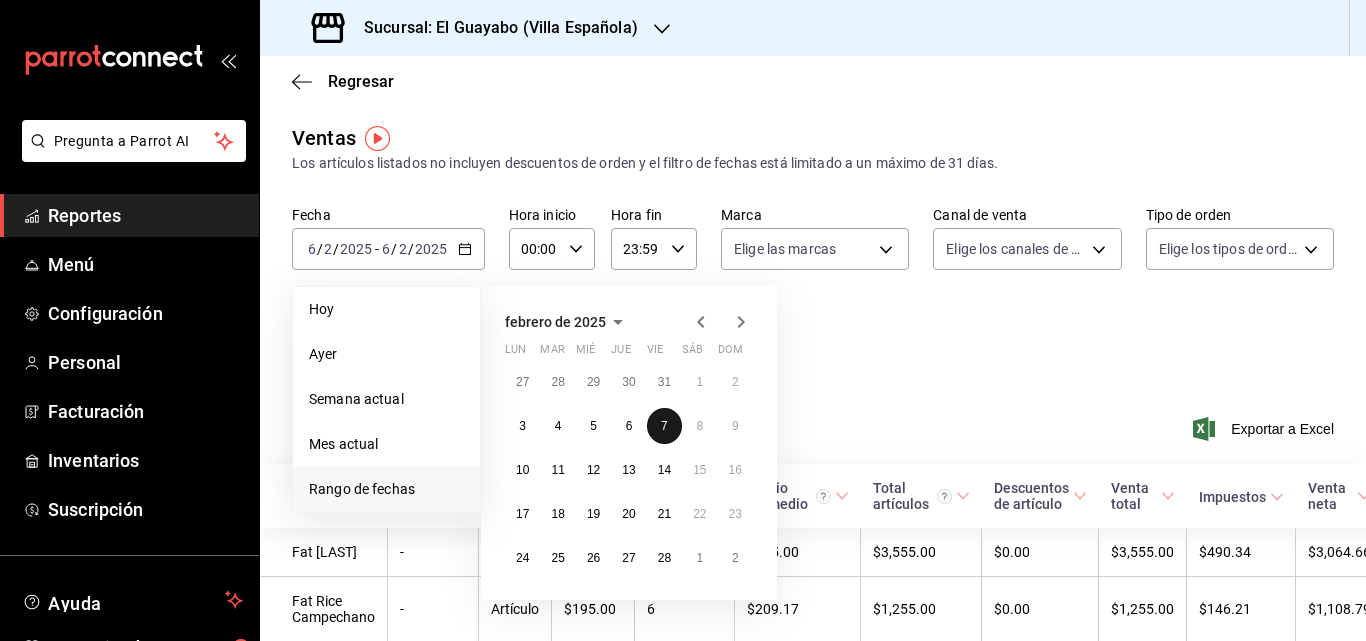click on "7" at bounding box center [664, 426] 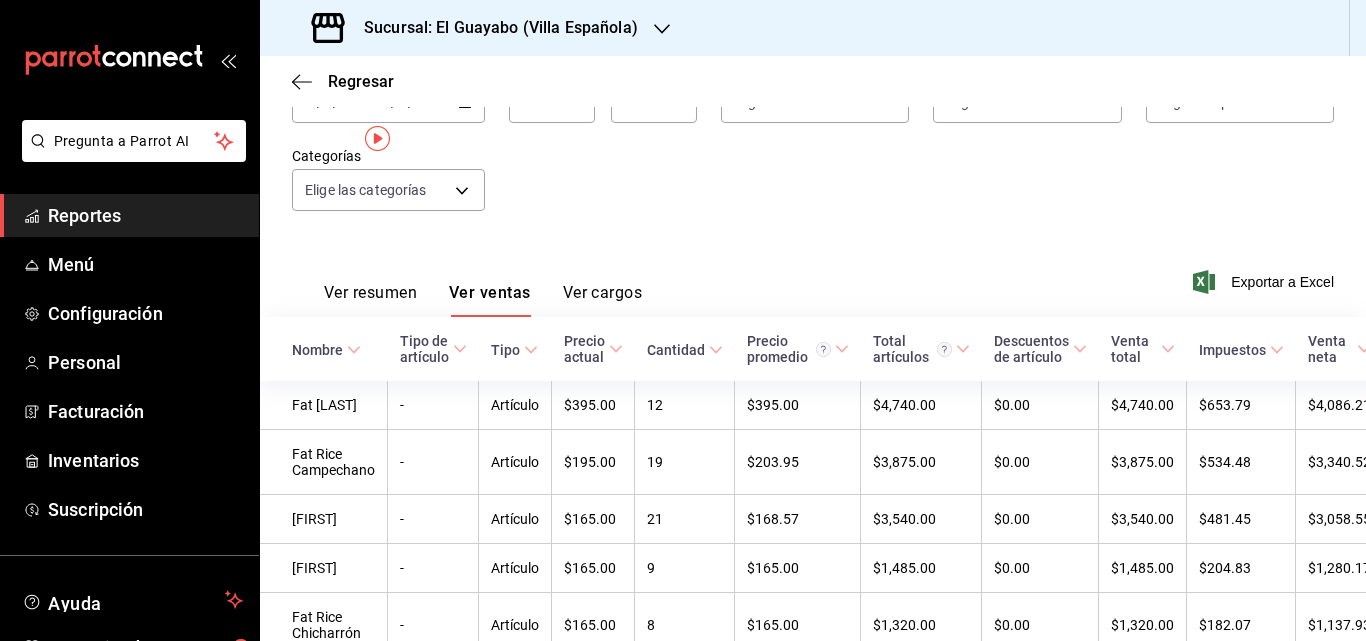 scroll, scrollTop: 0, scrollLeft: 0, axis: both 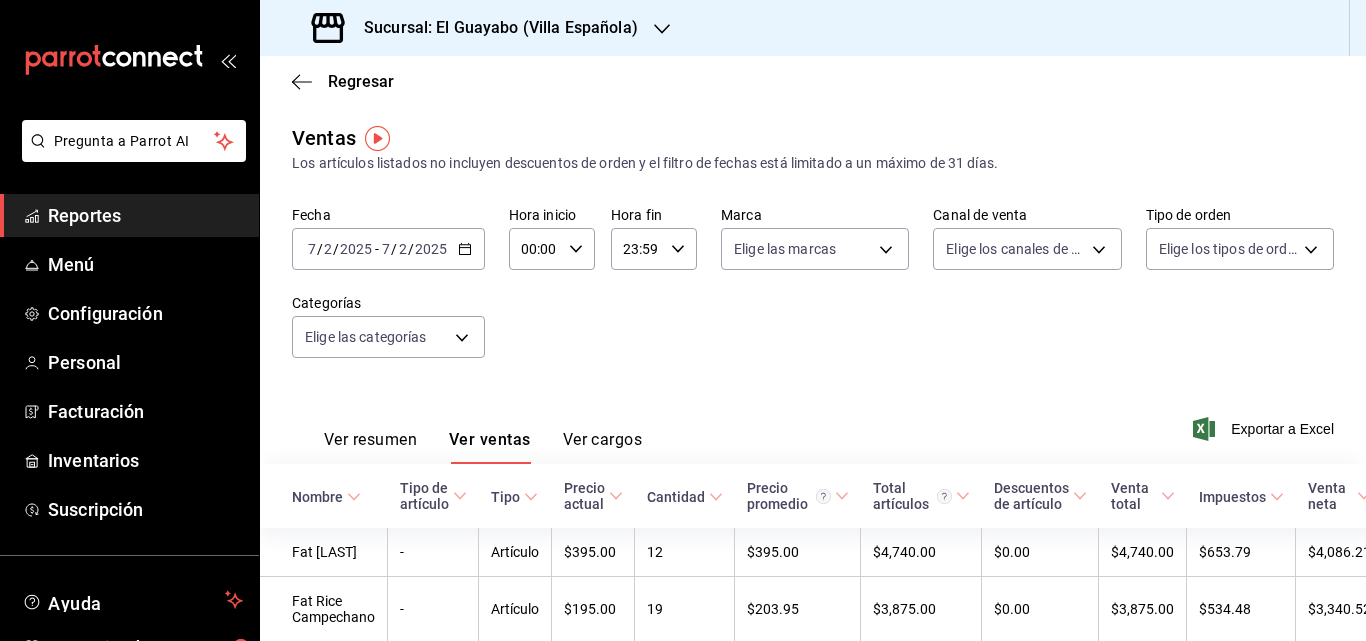 click 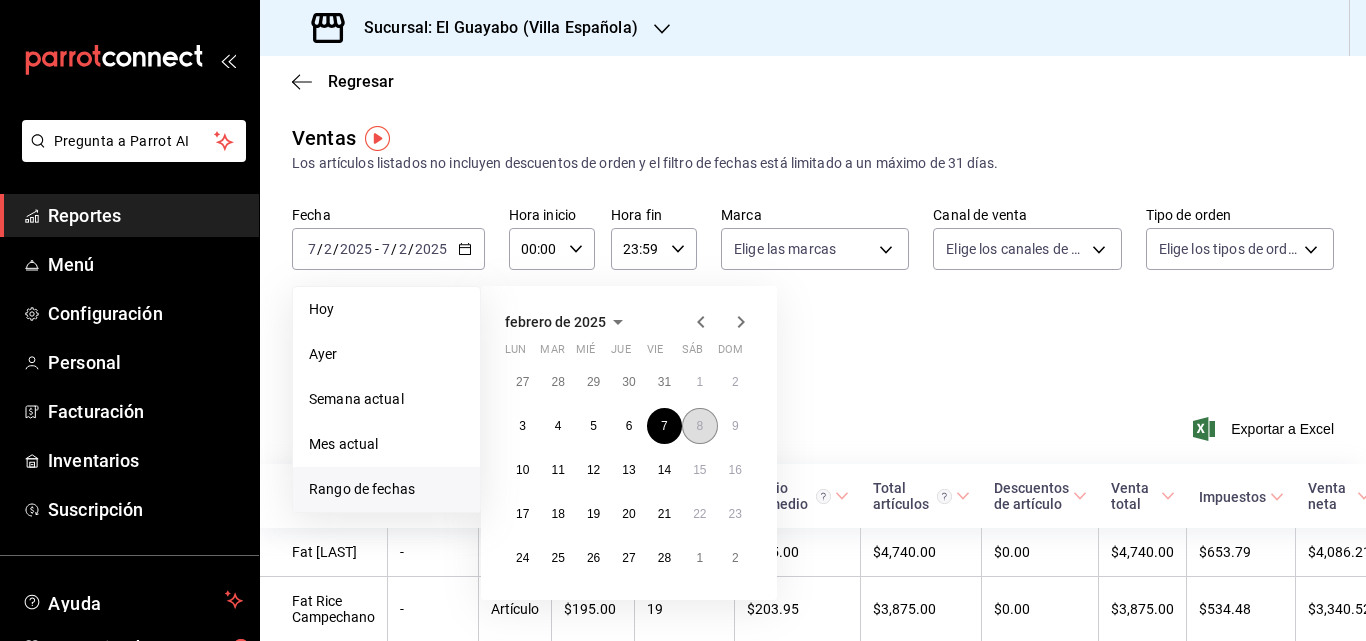 click on "8" at bounding box center (699, 426) 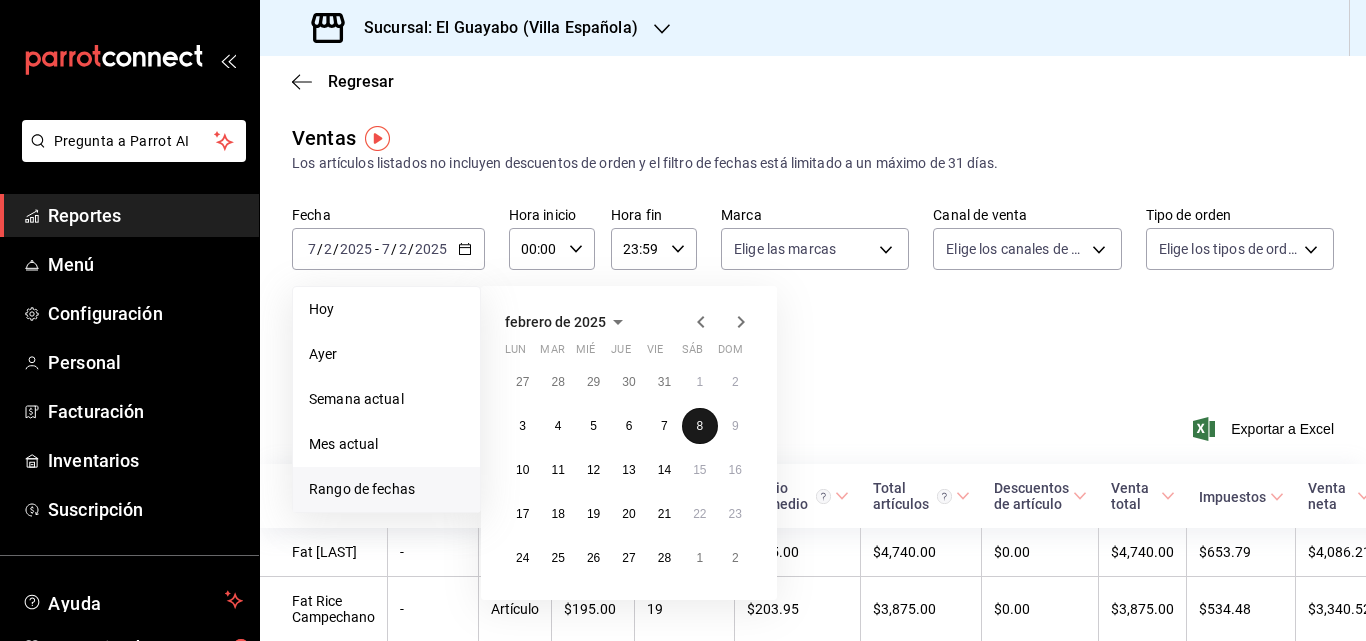 click on "8" at bounding box center [699, 426] 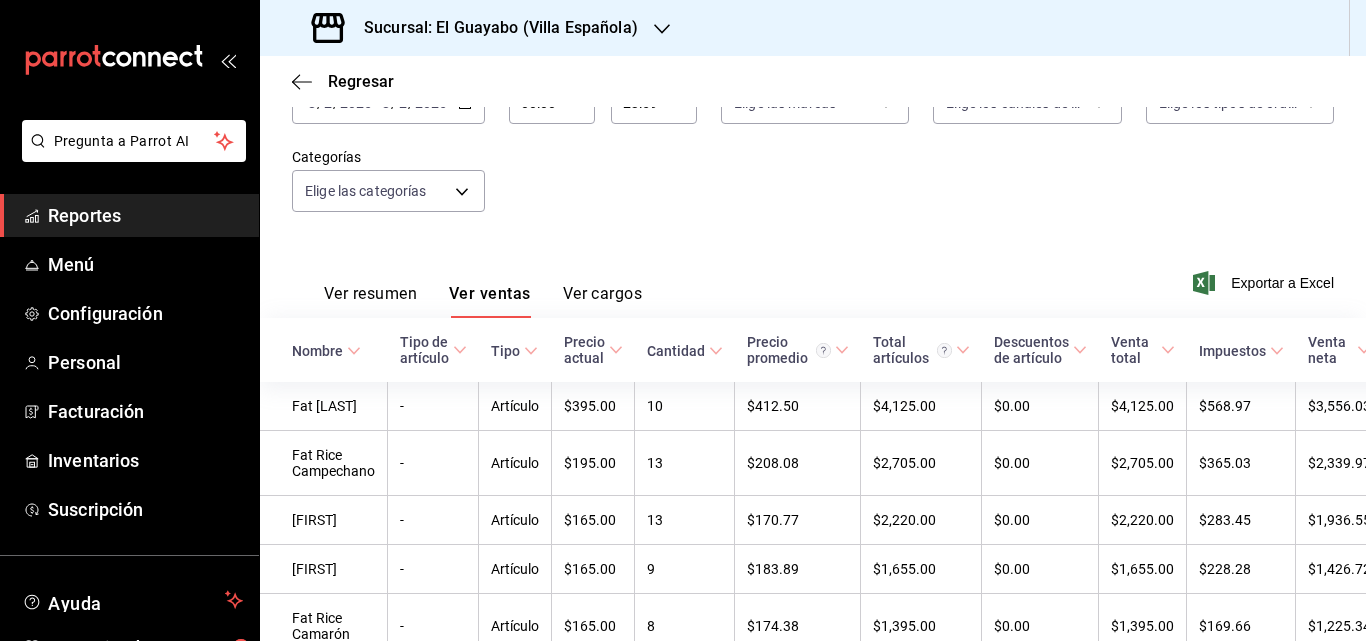 scroll, scrollTop: 0, scrollLeft: 0, axis: both 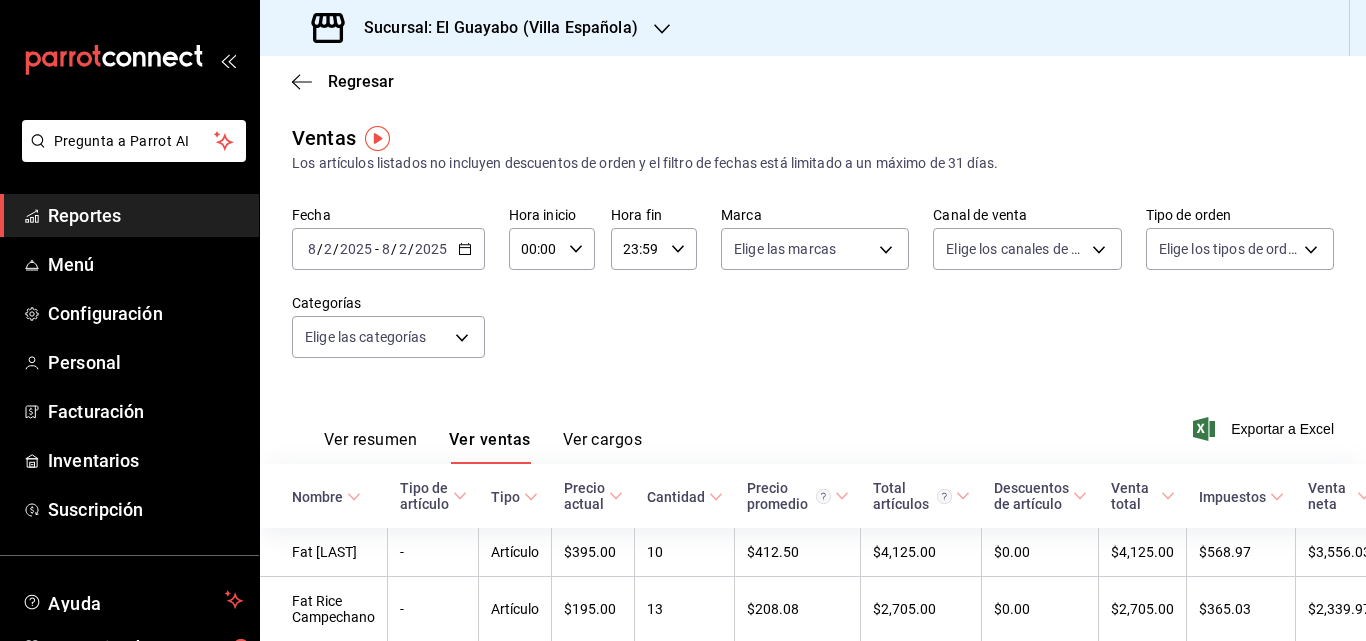 click 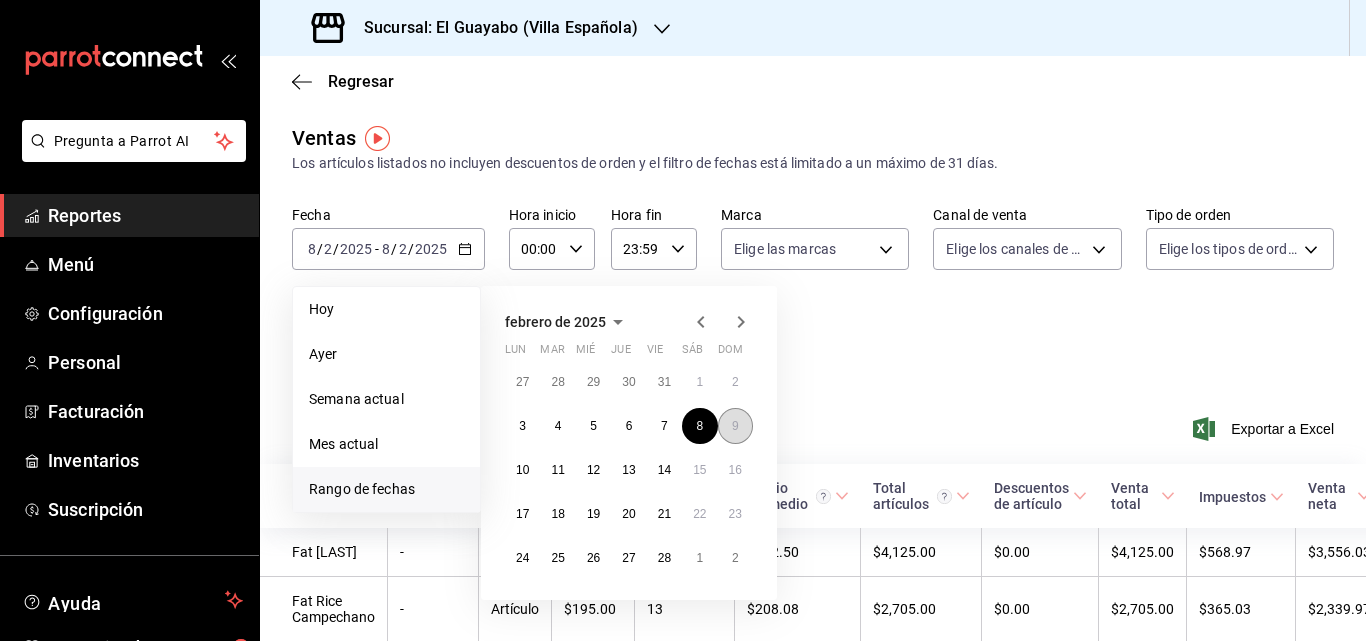 click on "9" at bounding box center [735, 426] 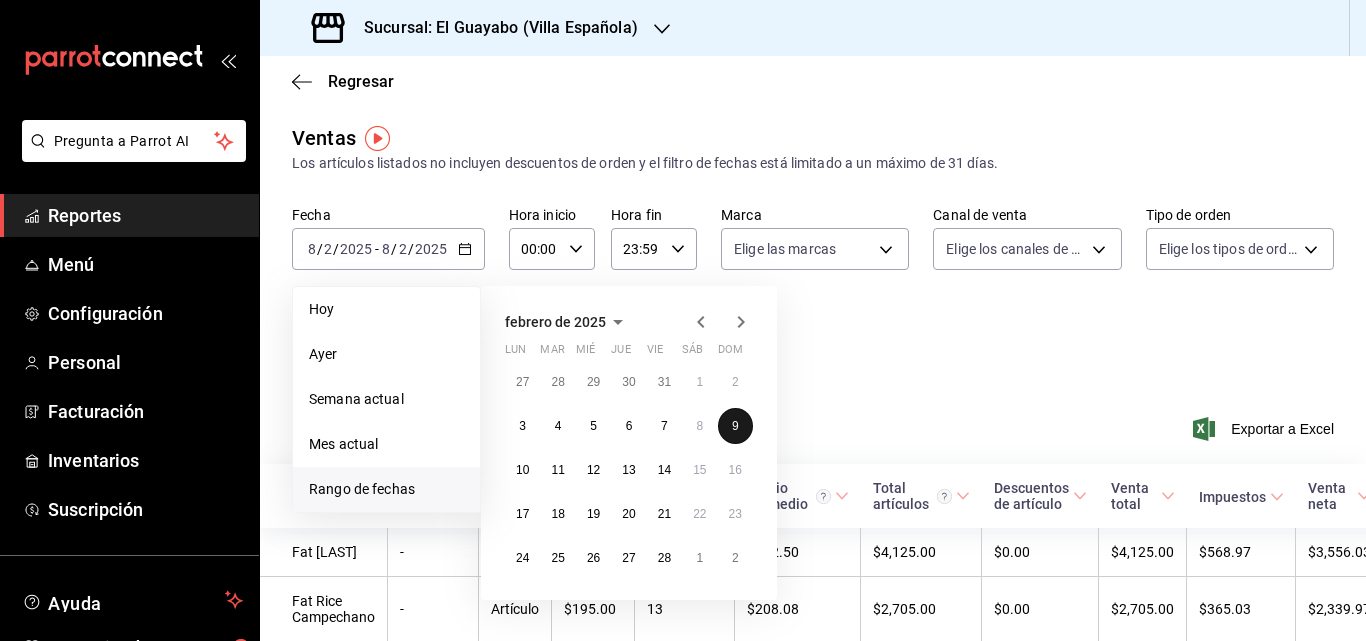 click on "9" at bounding box center (735, 426) 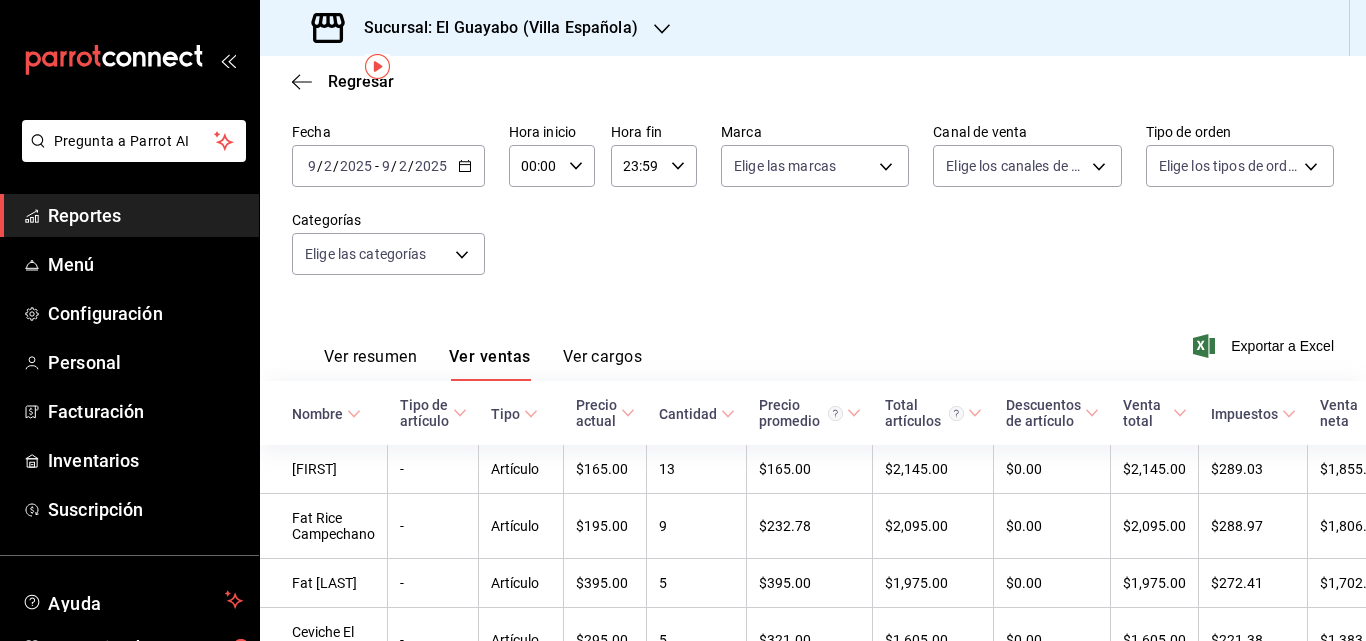 scroll, scrollTop: 0, scrollLeft: 0, axis: both 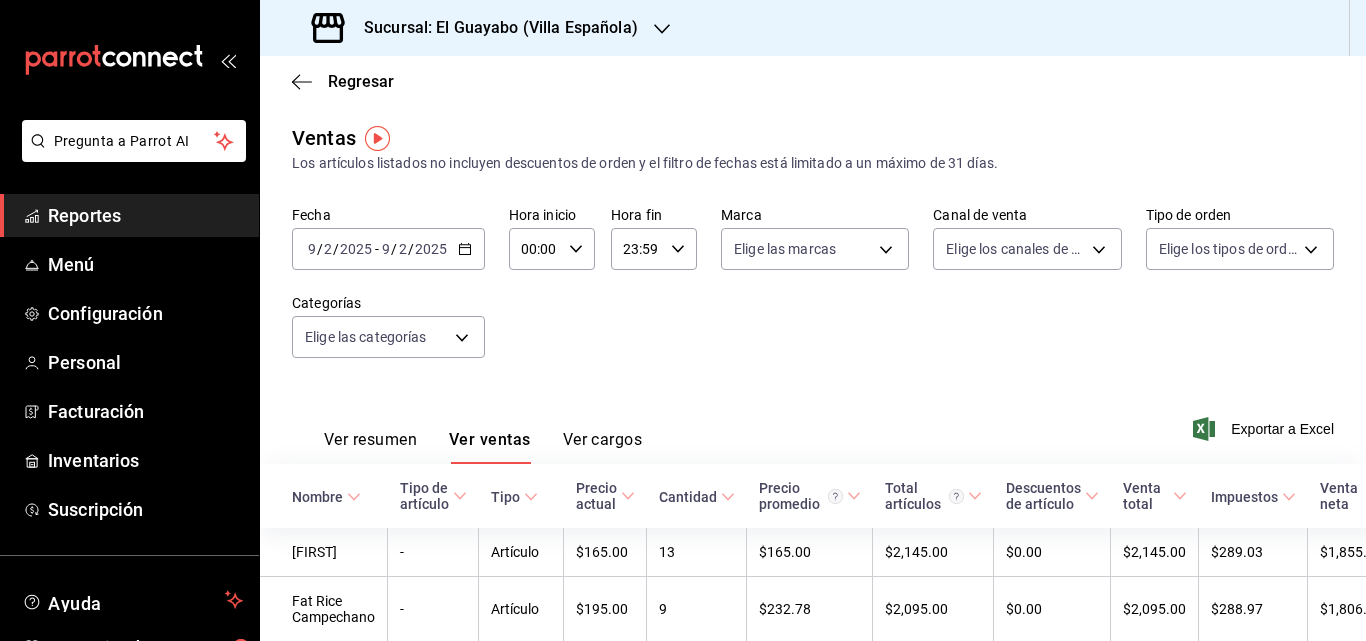 click on "Sucursal: El Guayabo (Villa Española)" at bounding box center (493, 28) 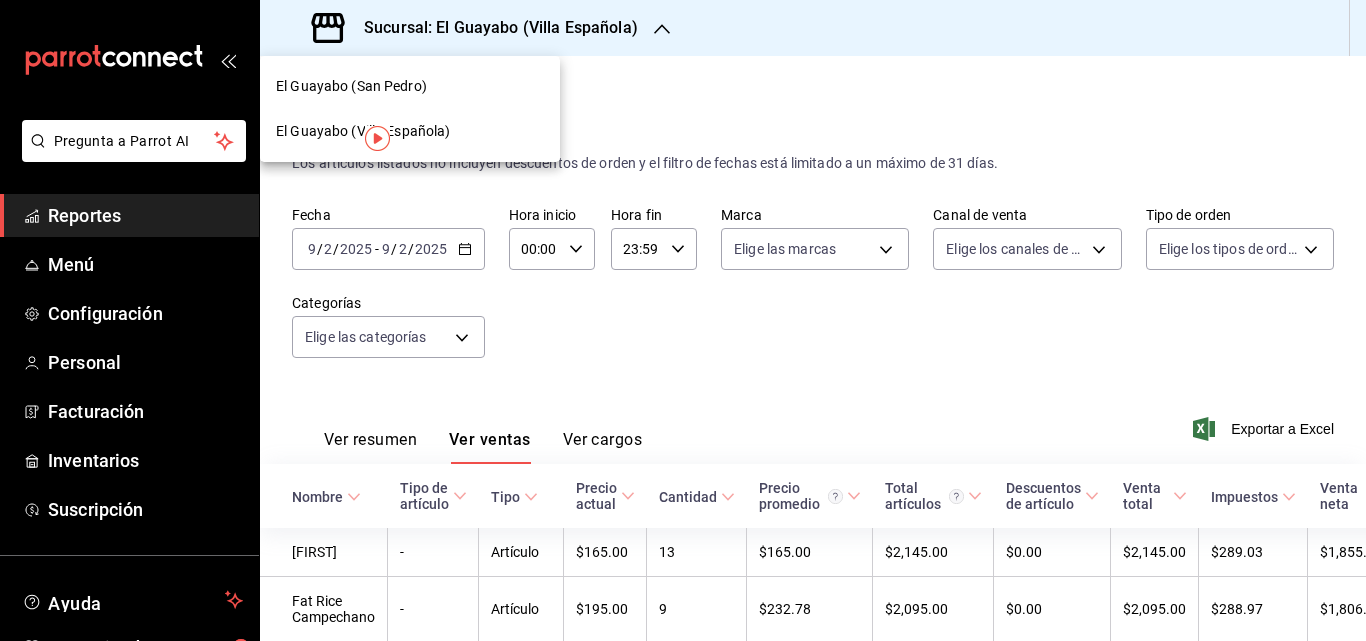 click on "El Guayabo (San Pedro)" at bounding box center [410, 86] 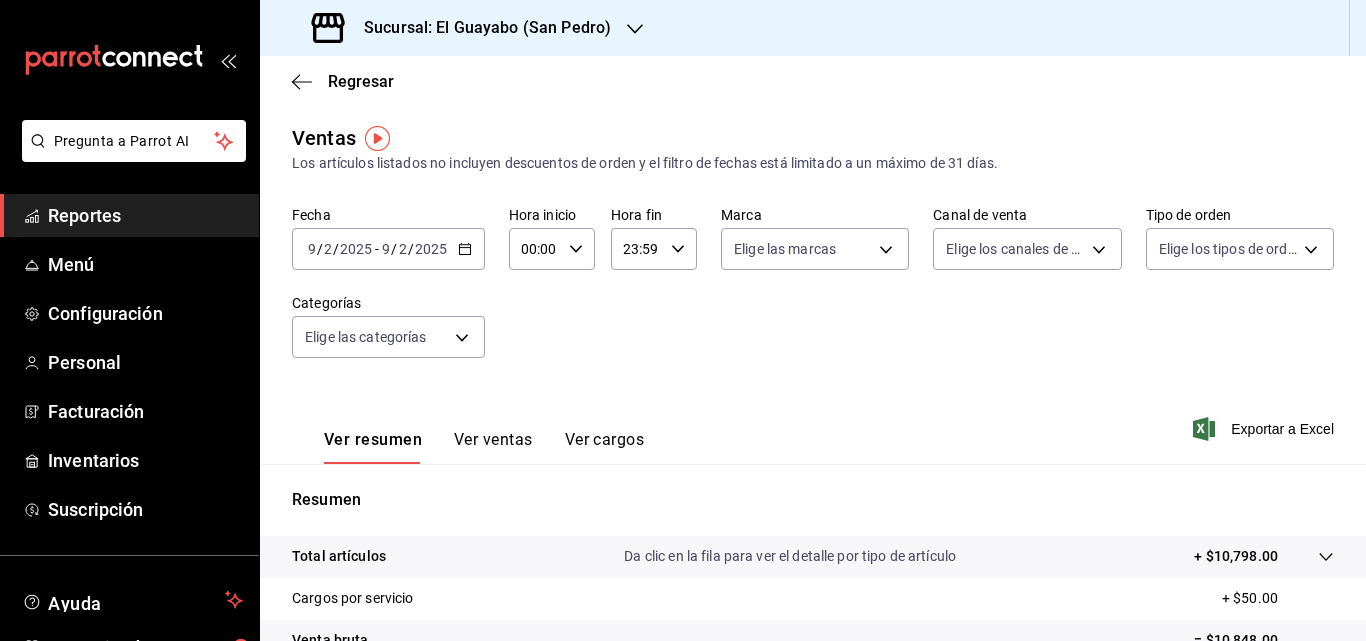 click 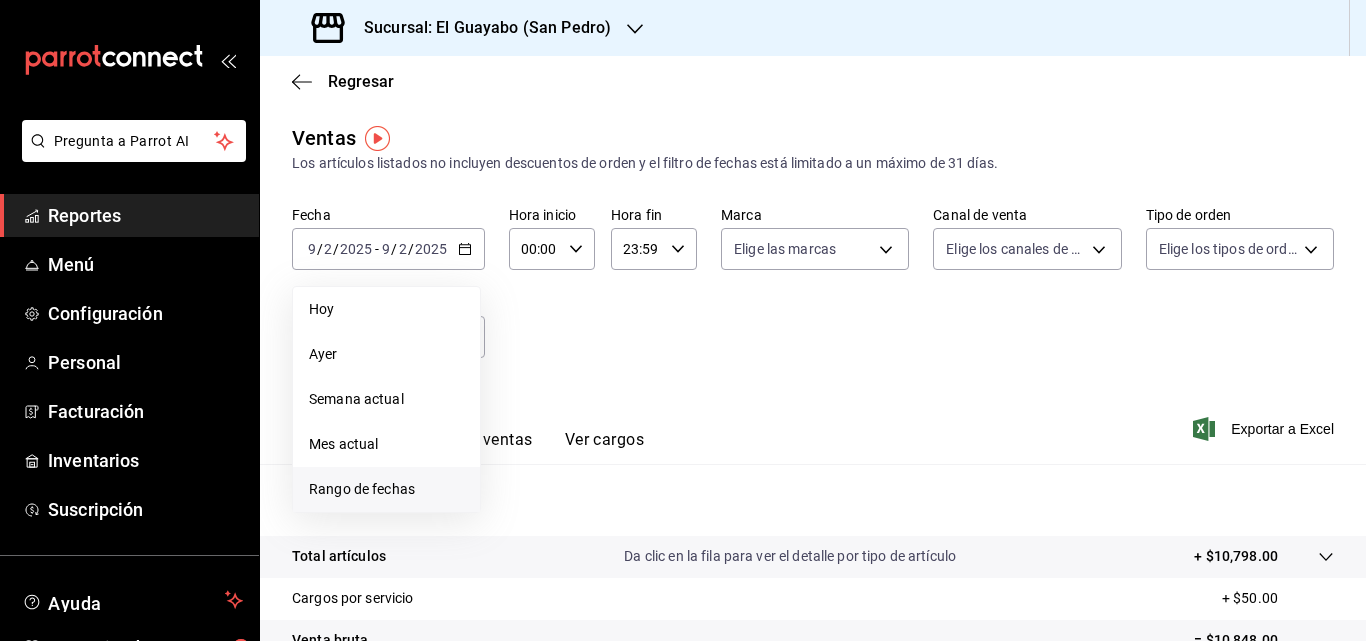 click on "Rango de fechas" at bounding box center [386, 489] 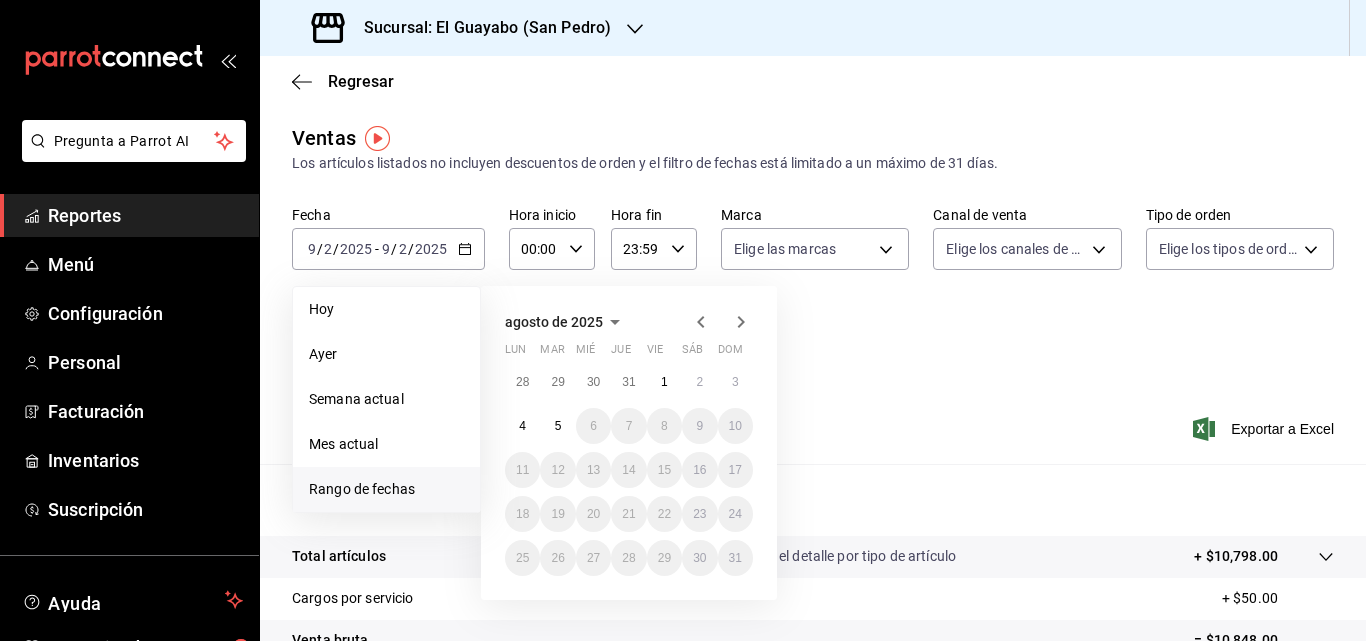 click on "agosto de 2025" at bounding box center (554, 322) 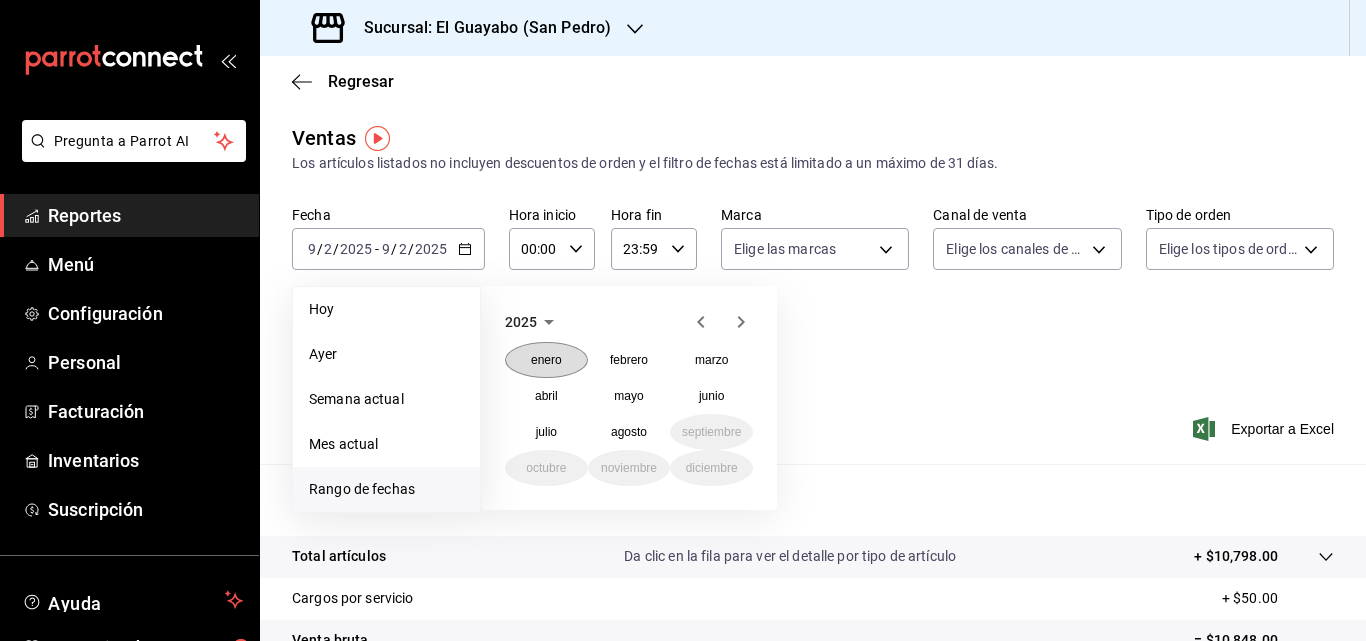 click on "enero" at bounding box center [546, 360] 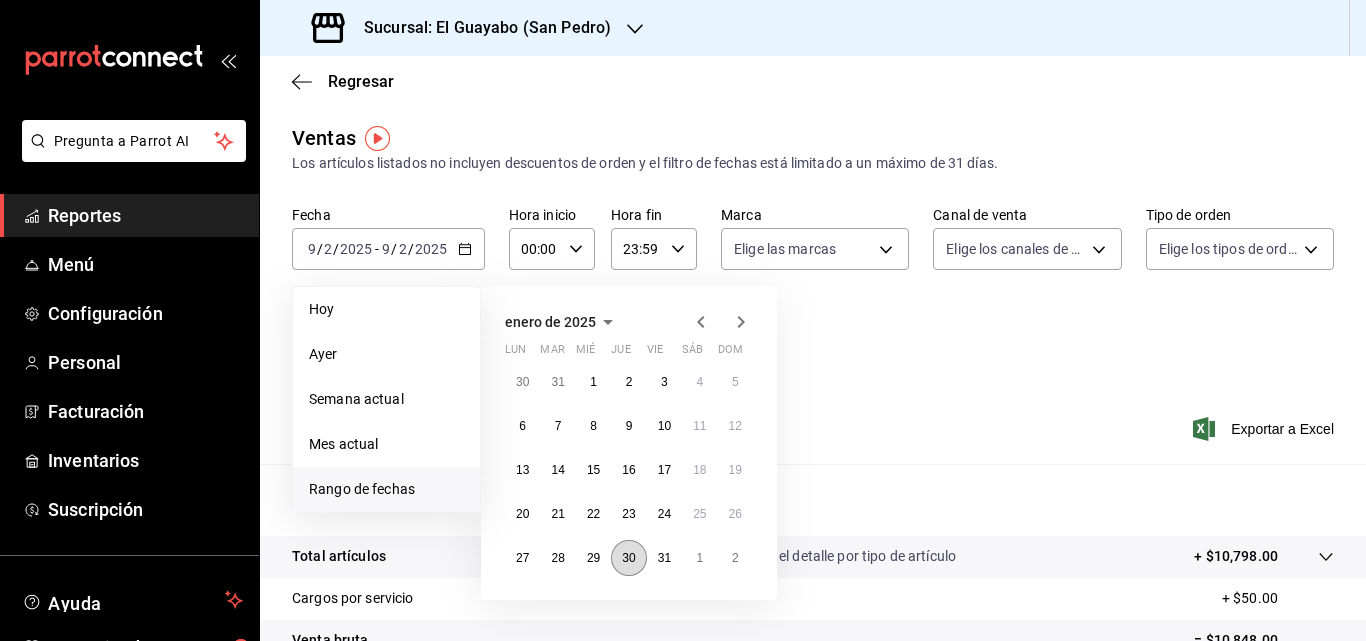 click on "30" at bounding box center [628, 558] 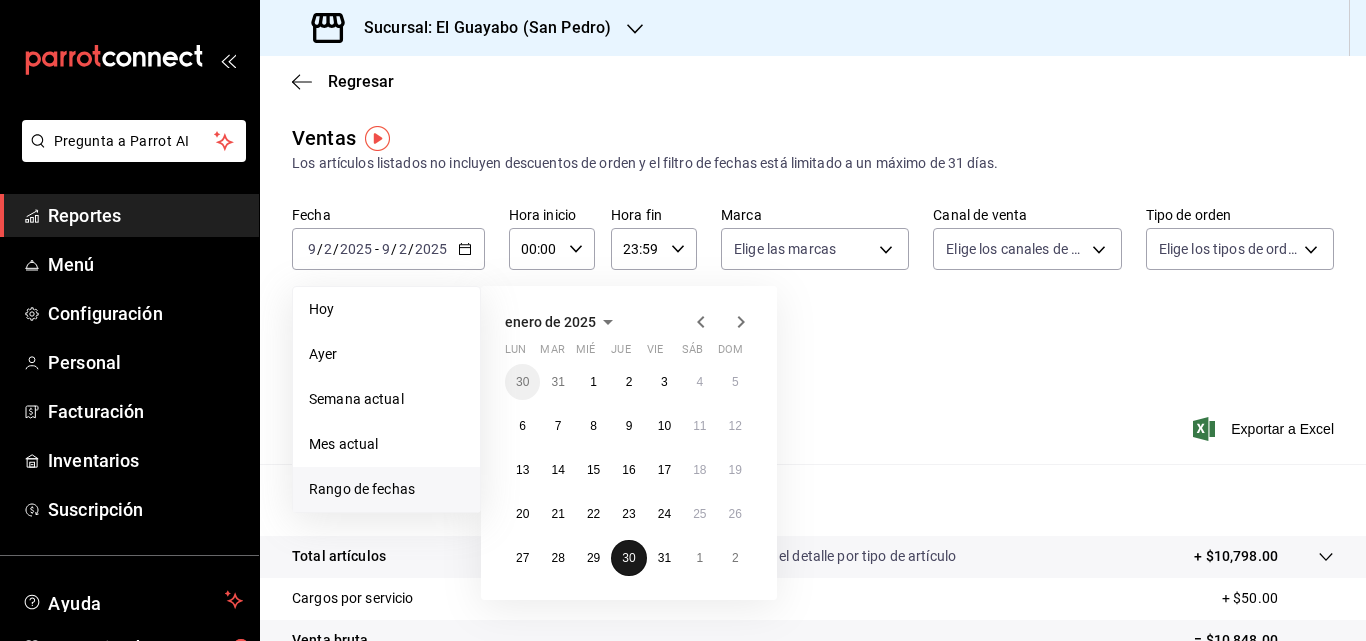 click on "30" at bounding box center [628, 558] 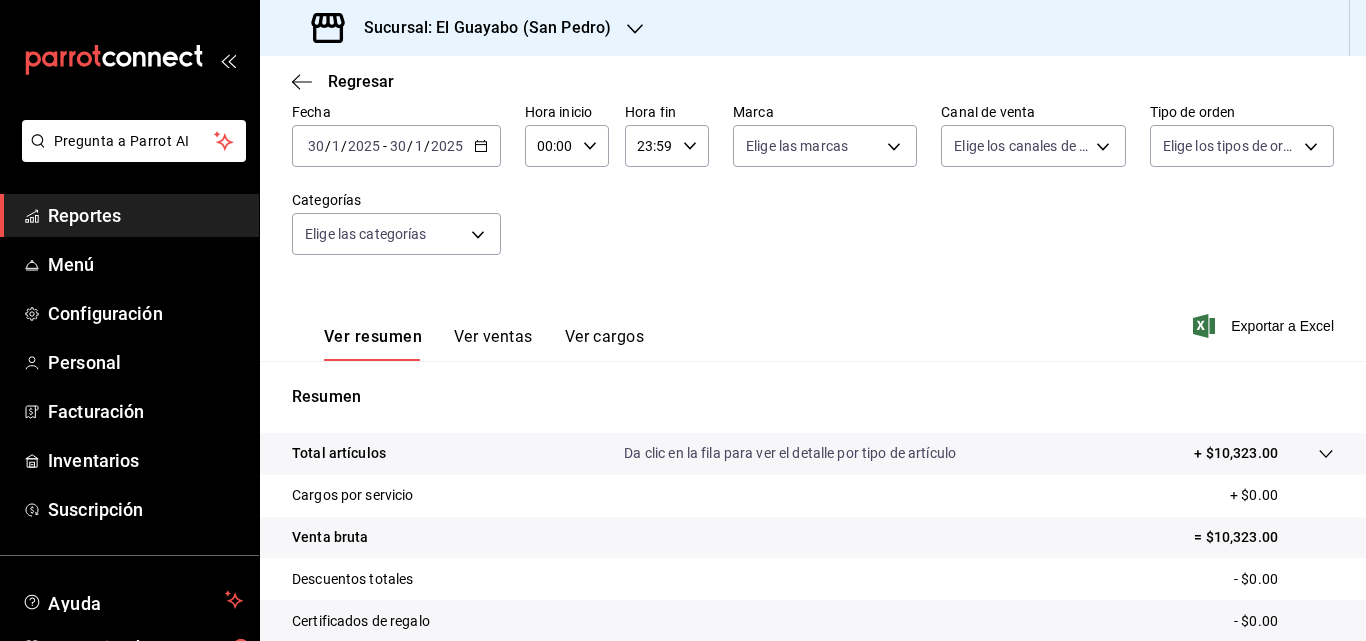 scroll, scrollTop: 200, scrollLeft: 0, axis: vertical 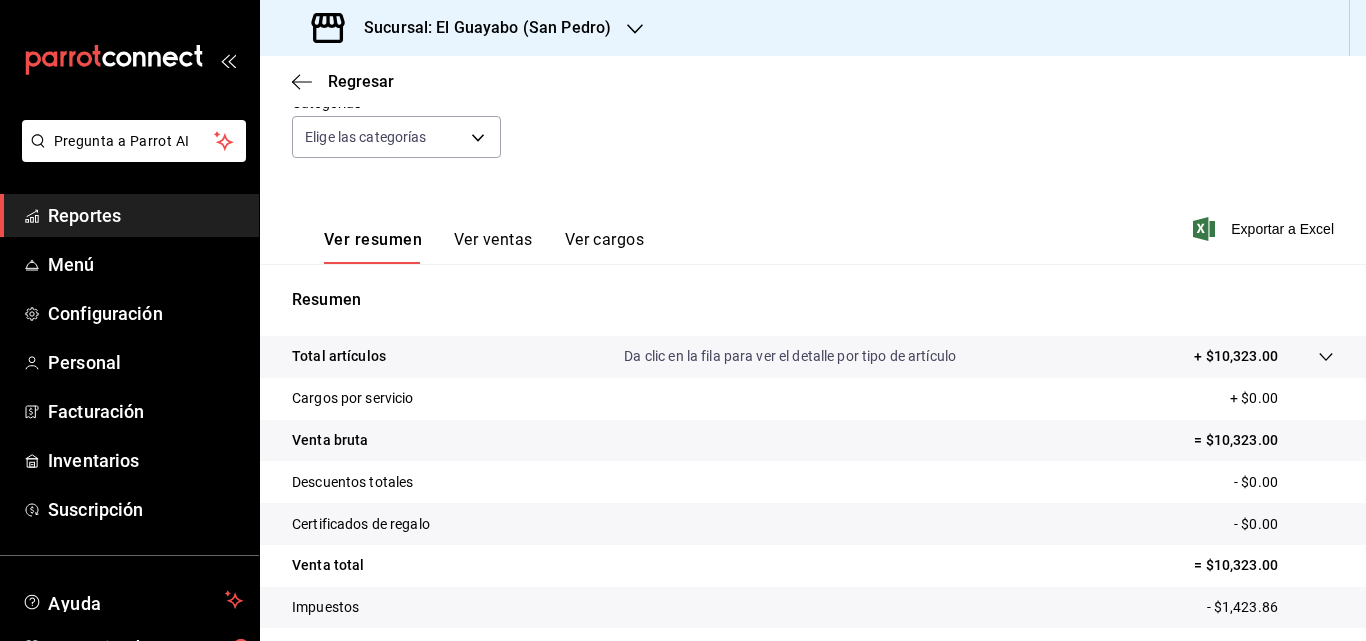 click on "Ver ventas" at bounding box center [493, 247] 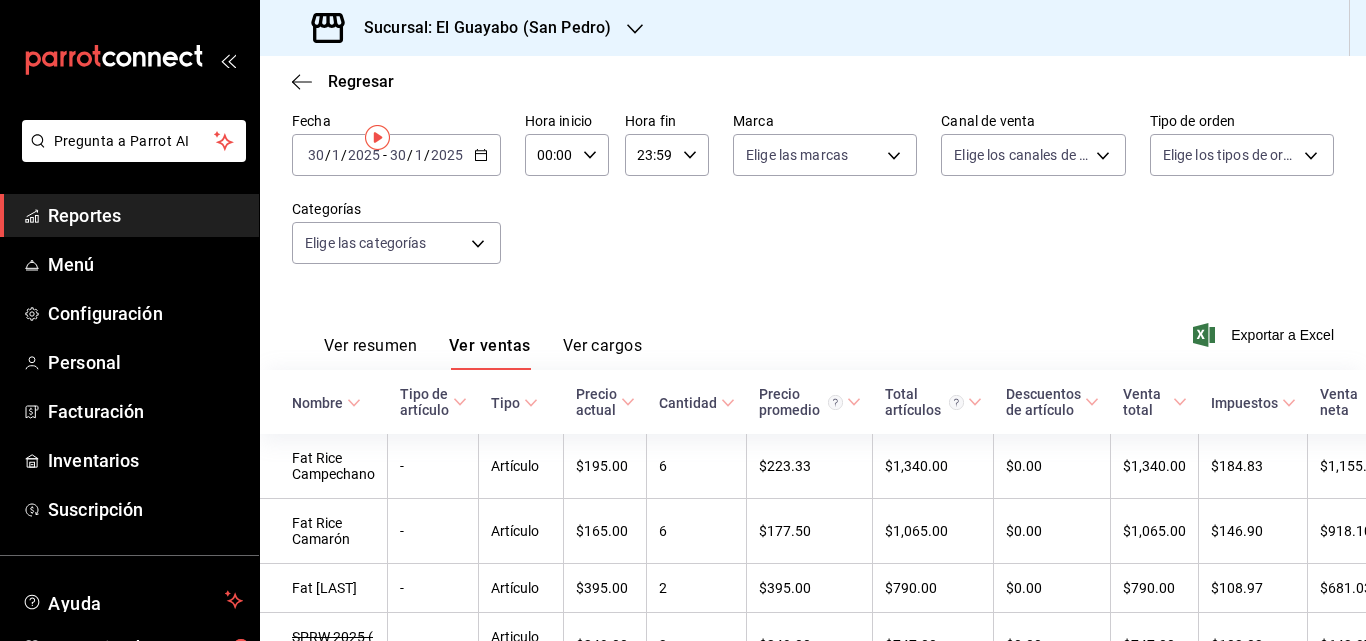 scroll, scrollTop: 0, scrollLeft: 0, axis: both 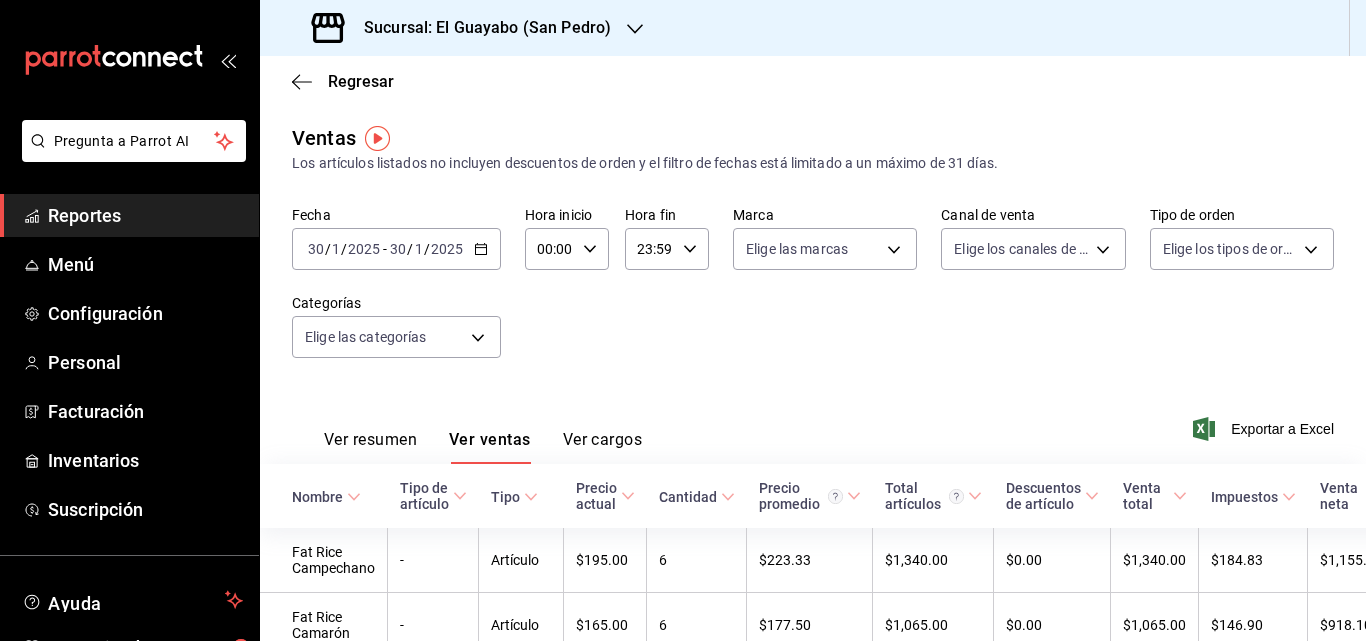 click 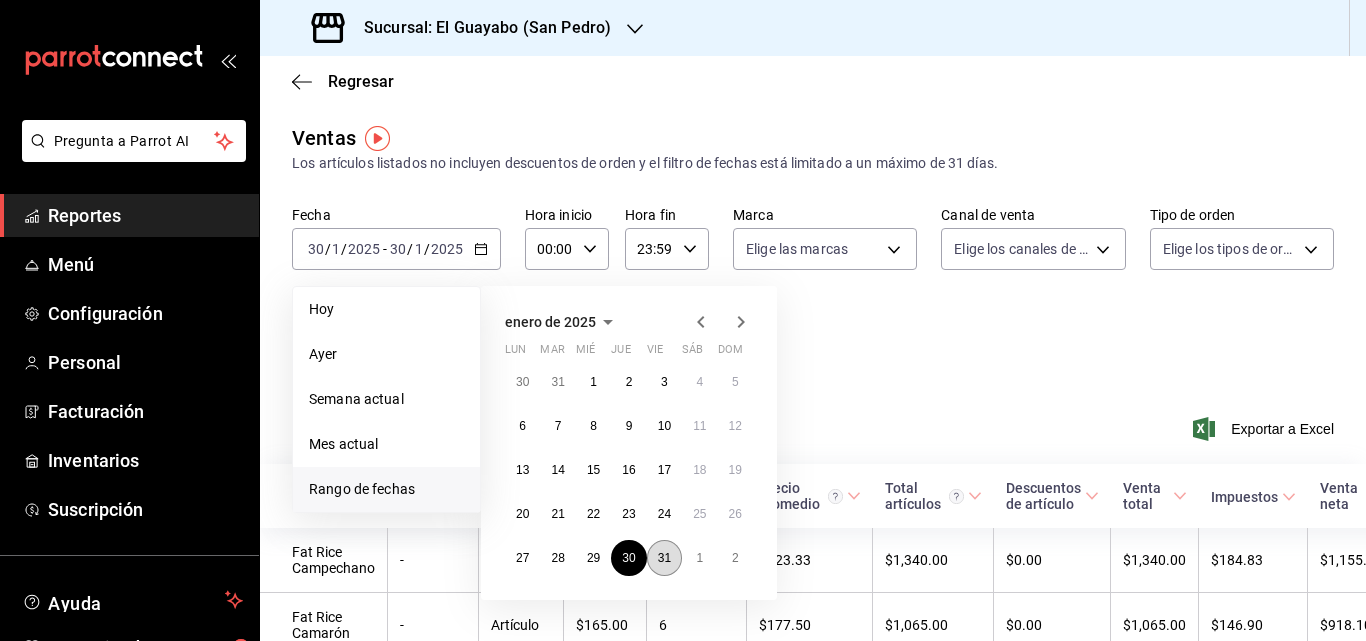 click on "31" at bounding box center (664, 558) 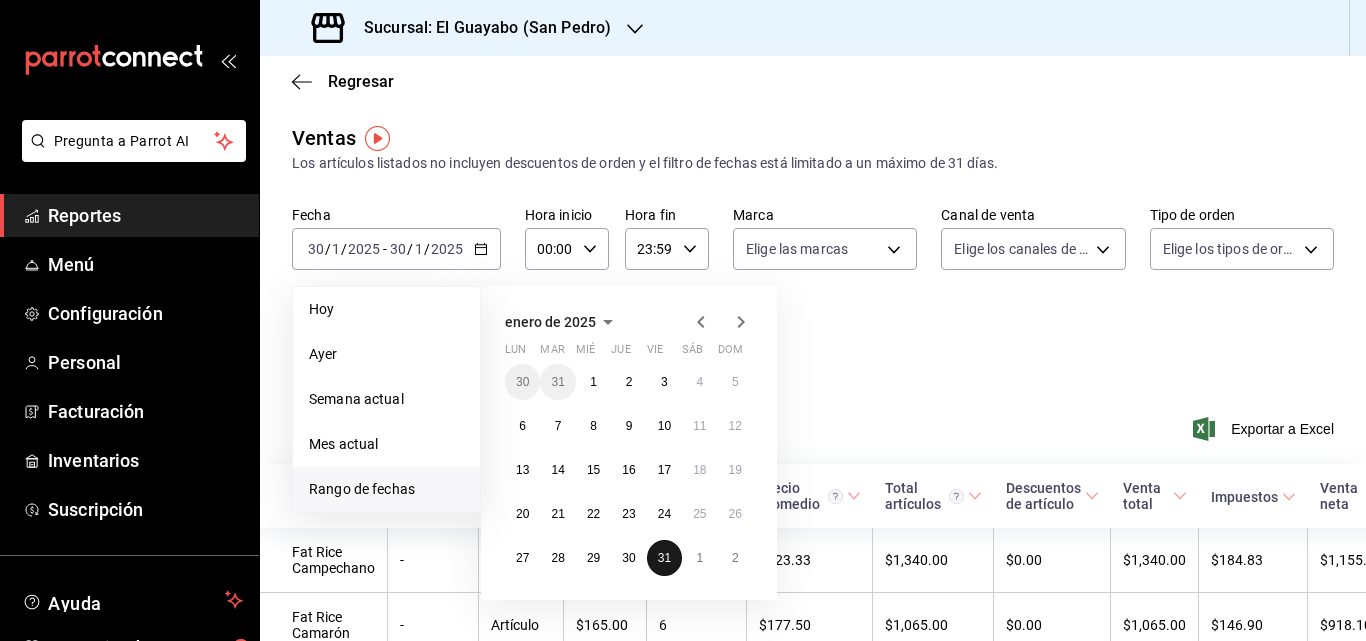 click on "31" at bounding box center (664, 558) 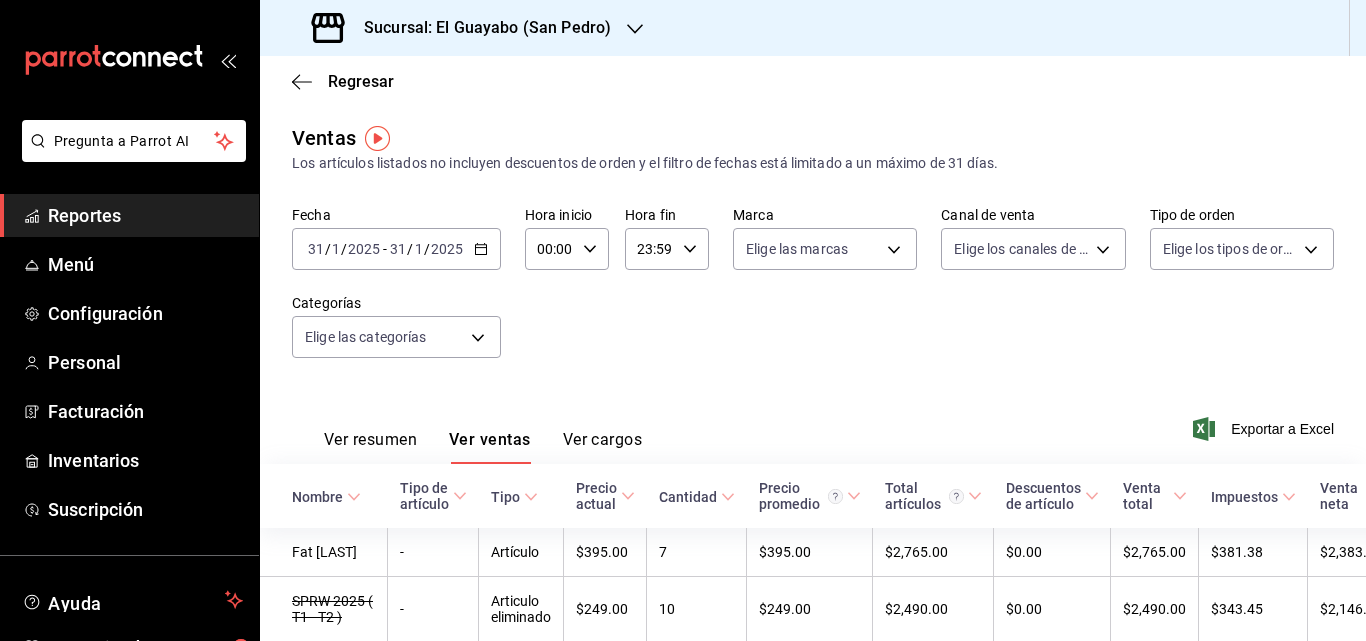 click on "[DATE] [DATE] - [DATE] [DATE]" at bounding box center [396, 249] 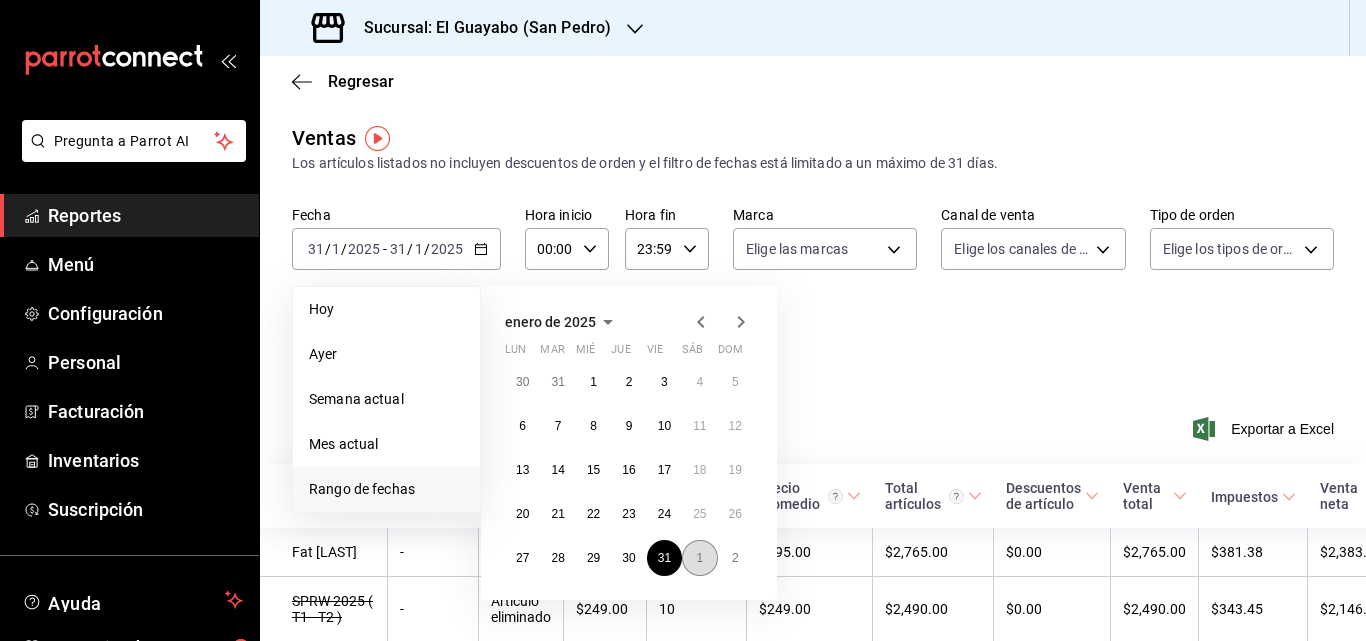 click on "1" at bounding box center [699, 558] 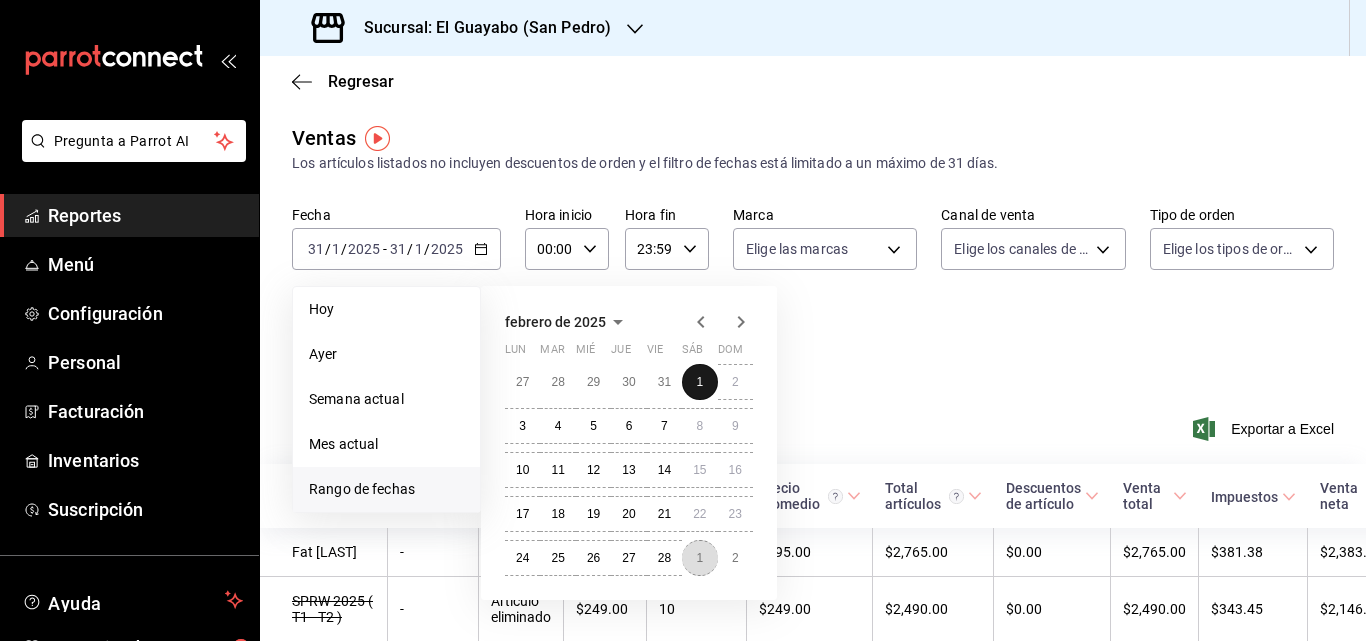 click on "1" at bounding box center [699, 558] 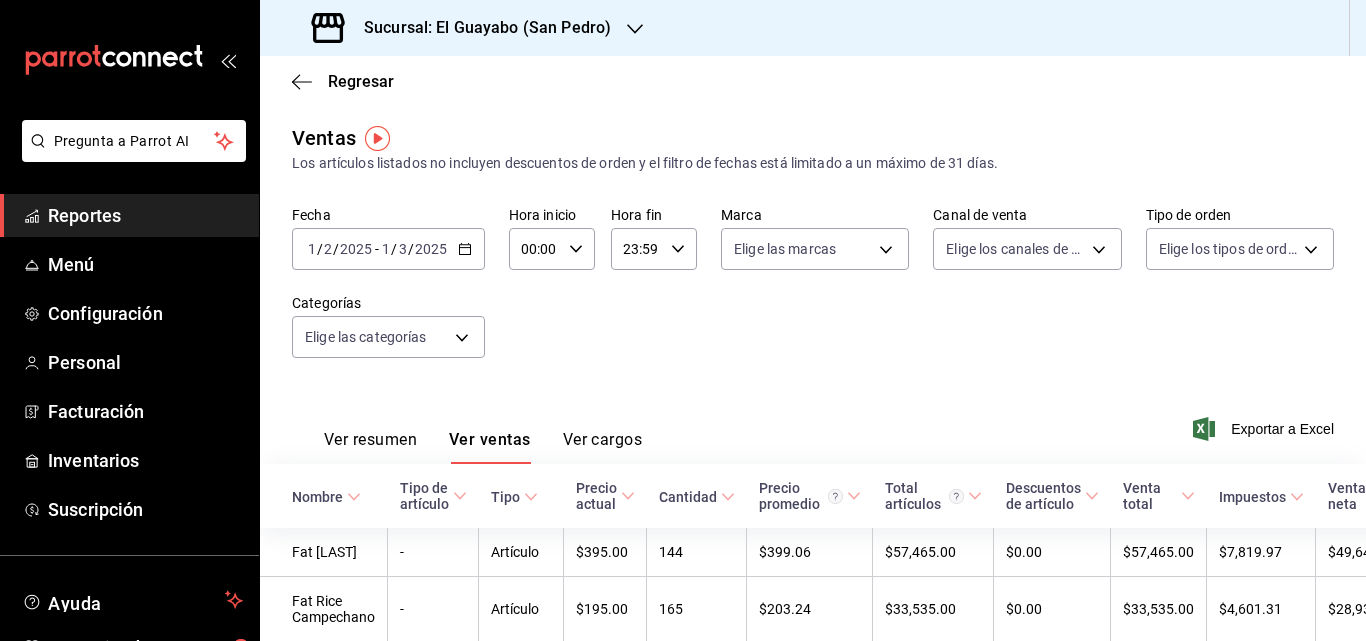 click 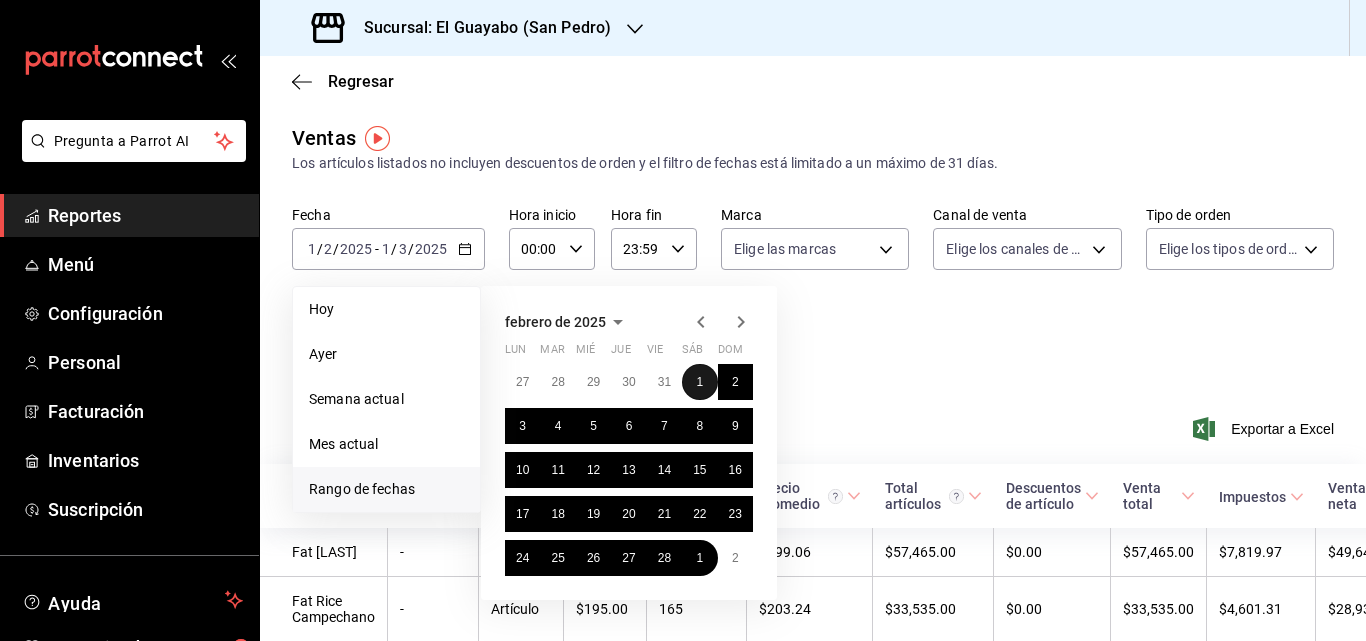 click on "1" at bounding box center (699, 382) 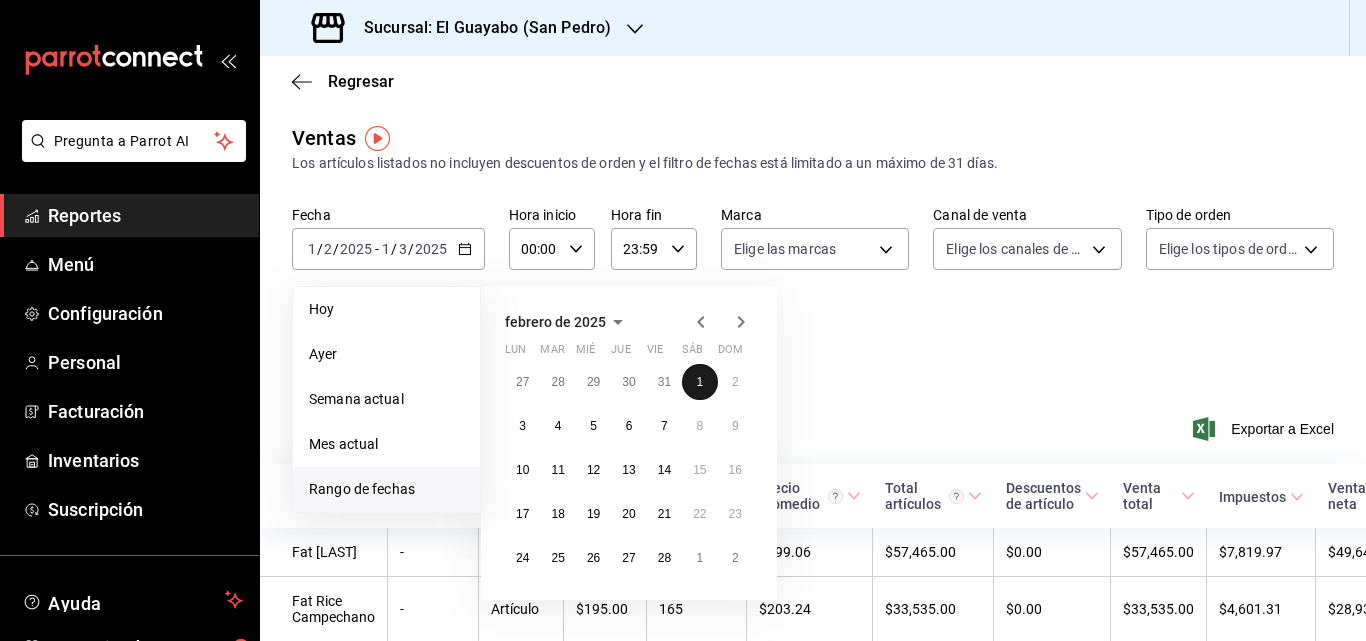 click on "1" at bounding box center [699, 382] 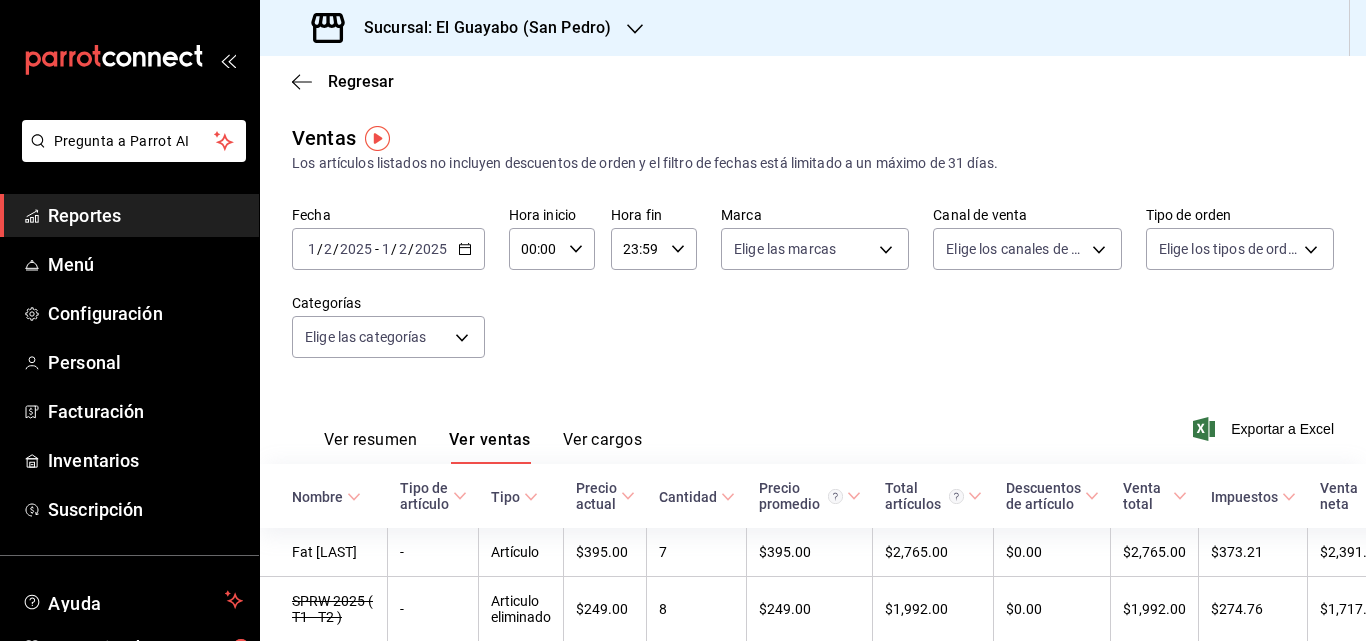 click on "[DATE] [DATE] - [DATE] [DATE]" at bounding box center [388, 249] 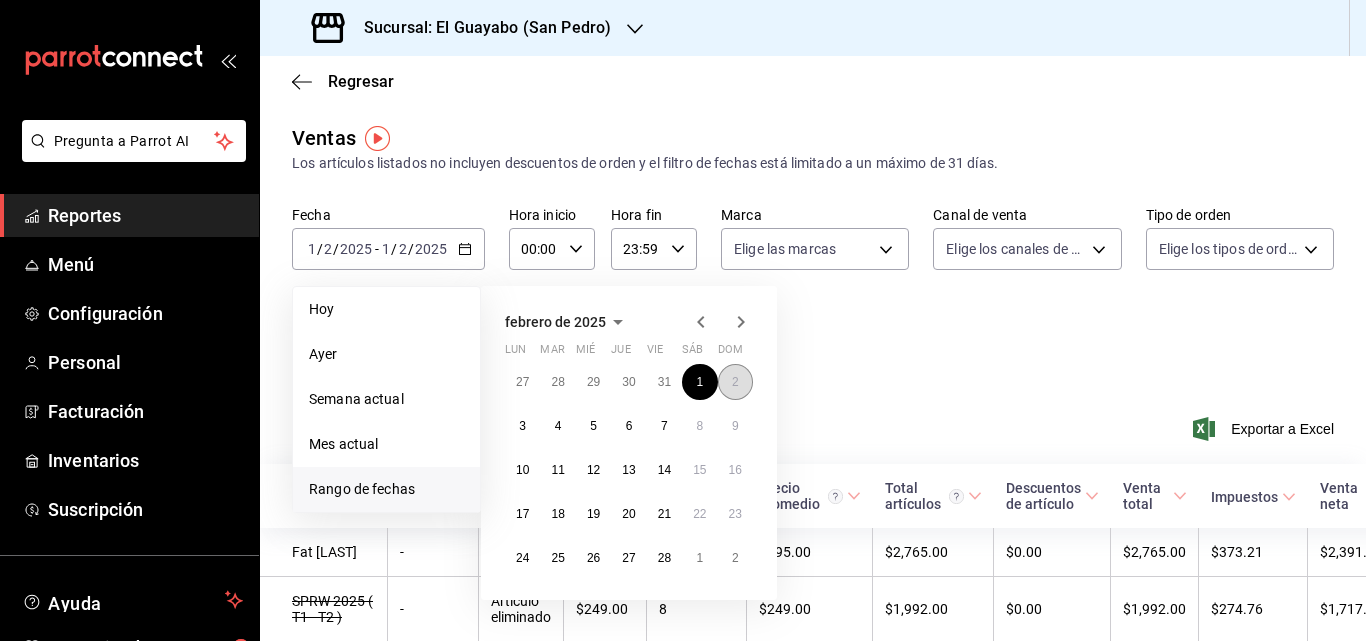 click on "2" at bounding box center (735, 382) 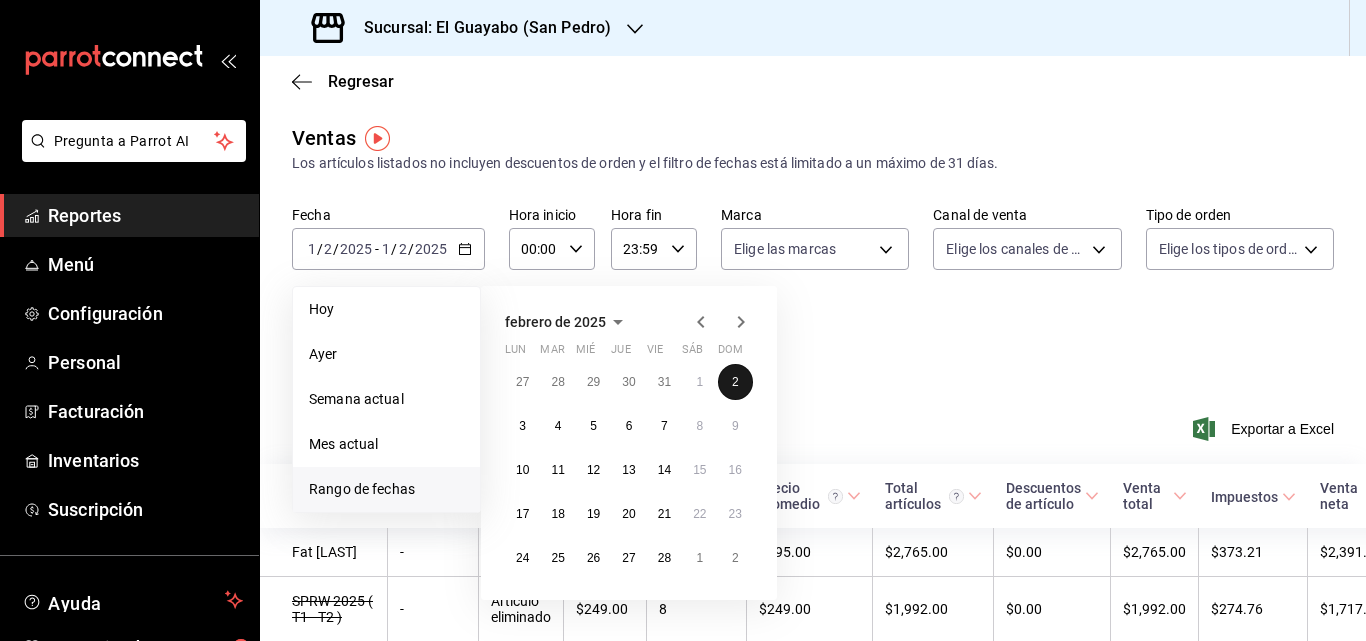 click on "2" at bounding box center (735, 382) 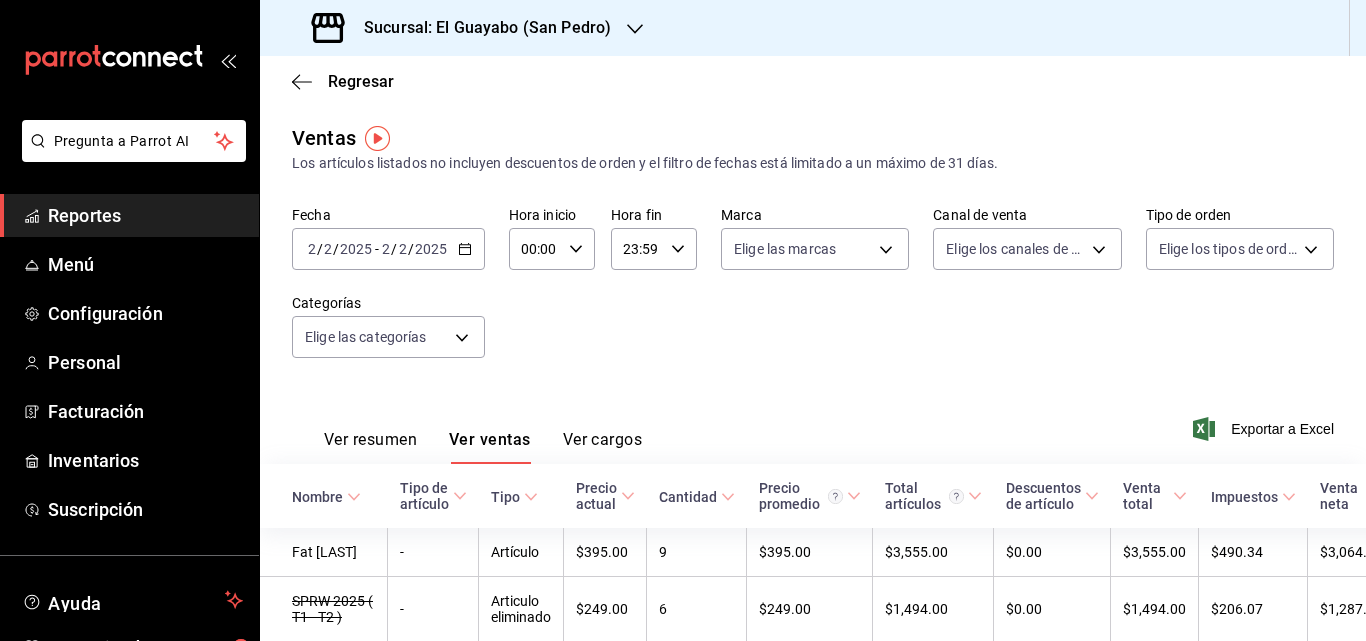 click 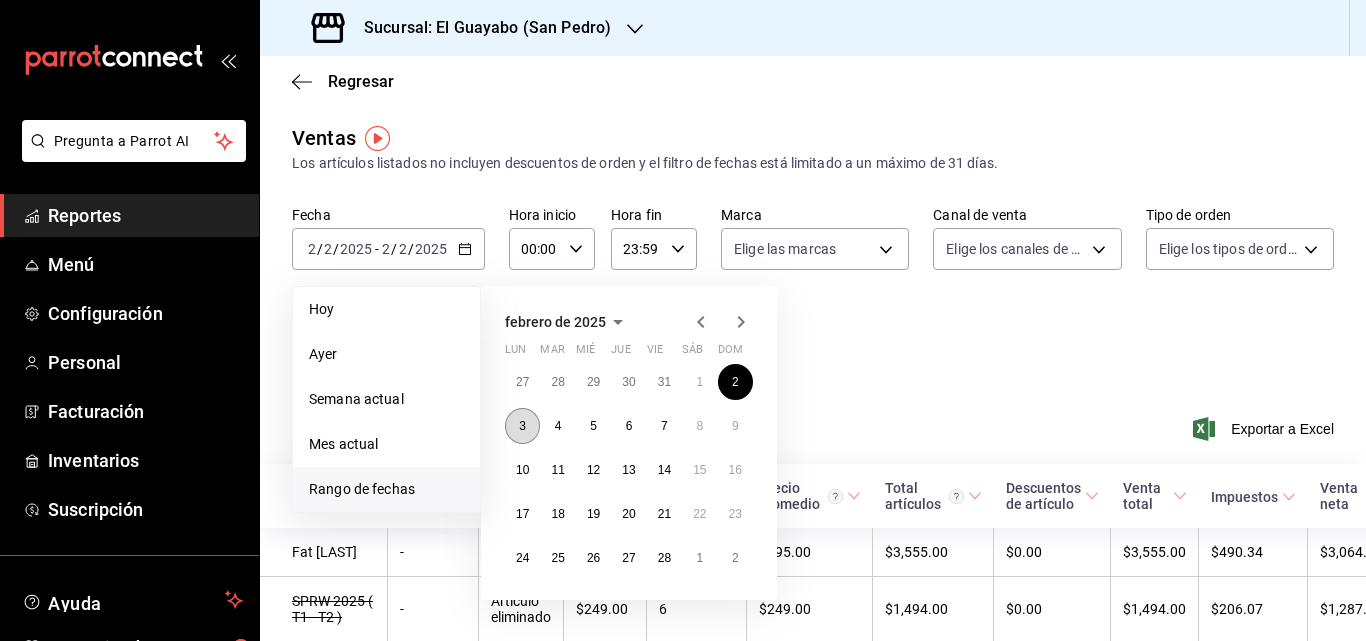 click on "3" at bounding box center (522, 426) 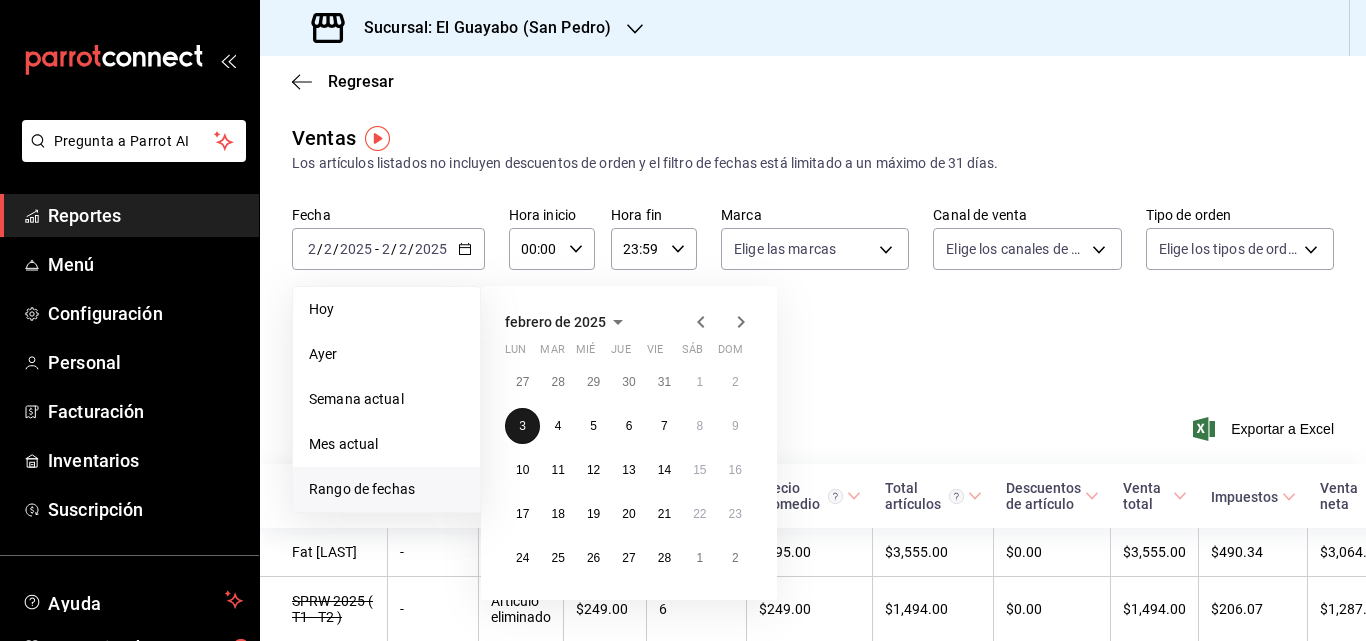 click on "3" at bounding box center (522, 426) 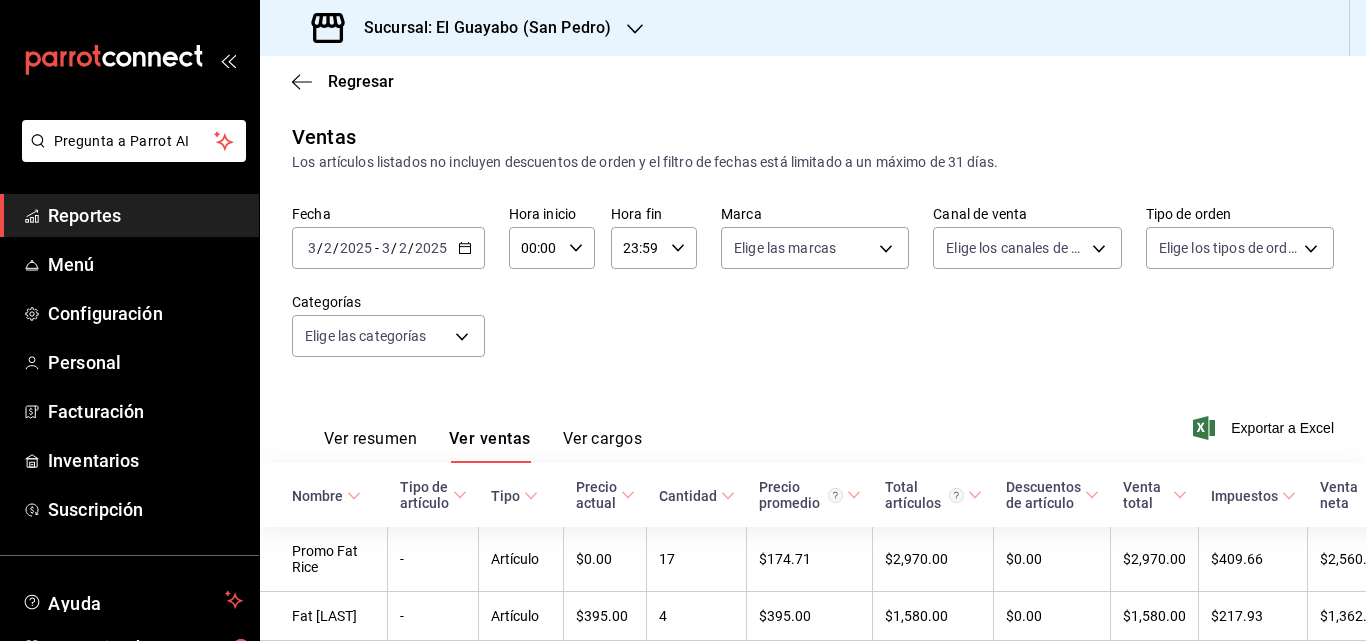scroll, scrollTop: 0, scrollLeft: 0, axis: both 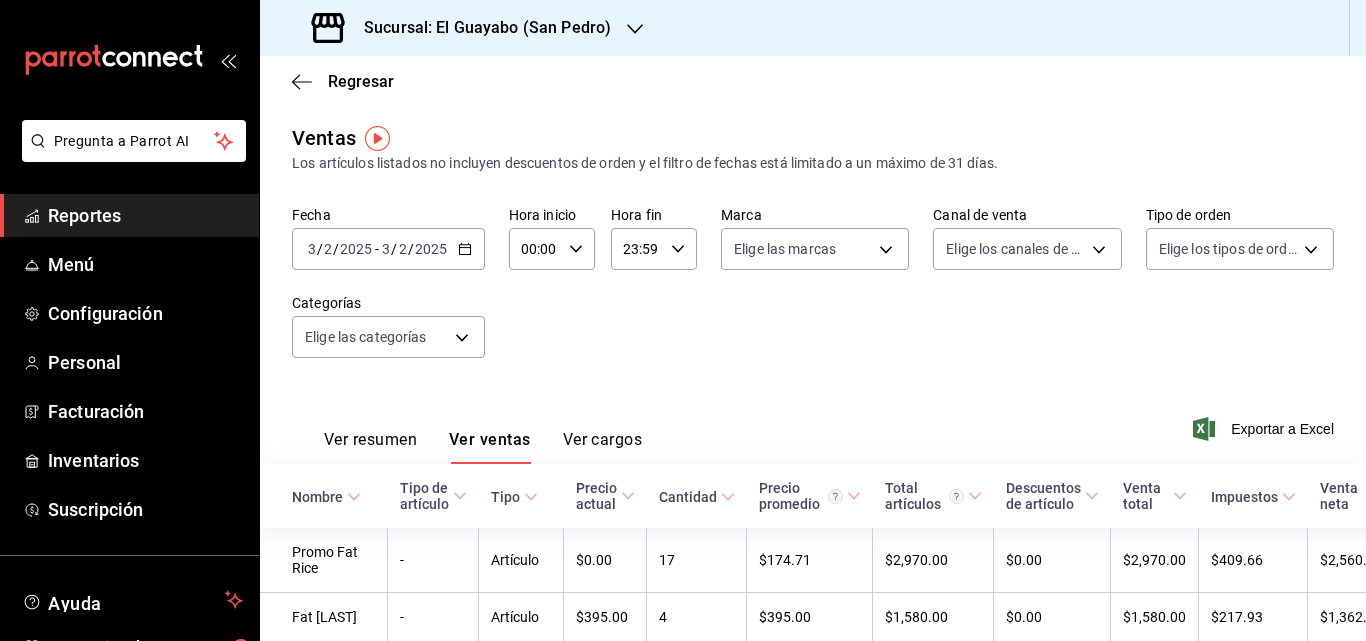 click 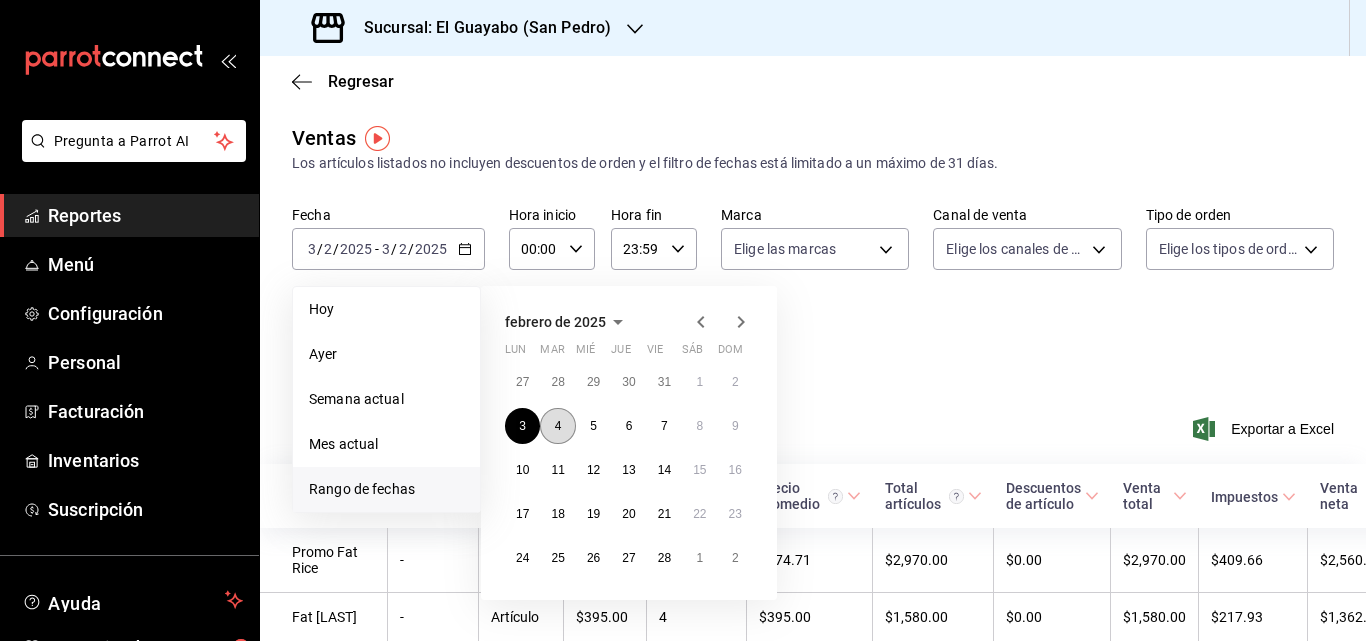click on "4" at bounding box center (558, 426) 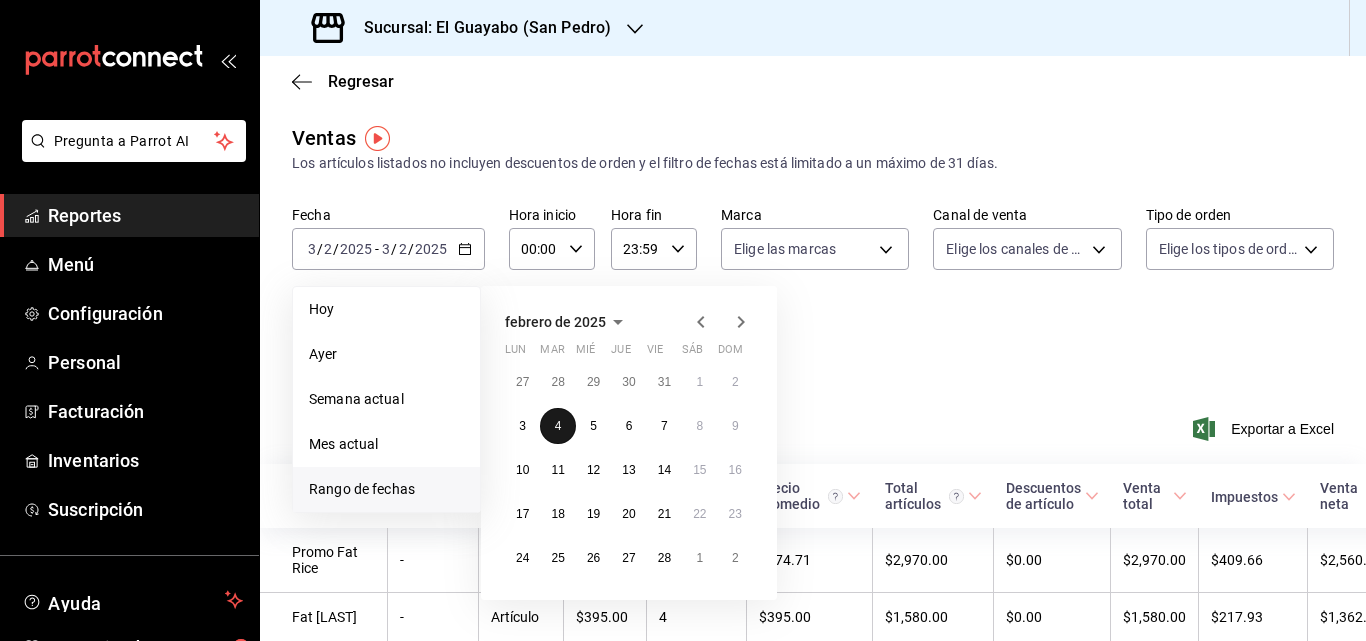 click on "4" at bounding box center (558, 426) 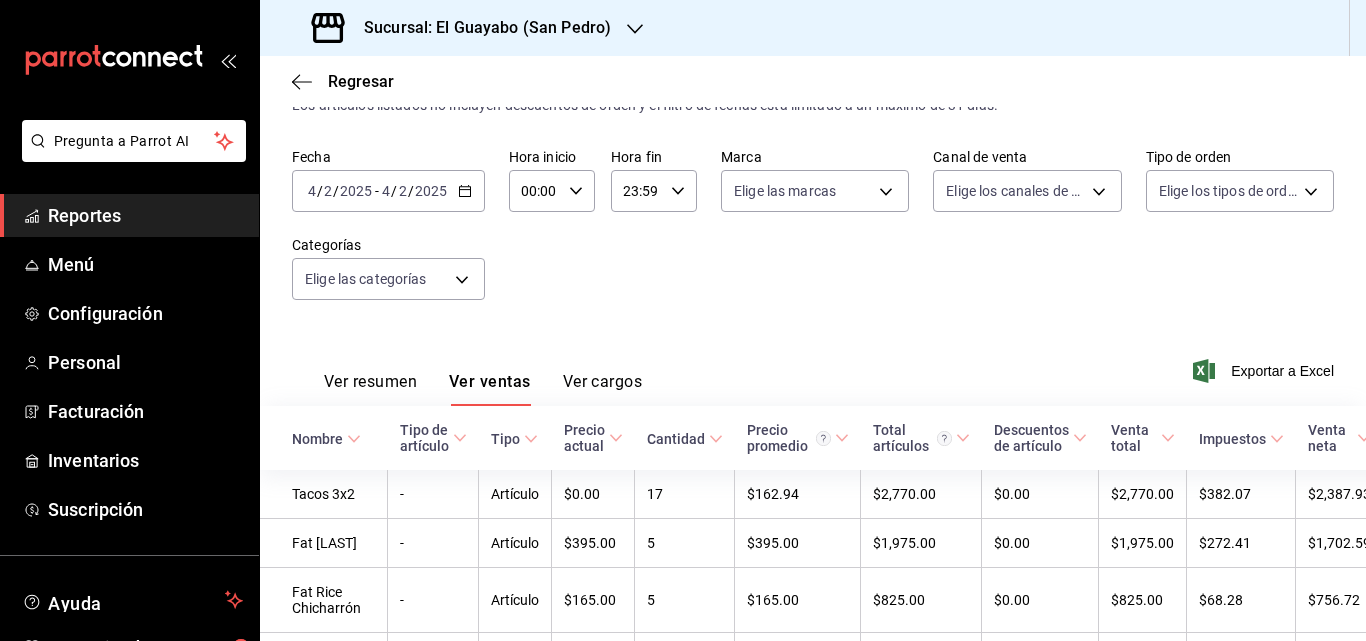 scroll, scrollTop: 0, scrollLeft: 0, axis: both 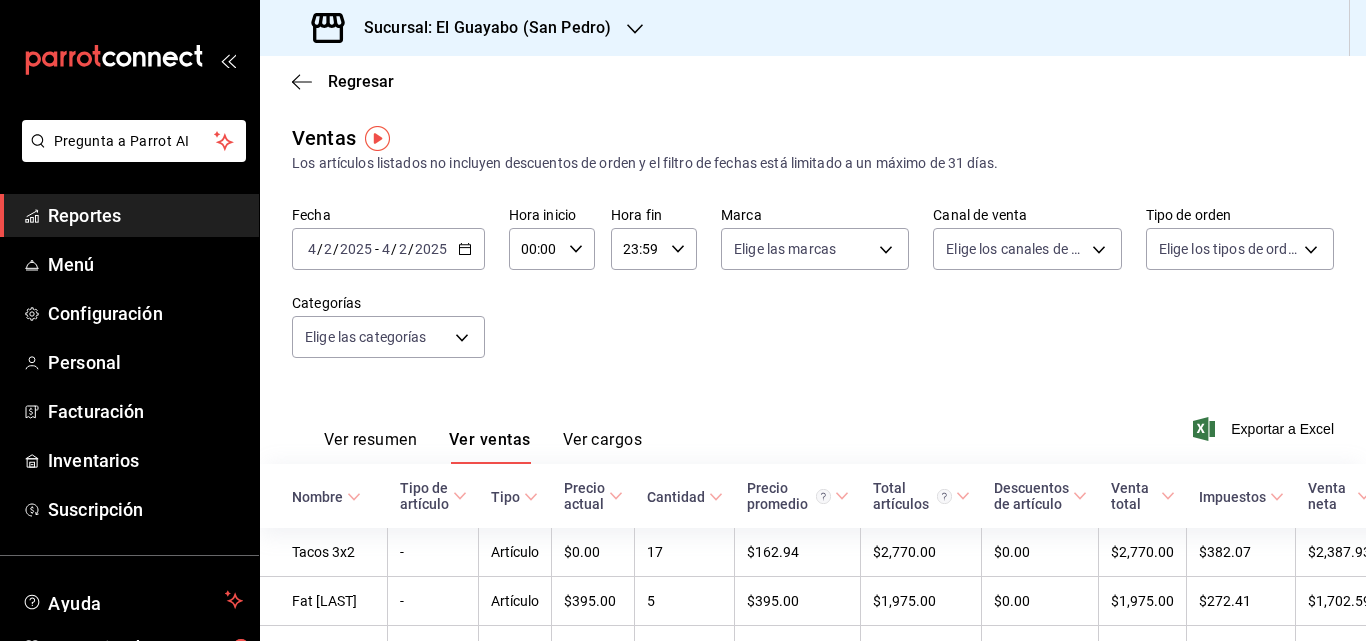 click on "[DATE] [DATE] - [DATE] [DATE]" at bounding box center (388, 249) 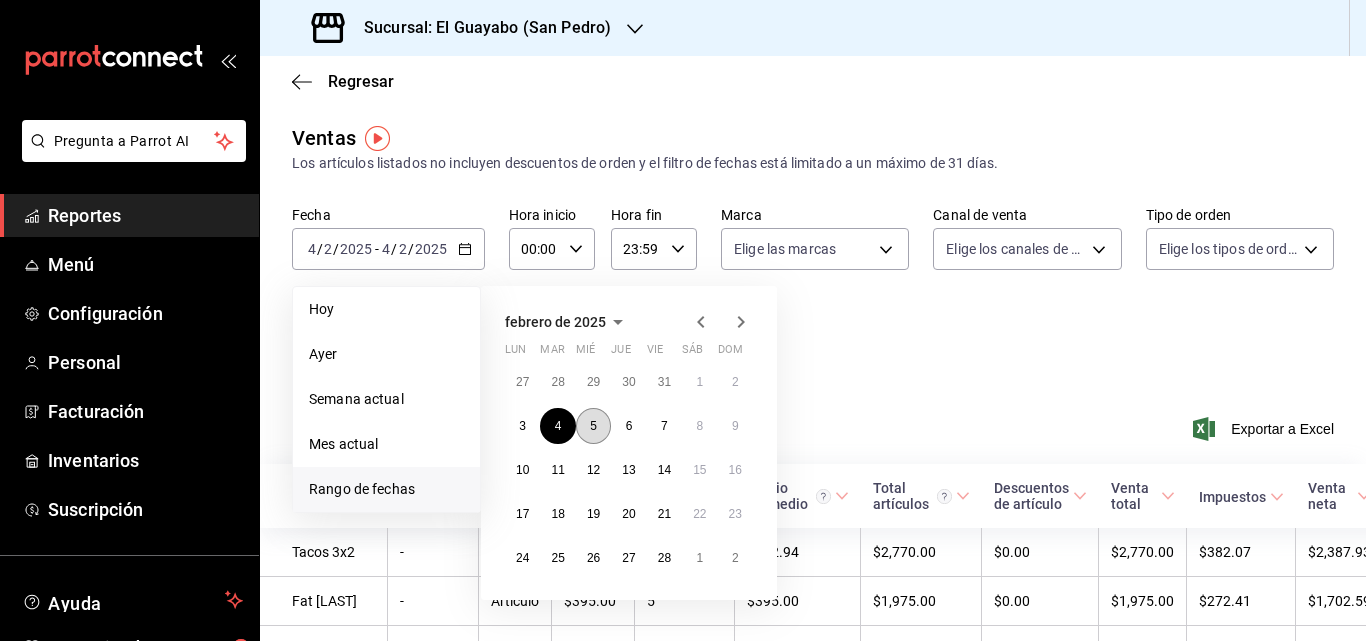 click on "5" at bounding box center [593, 426] 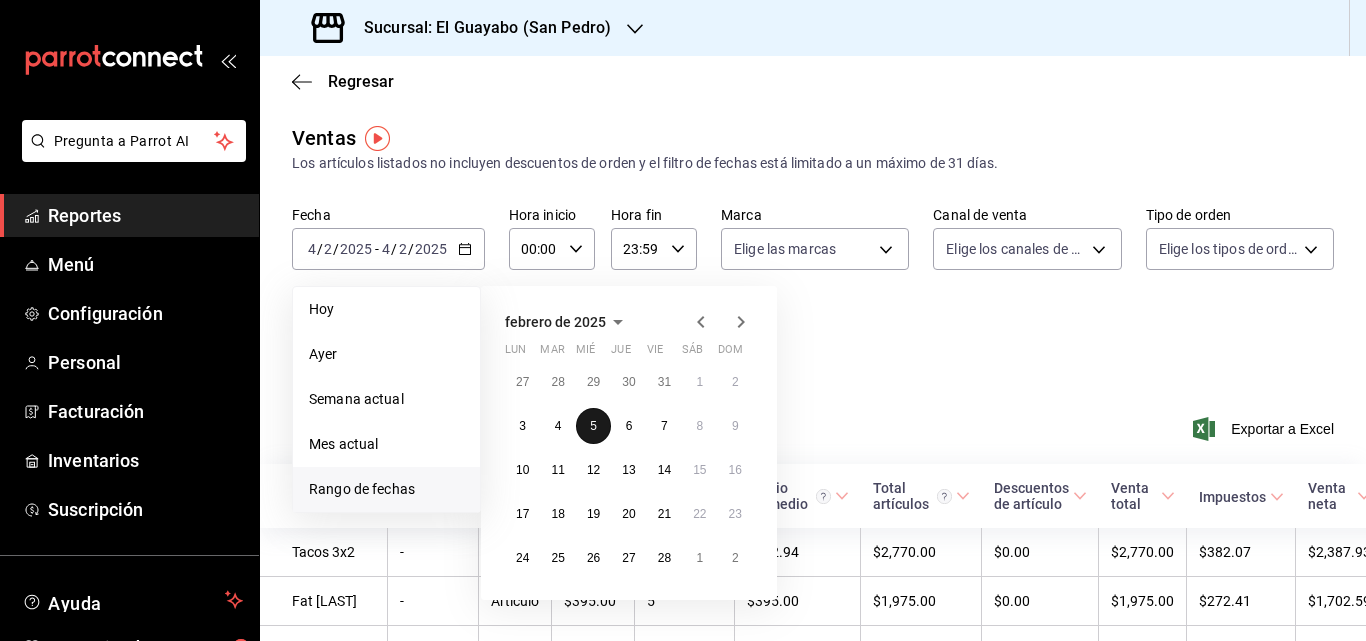 click on "5" at bounding box center (593, 426) 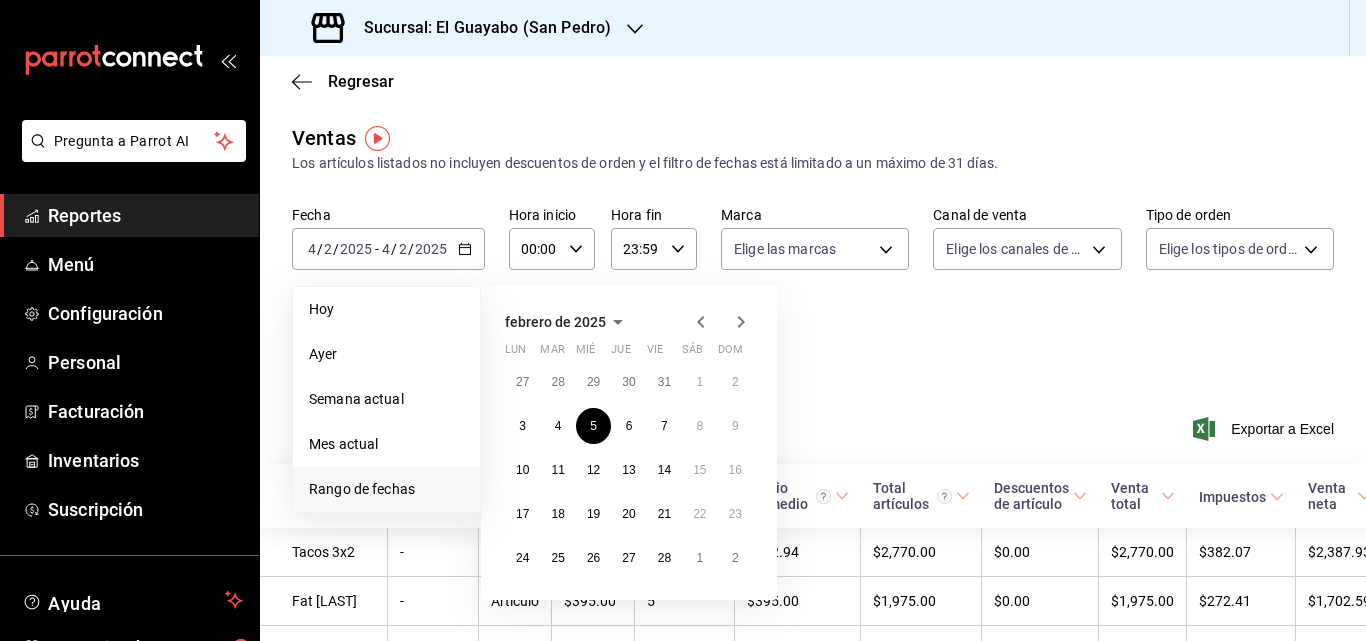 click on "Ver resumen Ver ventas Ver cargos" at bounding box center (467, 435) 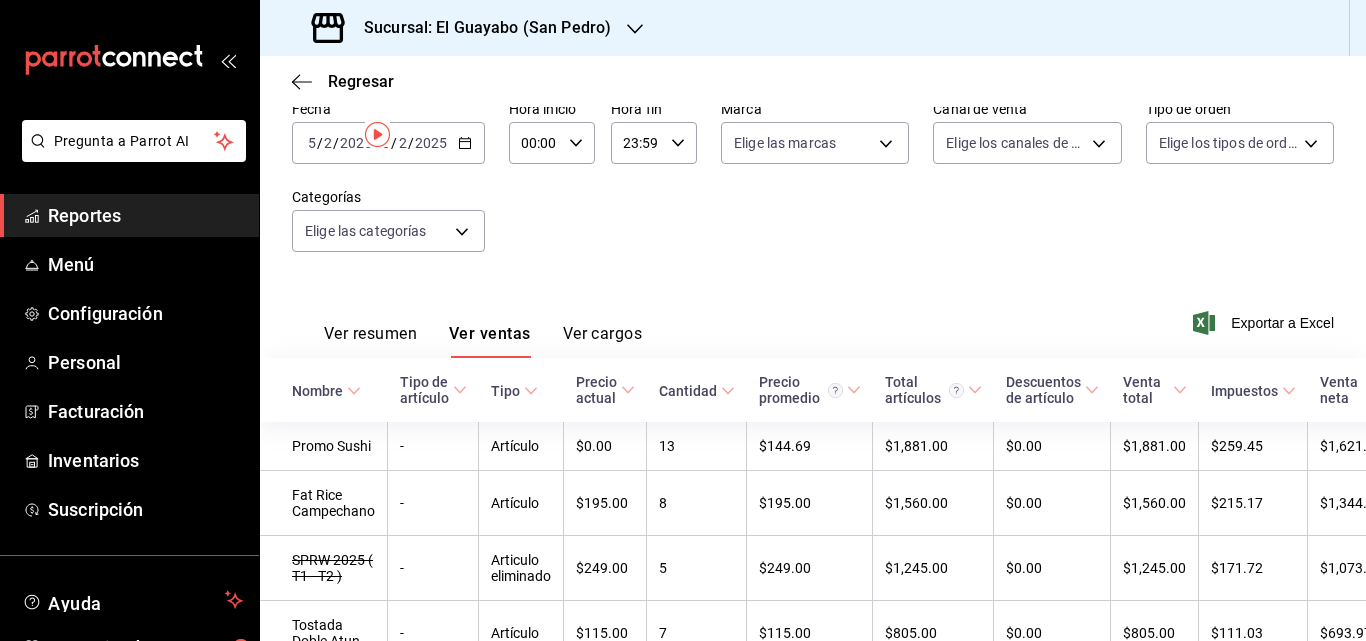 scroll, scrollTop: 0, scrollLeft: 0, axis: both 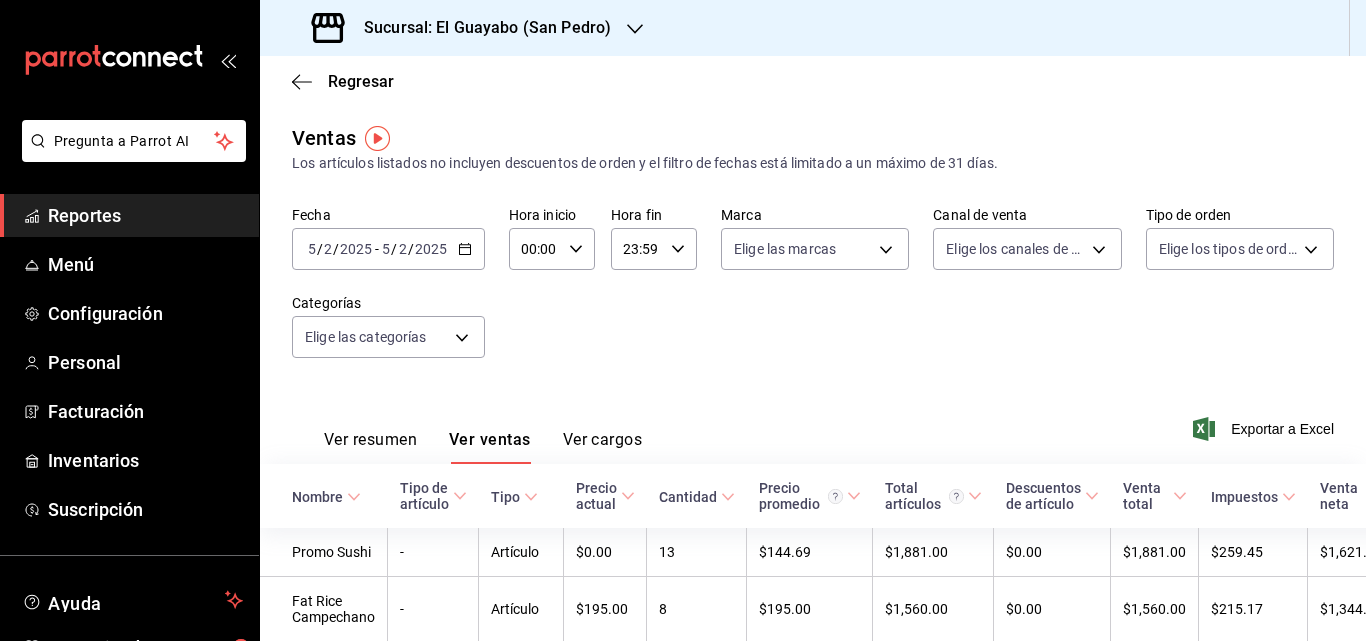 click on "[DATE] [DATE] - [DATE] [DATE]" at bounding box center (388, 249) 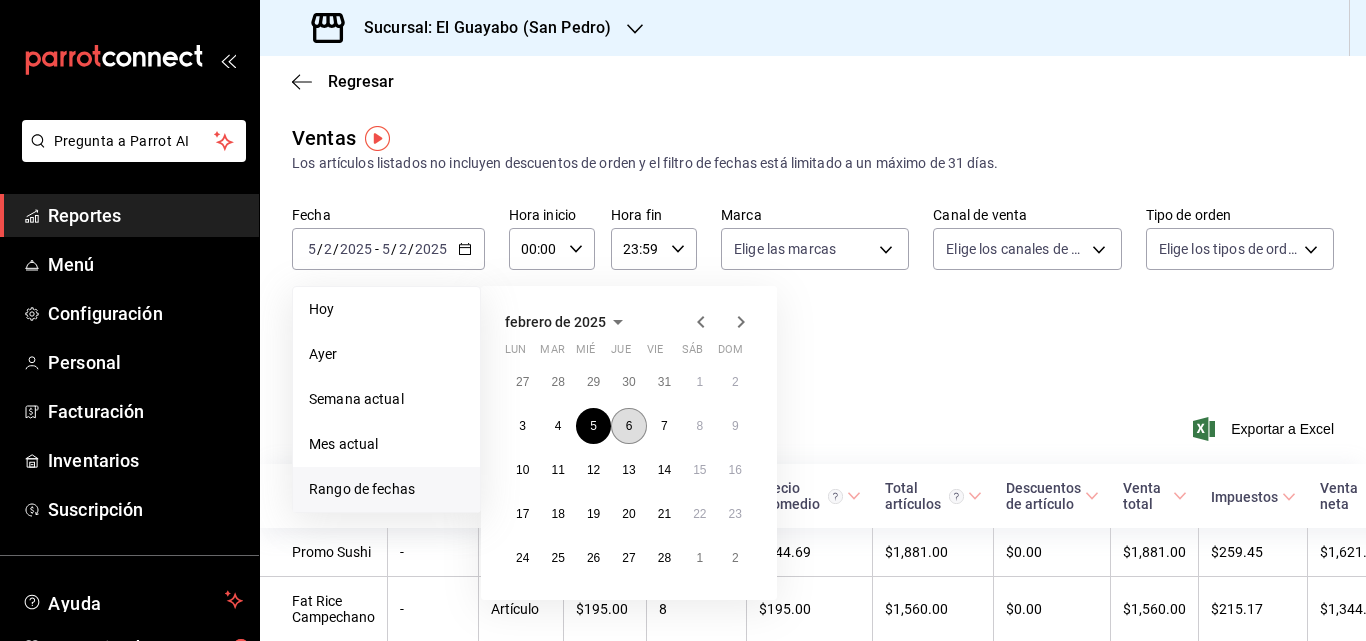 click on "6" at bounding box center [628, 426] 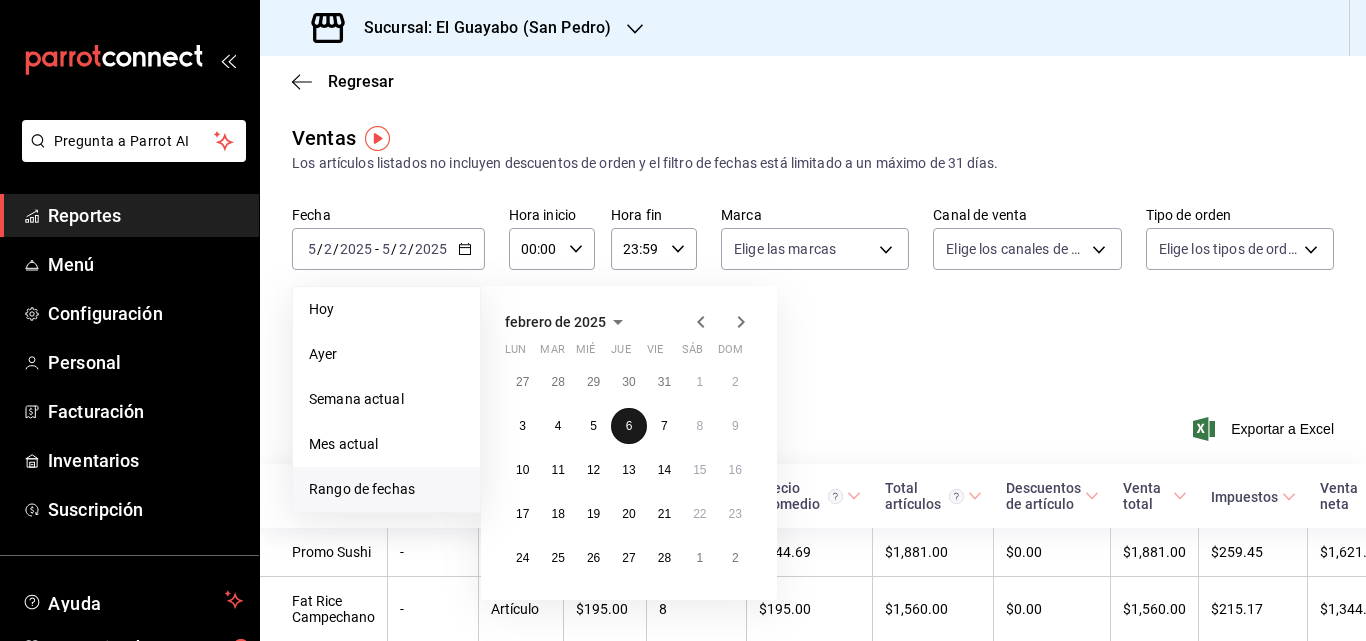 click on "6" at bounding box center [628, 426] 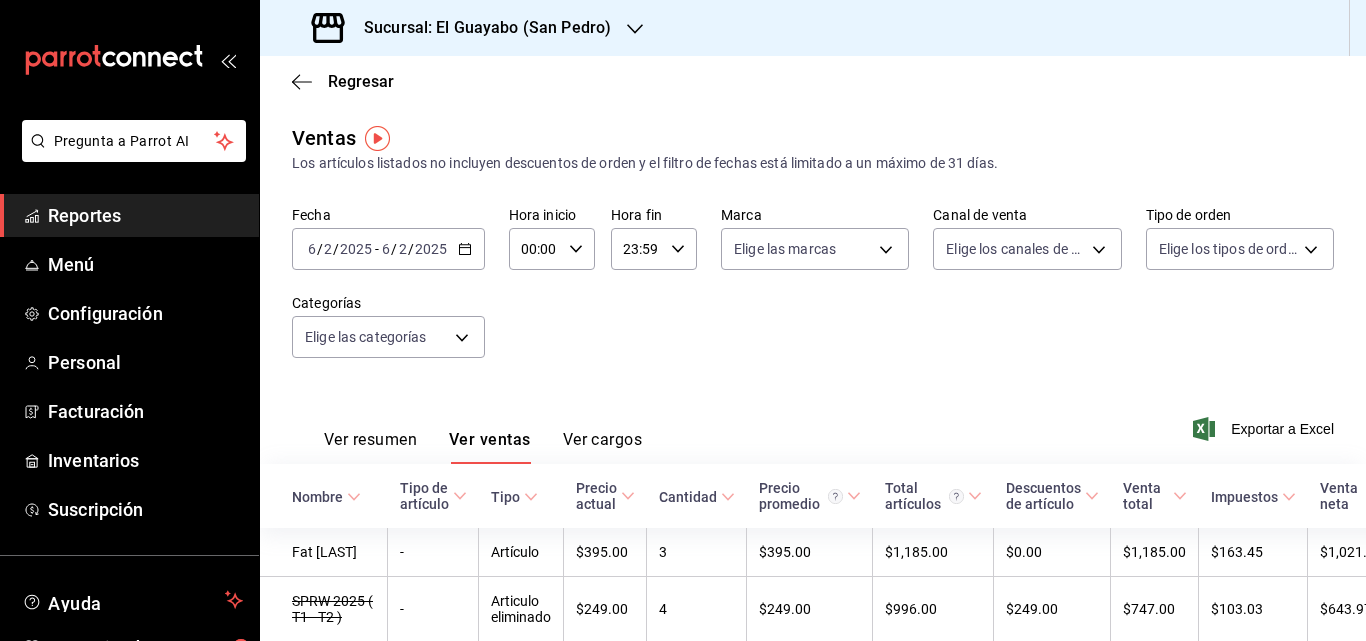 click on "[DATE] [DATE] - [DATE] [DATE]" at bounding box center [388, 249] 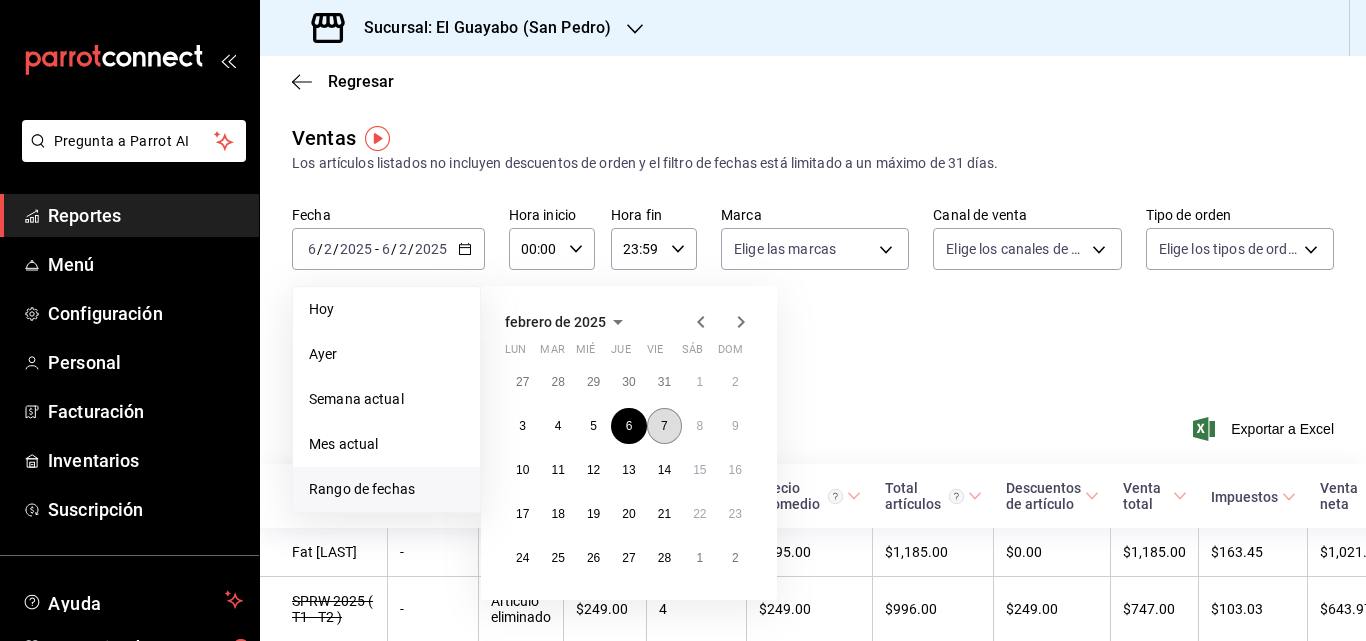 click on "7" at bounding box center (664, 426) 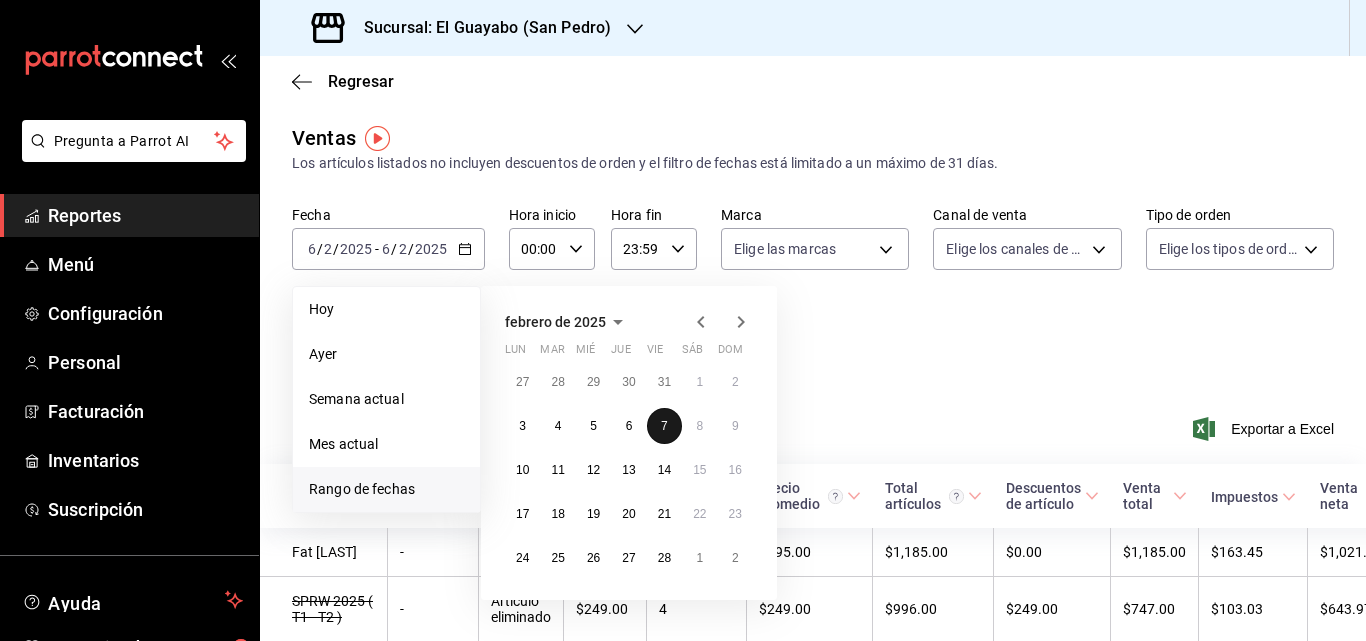 click on "7" at bounding box center [664, 426] 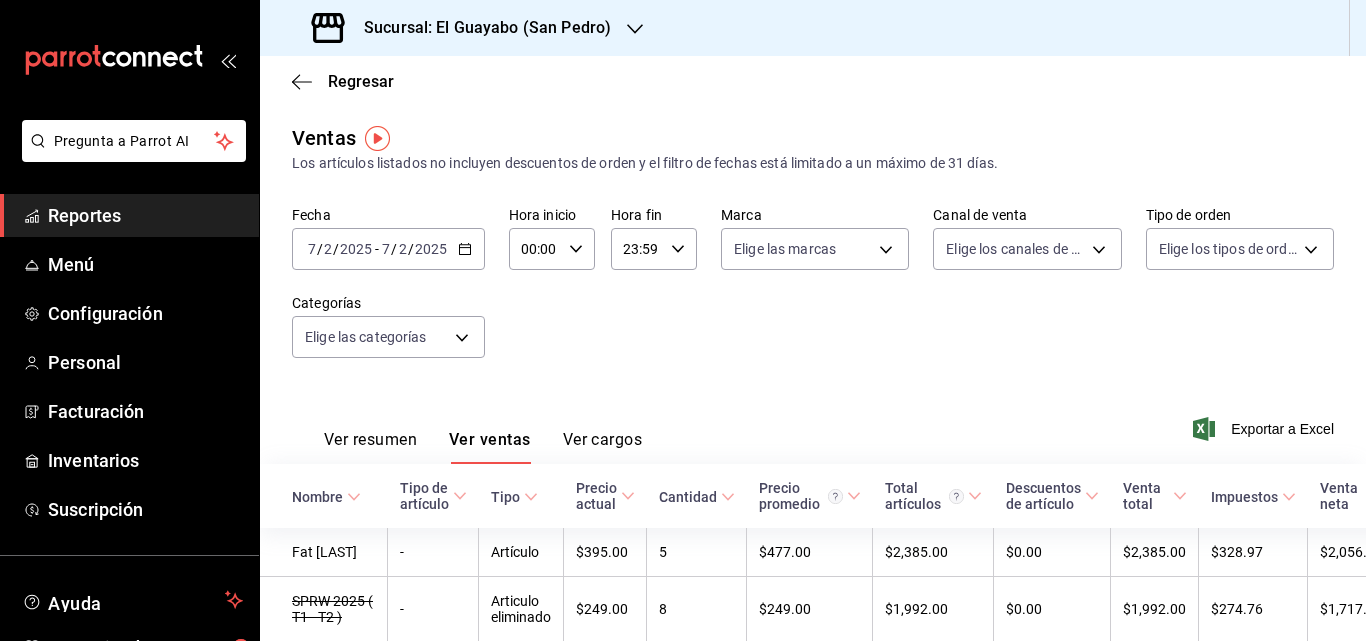 click on "[DATE] [DATE] - [DATE] [DATE]" at bounding box center [388, 249] 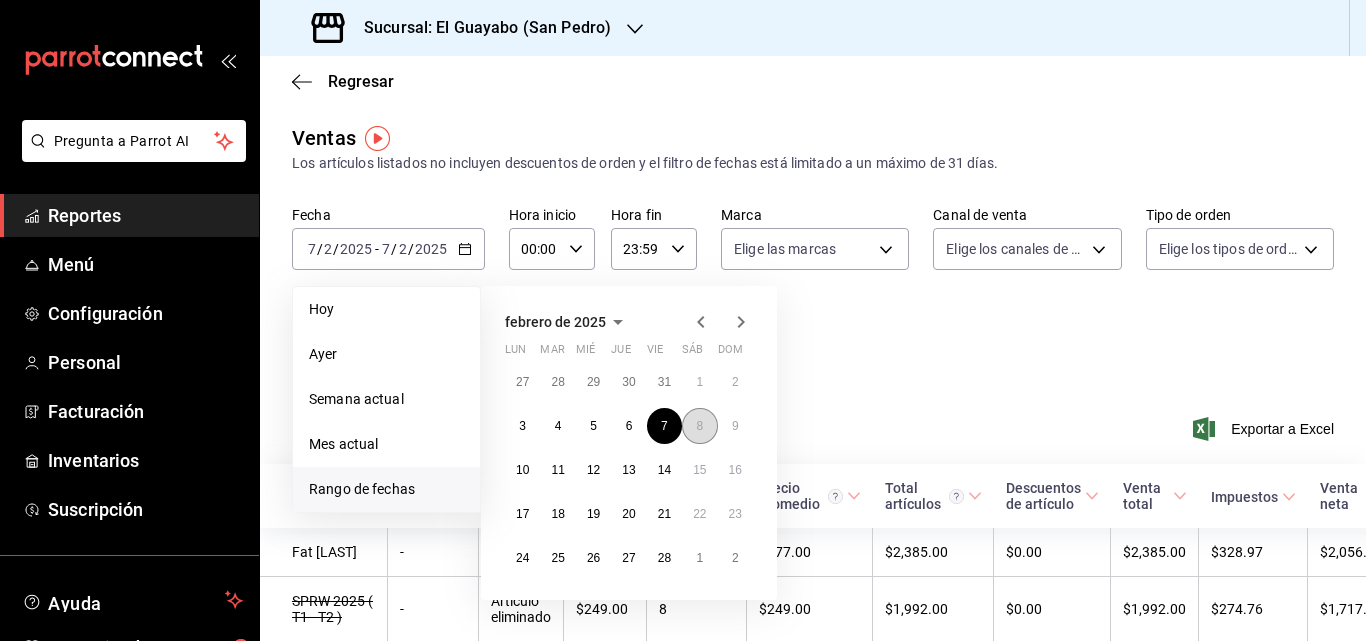click on "8" at bounding box center [699, 426] 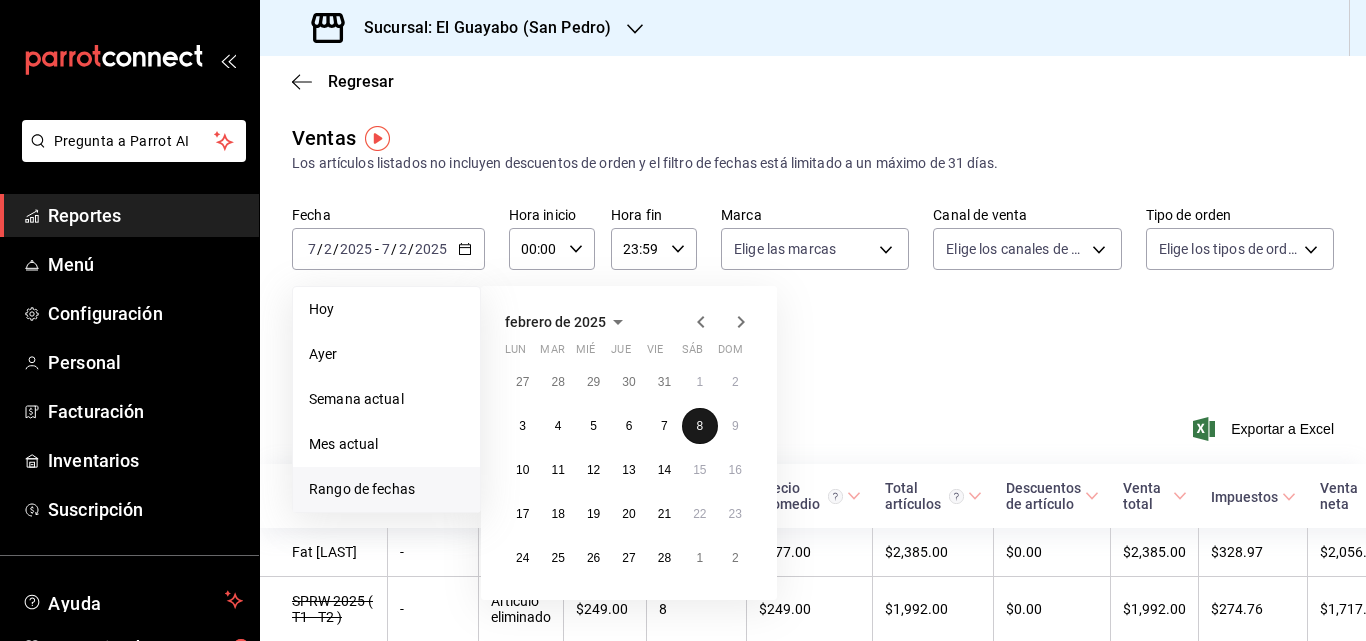 click on "8" at bounding box center [699, 426] 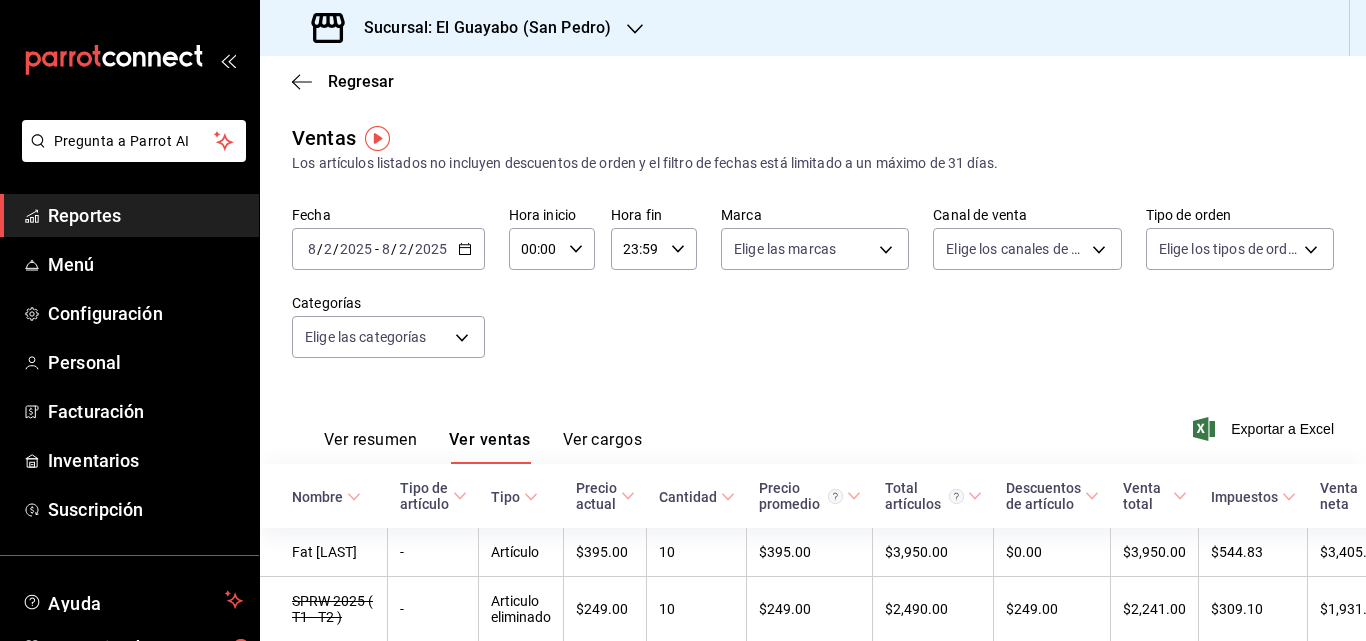 click on "[DATE] [DATE] - [DATE] [DATE]" at bounding box center [388, 249] 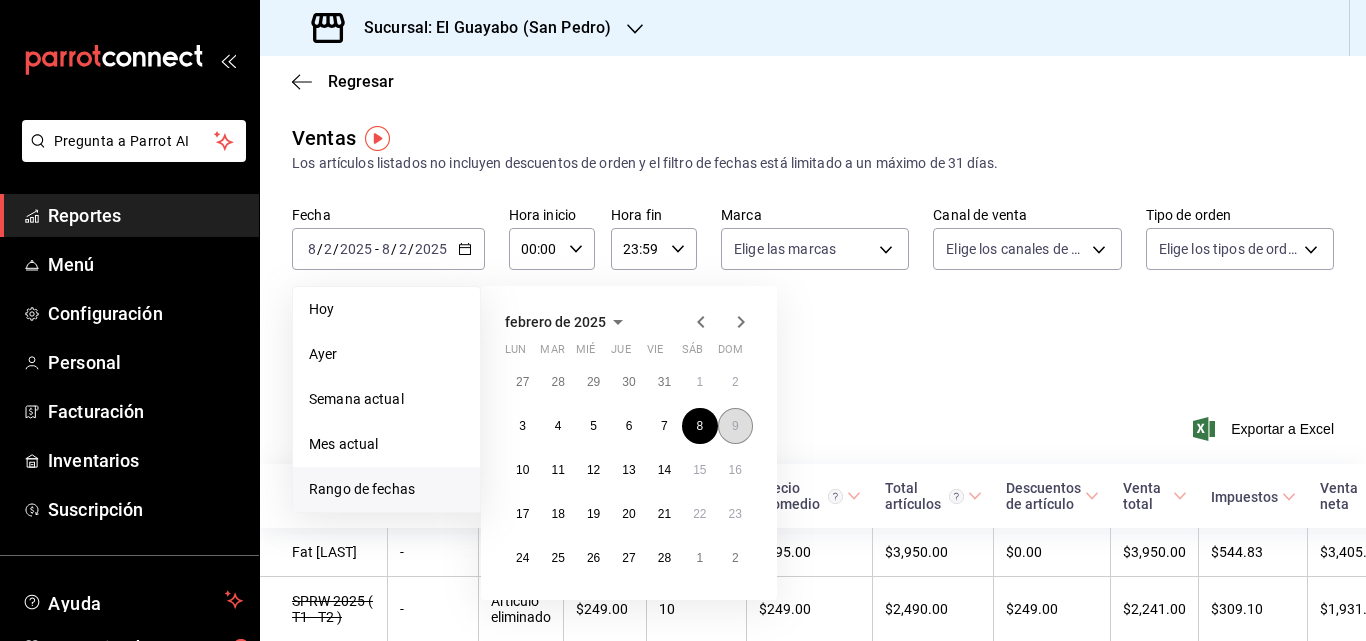 click on "9" at bounding box center (735, 426) 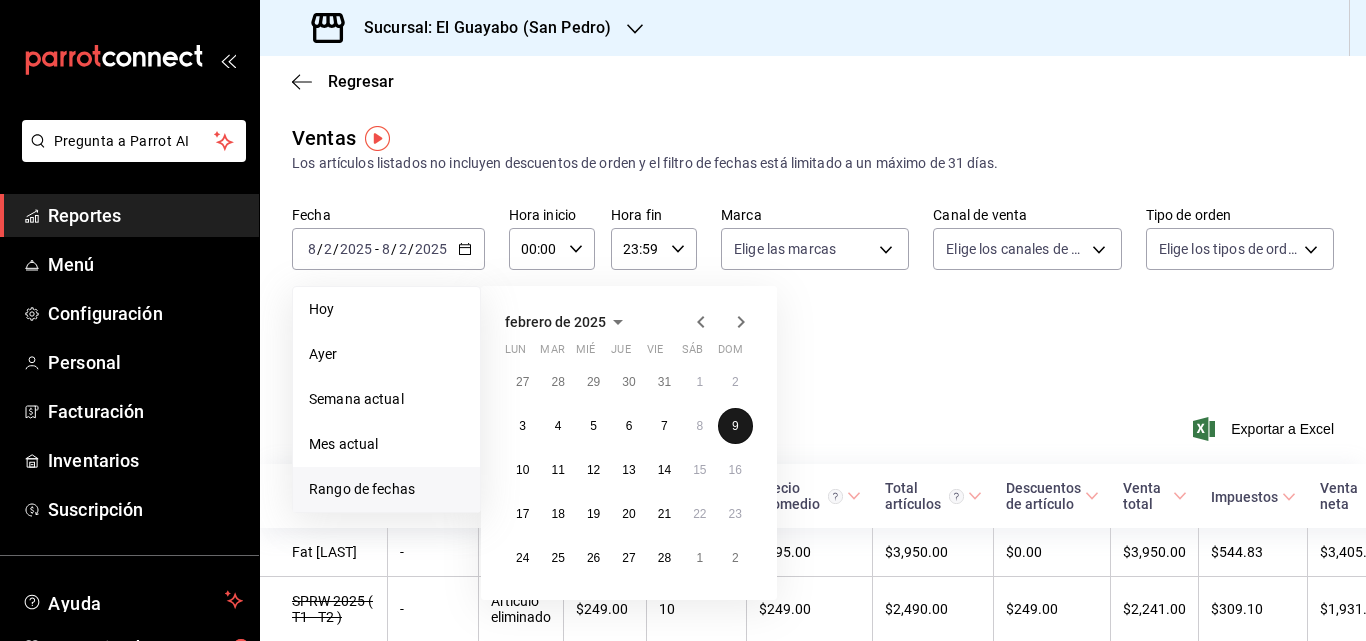 click on "9" at bounding box center [735, 426] 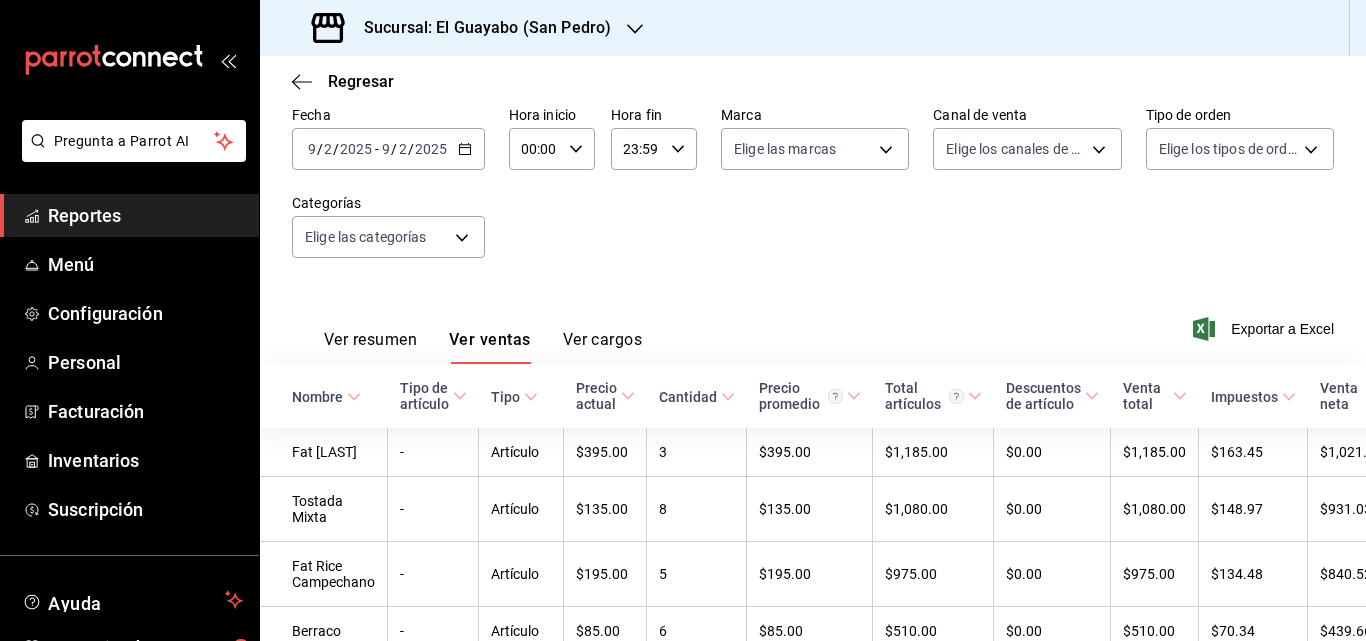 scroll, scrollTop: 200, scrollLeft: 0, axis: vertical 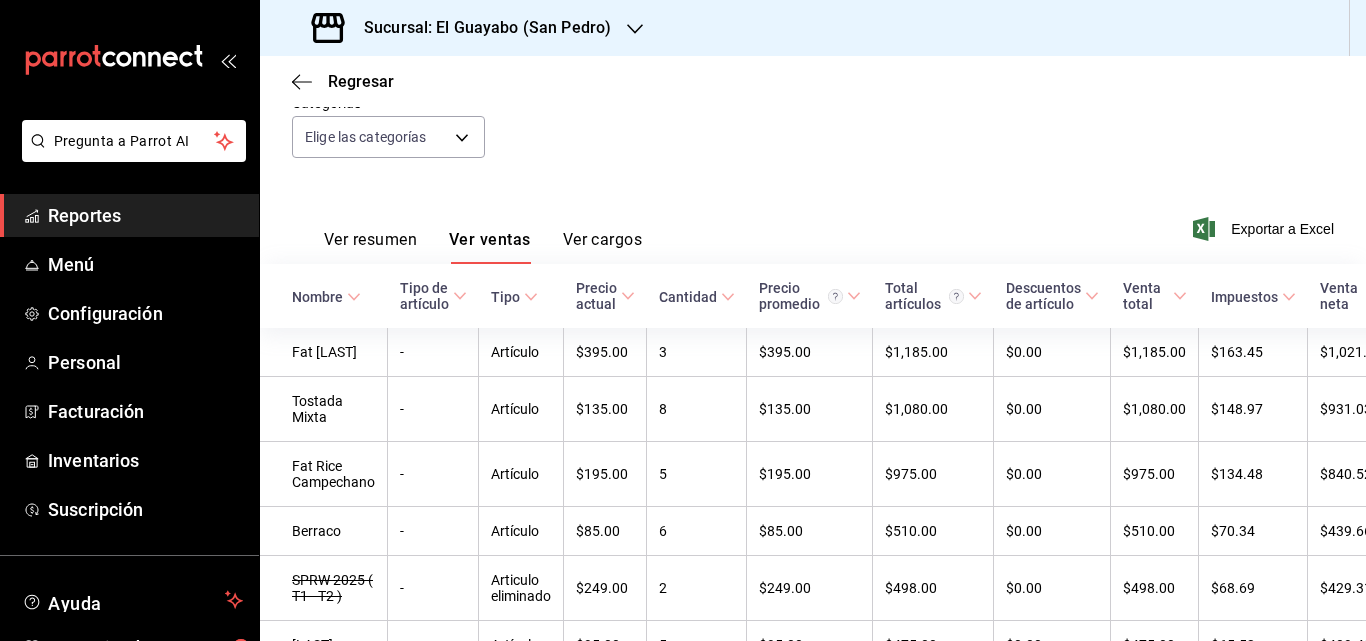 click on "Fecha [DATE] [DATE] - [DATE] [DATE] Hora inicio 00:00 Hora inicio Hora fin 23:59 Hora fin Marca Elige las marcas Canal de venta Elige los canales de venta Tipo de orden Elige los tipos de orden Categorías Elige las categorías" at bounding box center (813, 94) 